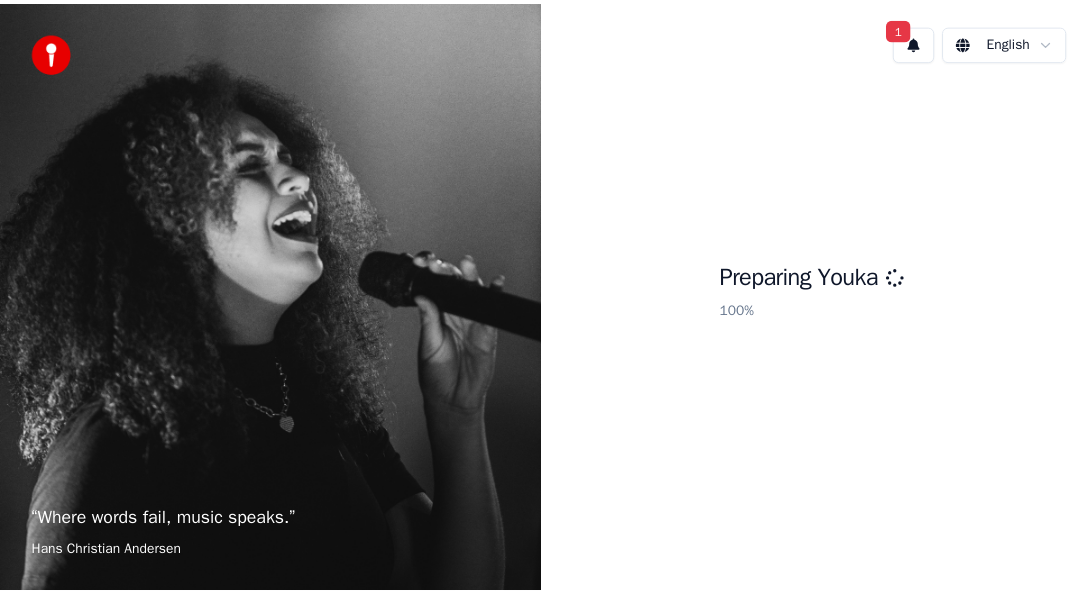 scroll, scrollTop: 0, scrollLeft: 0, axis: both 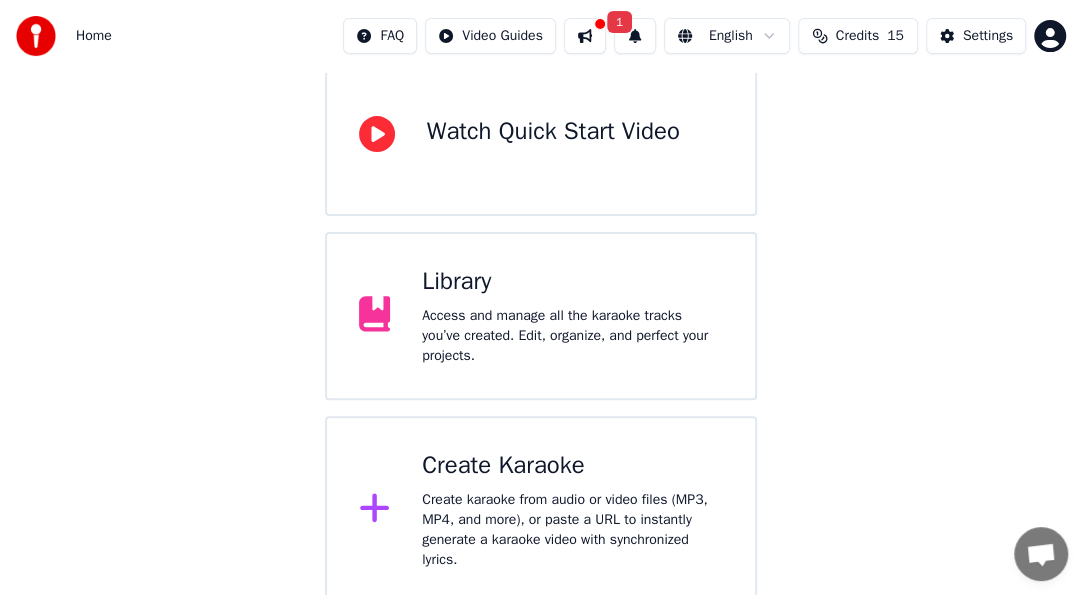 click 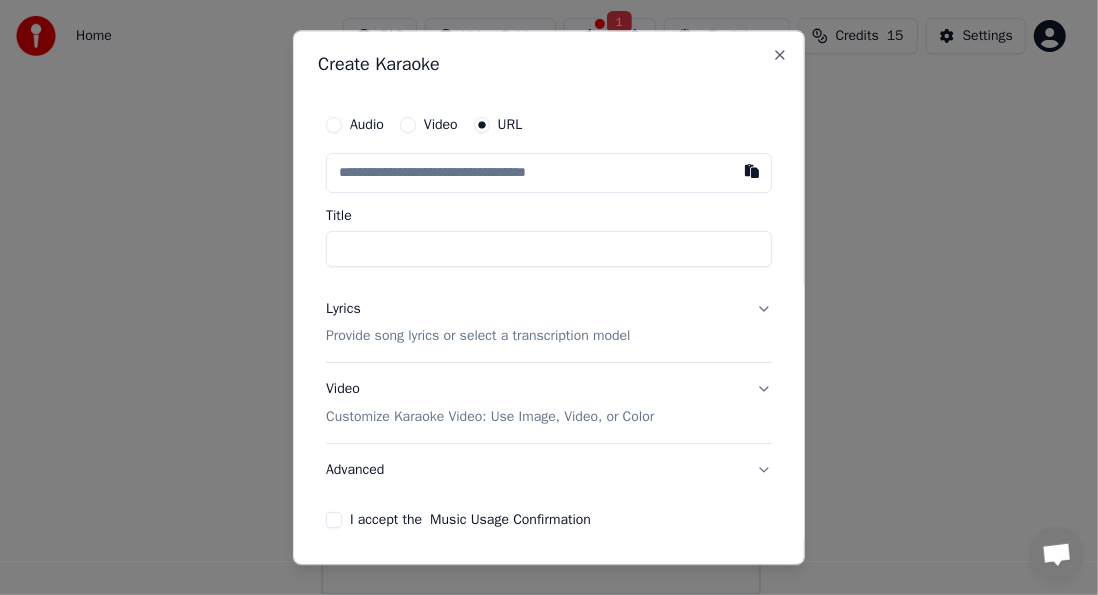 paste on "**********" 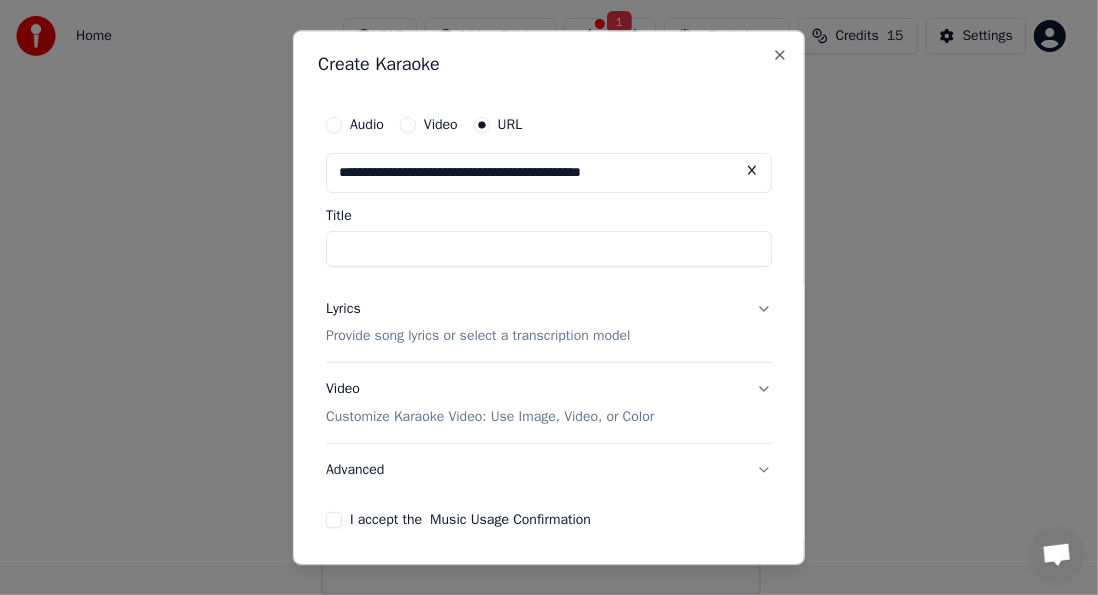 type on "**********" 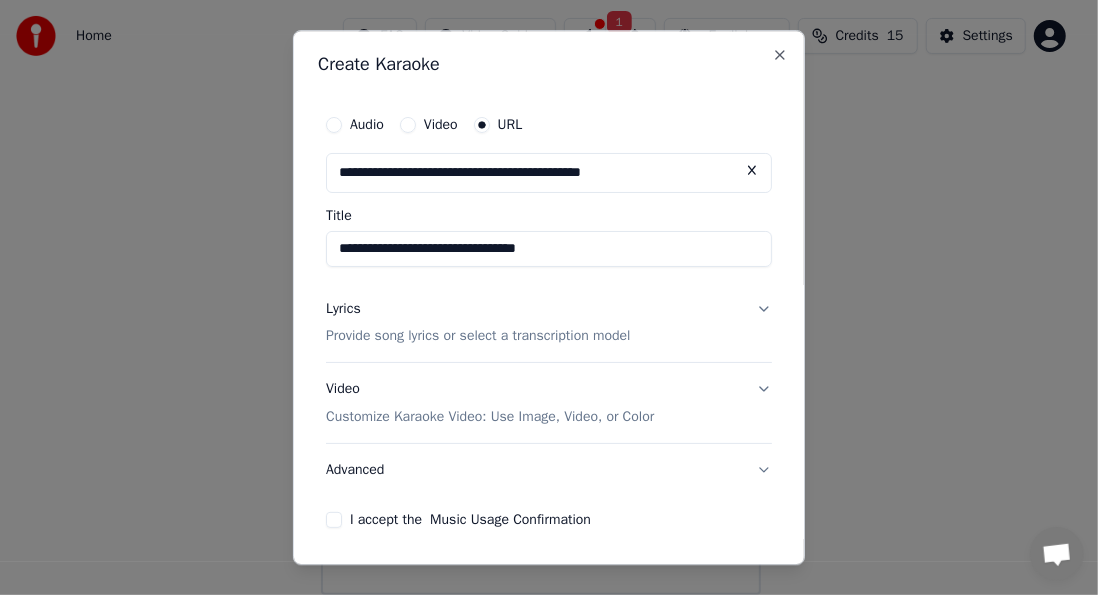 type on "**********" 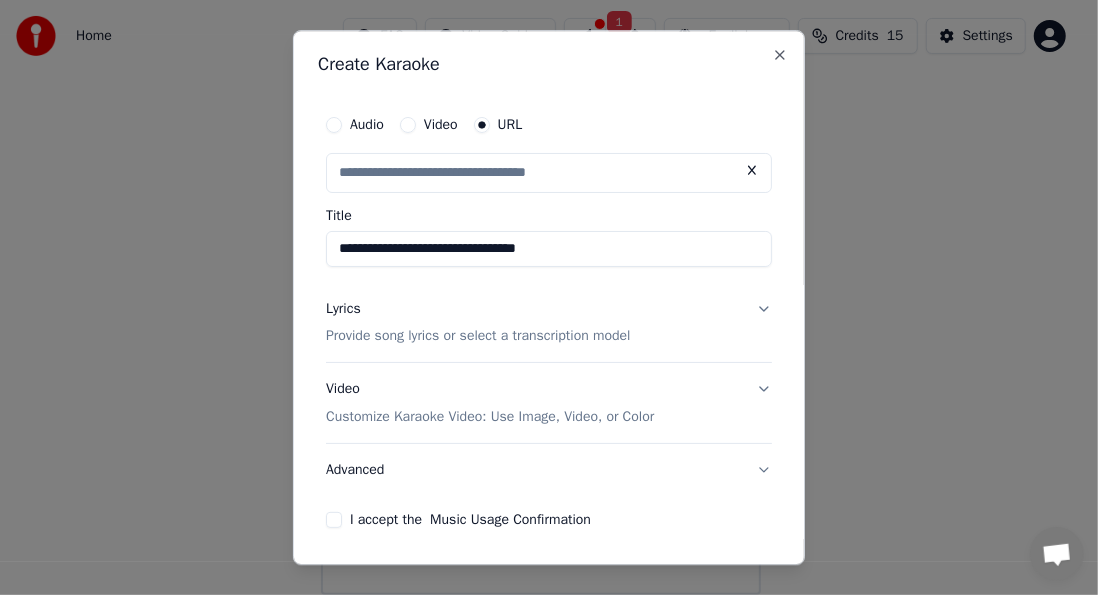 click on "**********" at bounding box center [549, 249] 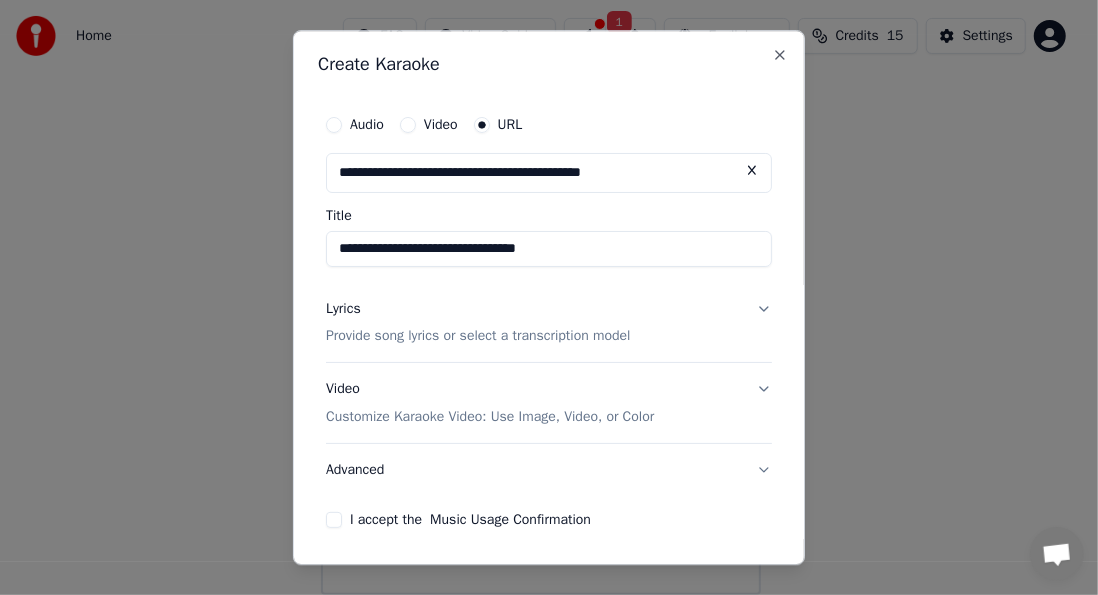 click on "**********" at bounding box center [549, 249] 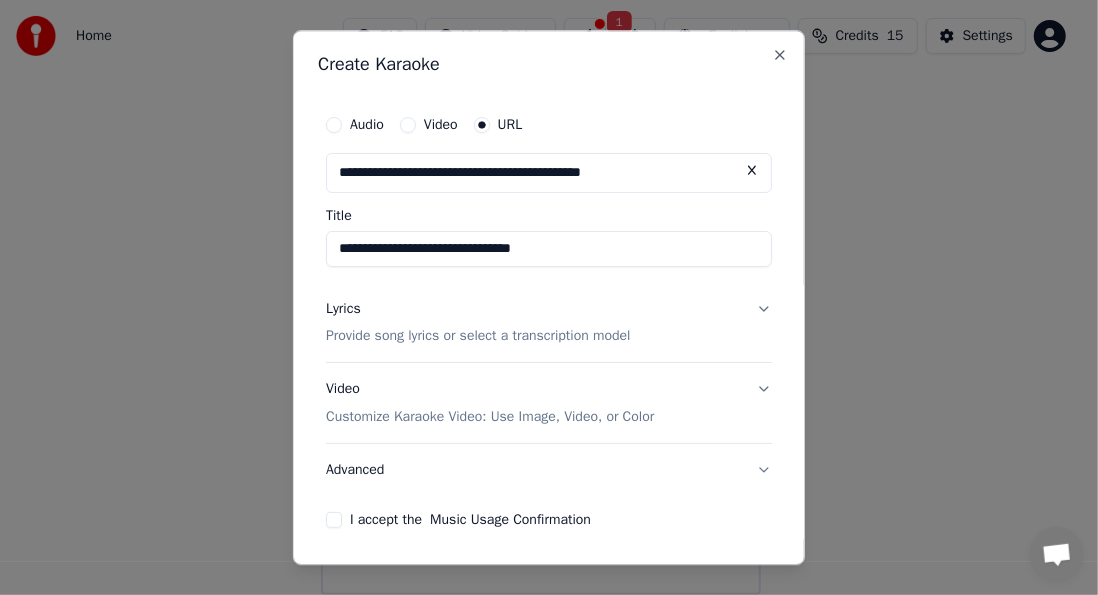 type on "**********" 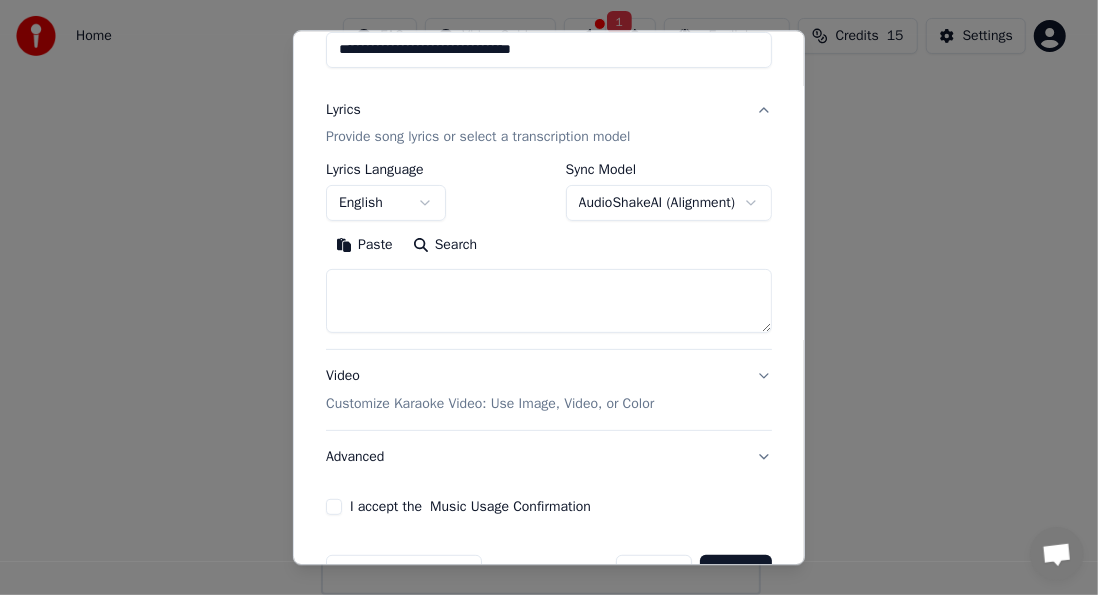 scroll, scrollTop: 200, scrollLeft: 0, axis: vertical 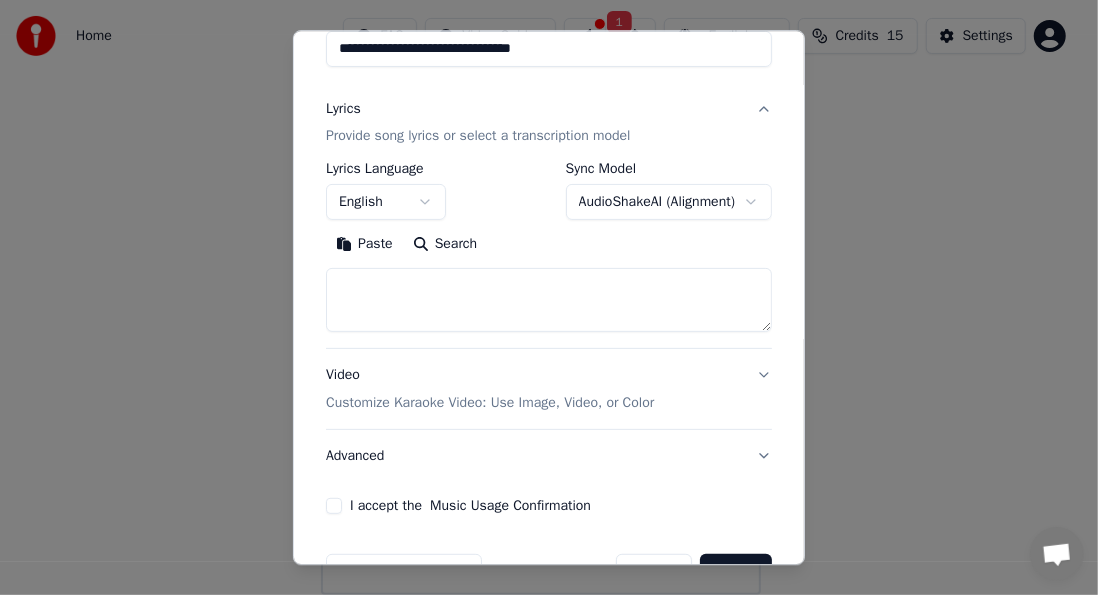 click at bounding box center (549, 301) 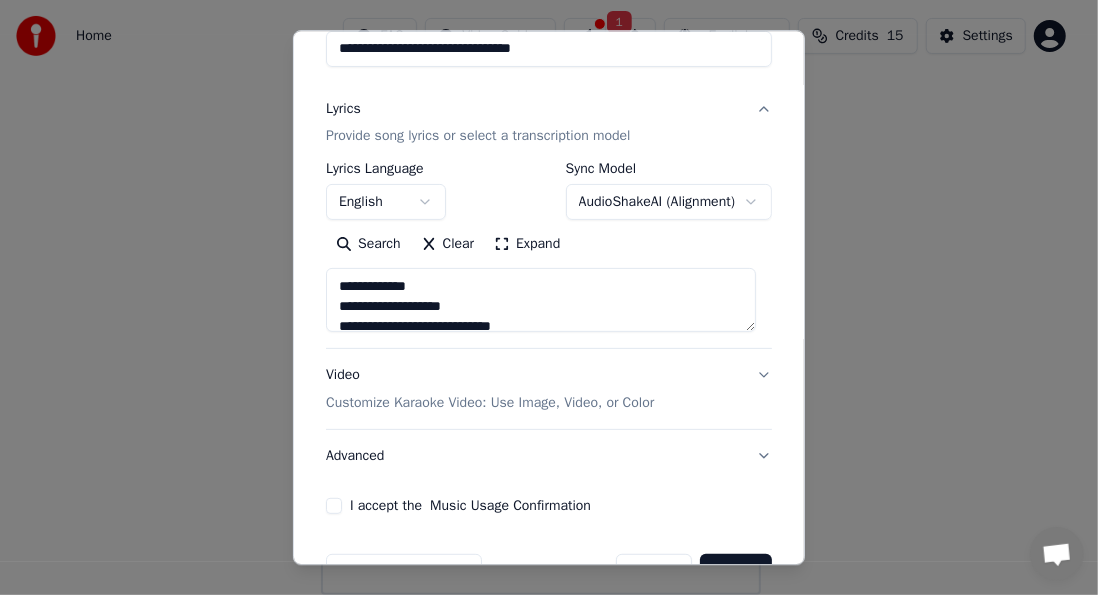 scroll, scrollTop: 723, scrollLeft: 0, axis: vertical 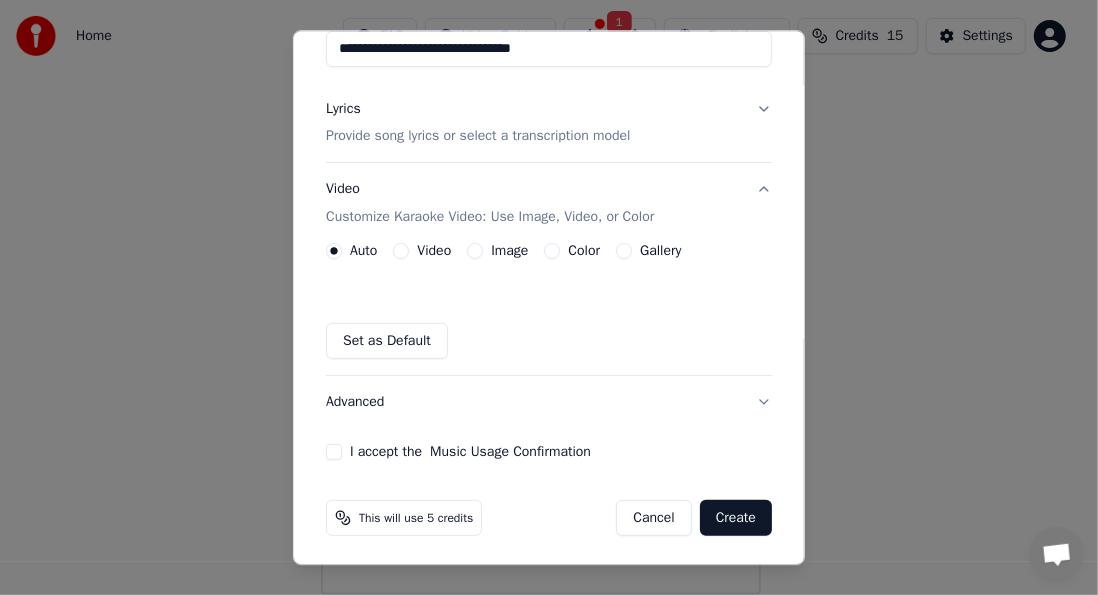 click on "Image" at bounding box center (475, 252) 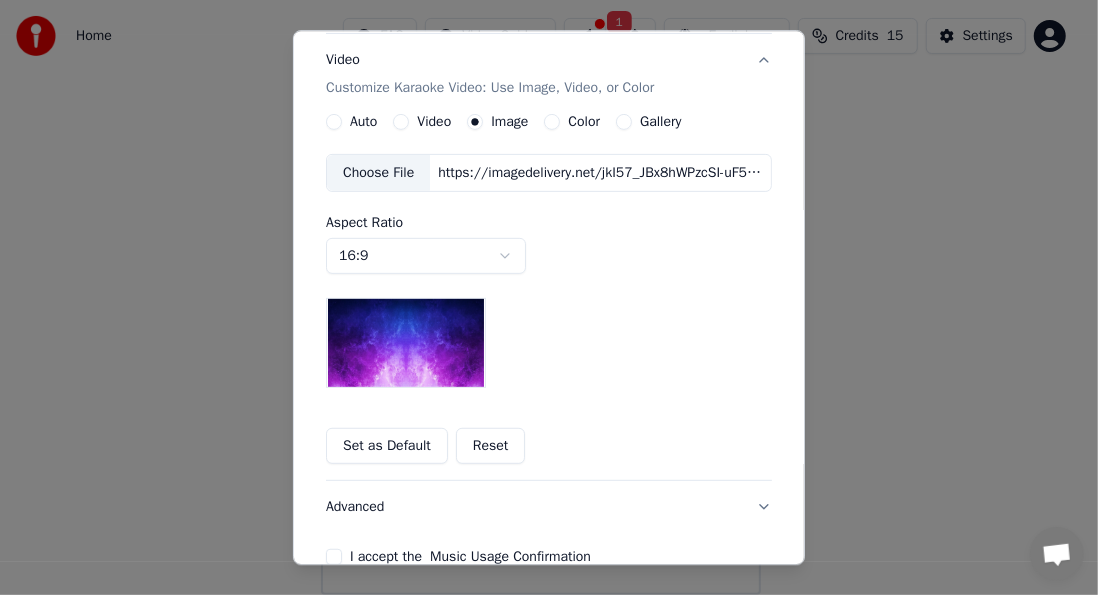 scroll, scrollTop: 235, scrollLeft: 0, axis: vertical 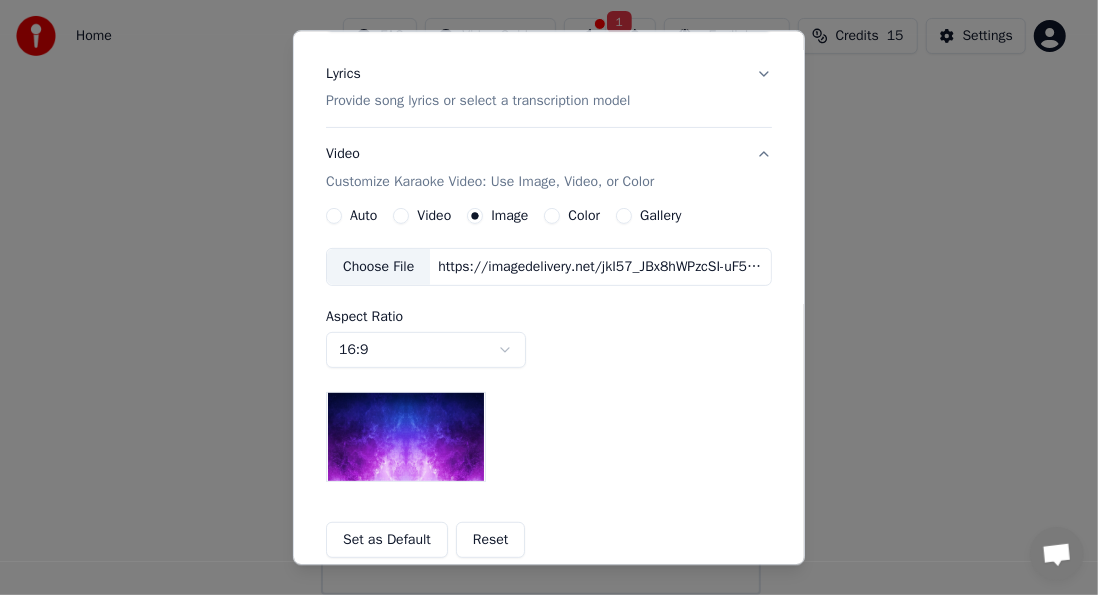 click on "Choose File" at bounding box center (378, 268) 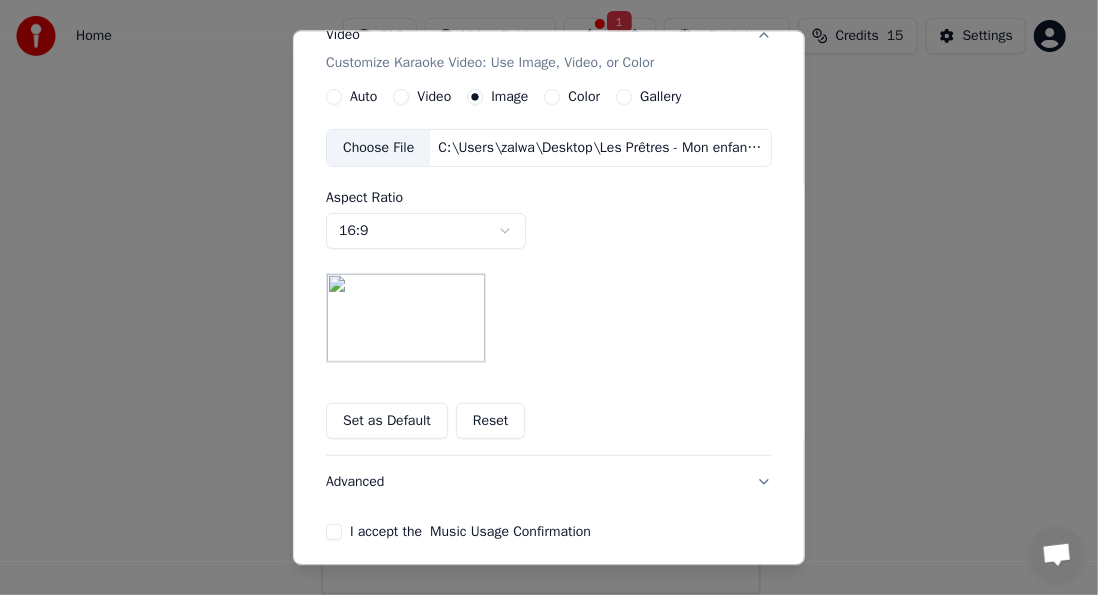 scroll, scrollTop: 435, scrollLeft: 0, axis: vertical 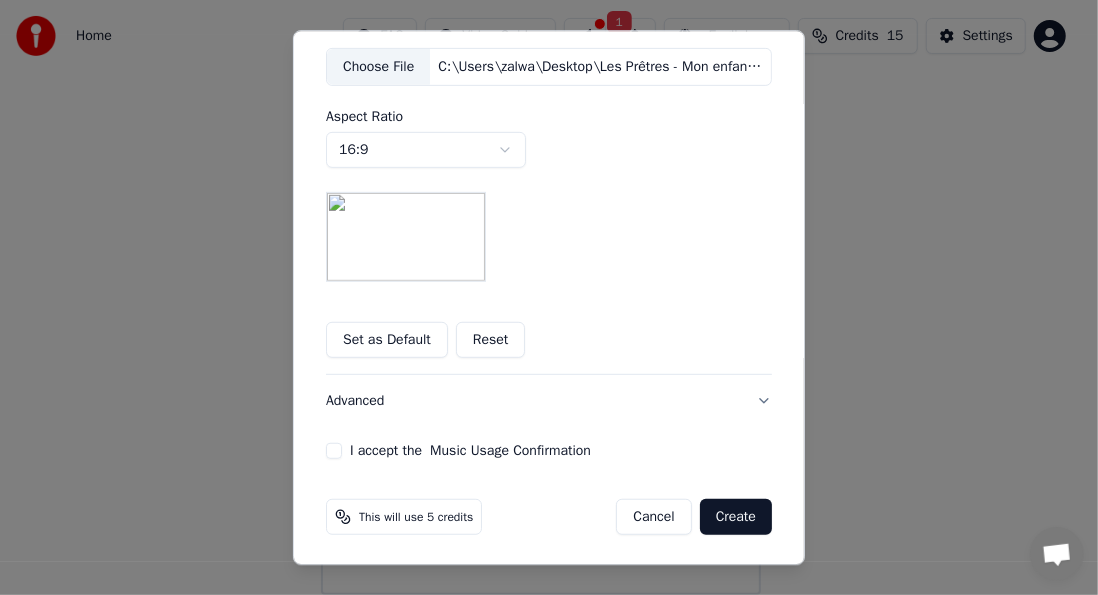 click on "I accept the   Music Usage Confirmation" at bounding box center [334, 452] 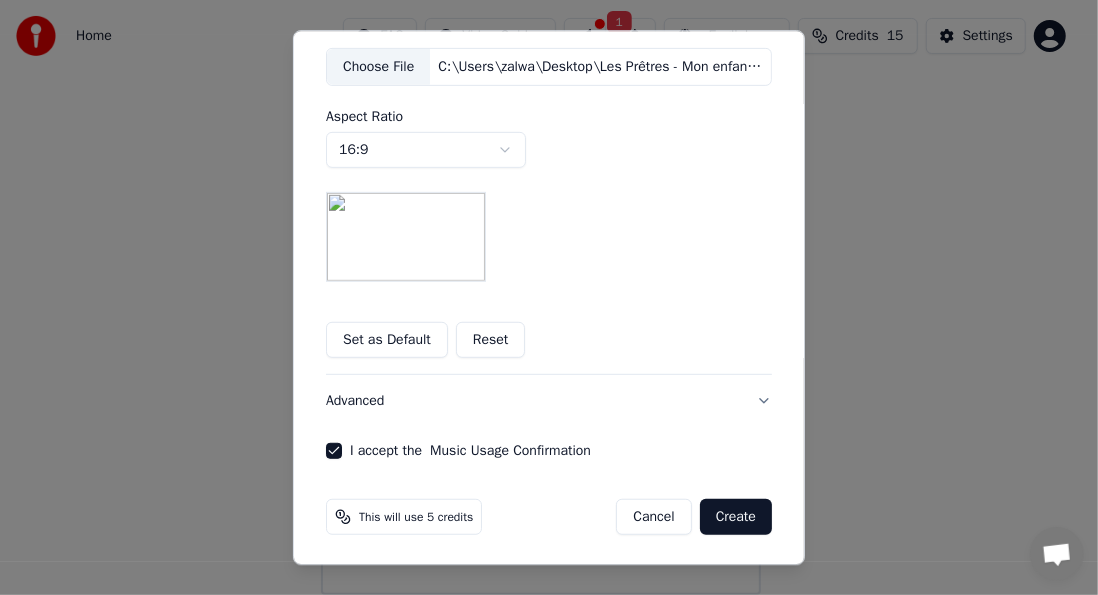click on "Create" at bounding box center [736, 518] 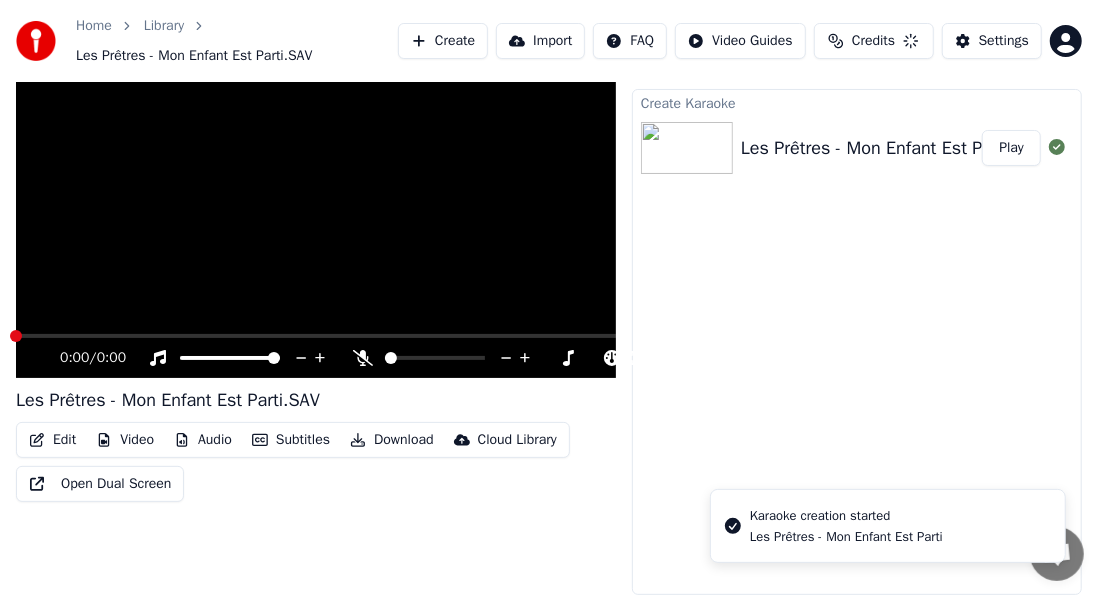 scroll, scrollTop: 40, scrollLeft: 0, axis: vertical 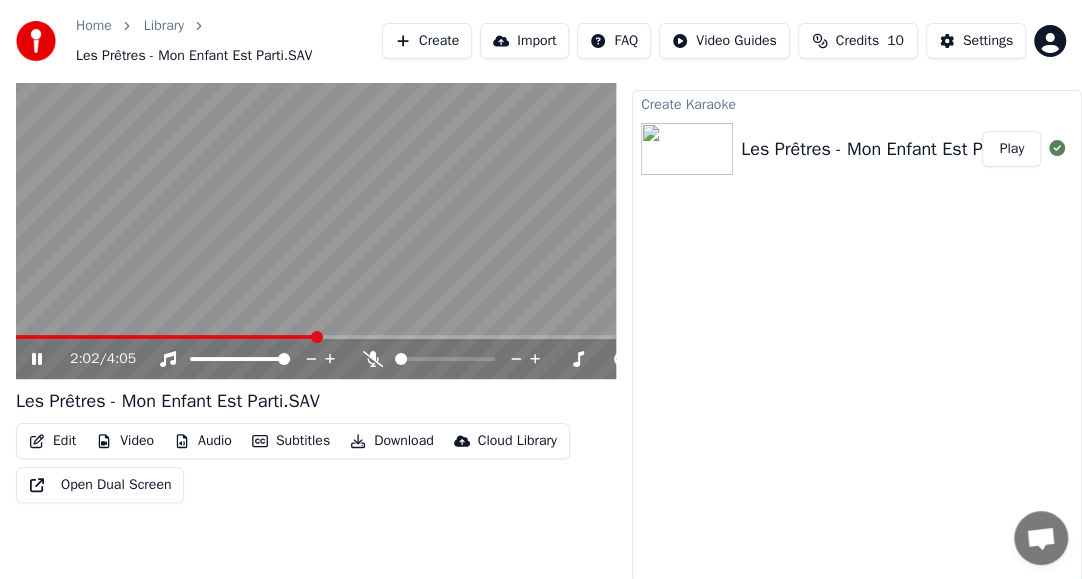 click at bounding box center (316, 211) 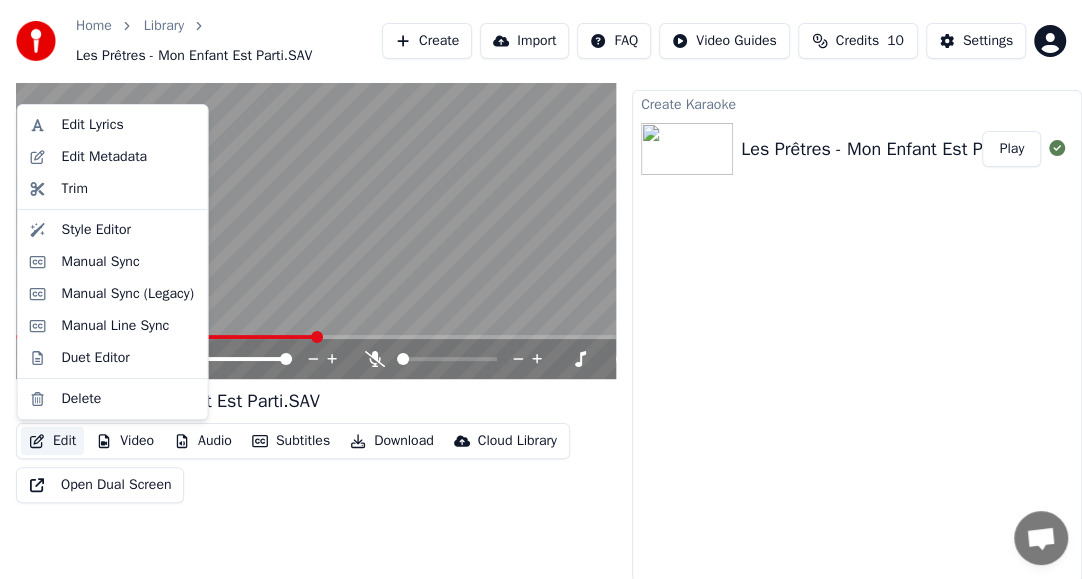click 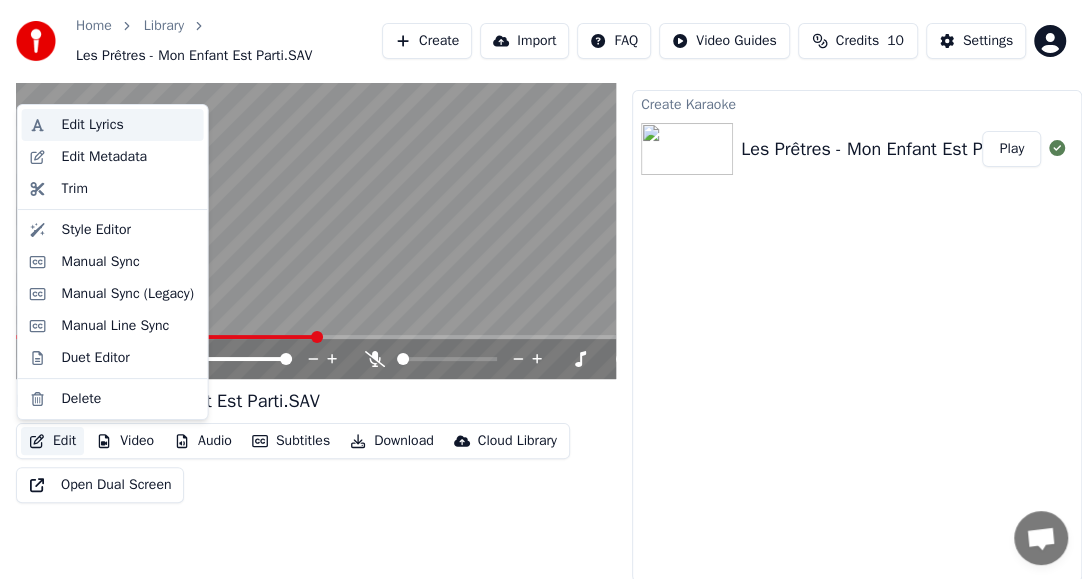 click on "Edit Lyrics" at bounding box center (93, 125) 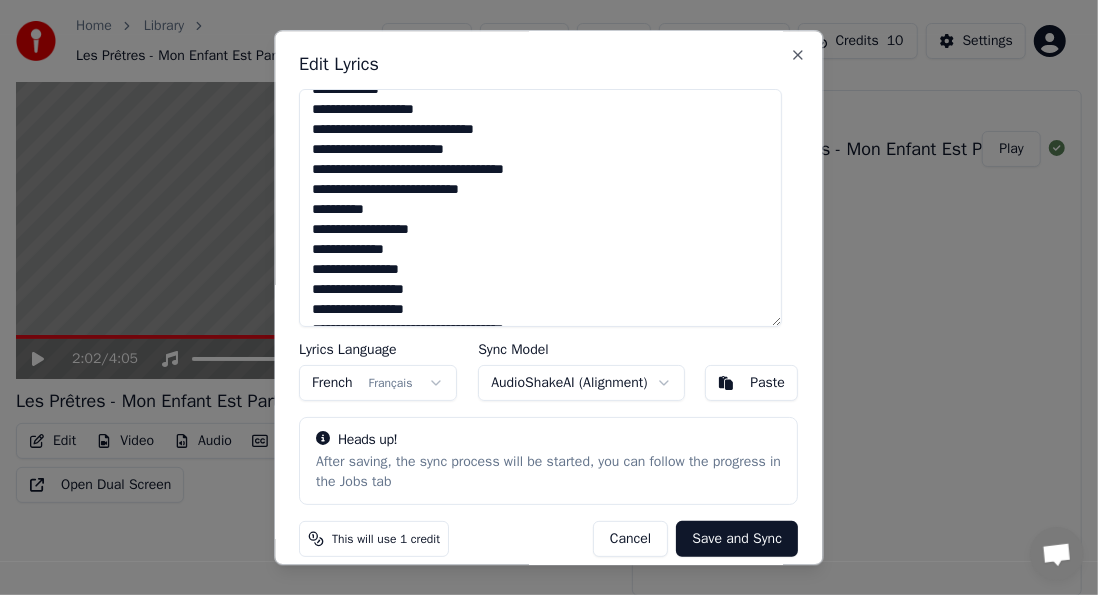 scroll, scrollTop: 122, scrollLeft: 0, axis: vertical 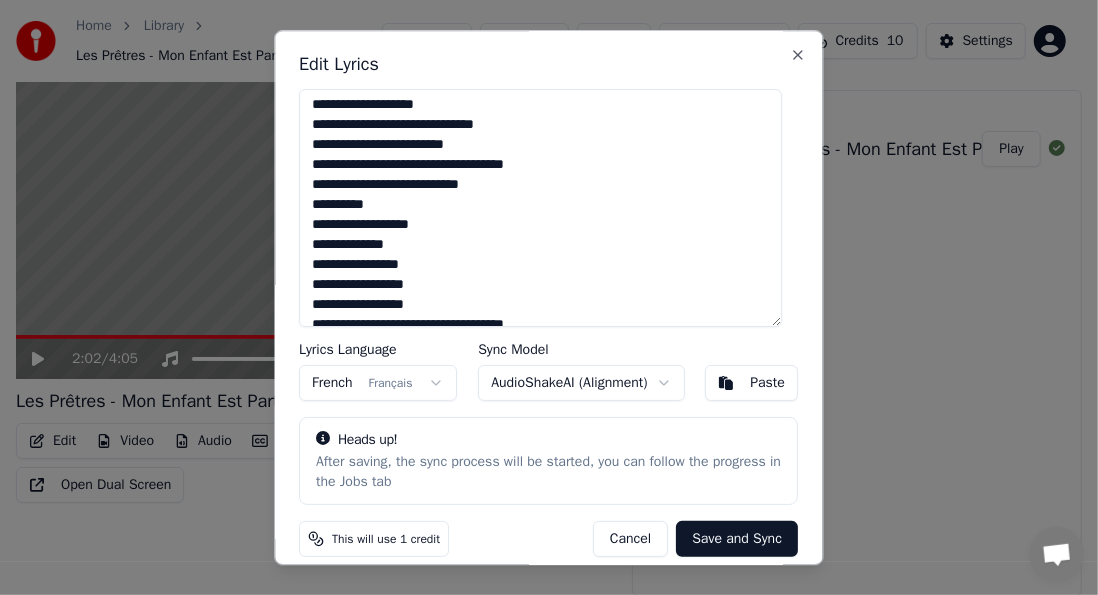 click on "**********" at bounding box center [541, 208] 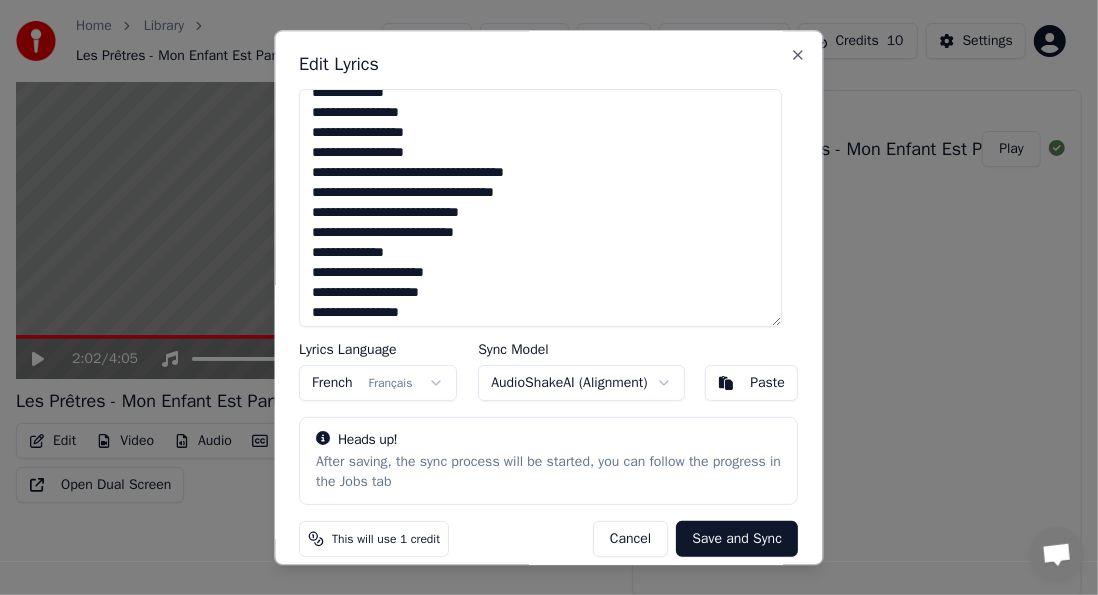 scroll, scrollTop: 398, scrollLeft: 0, axis: vertical 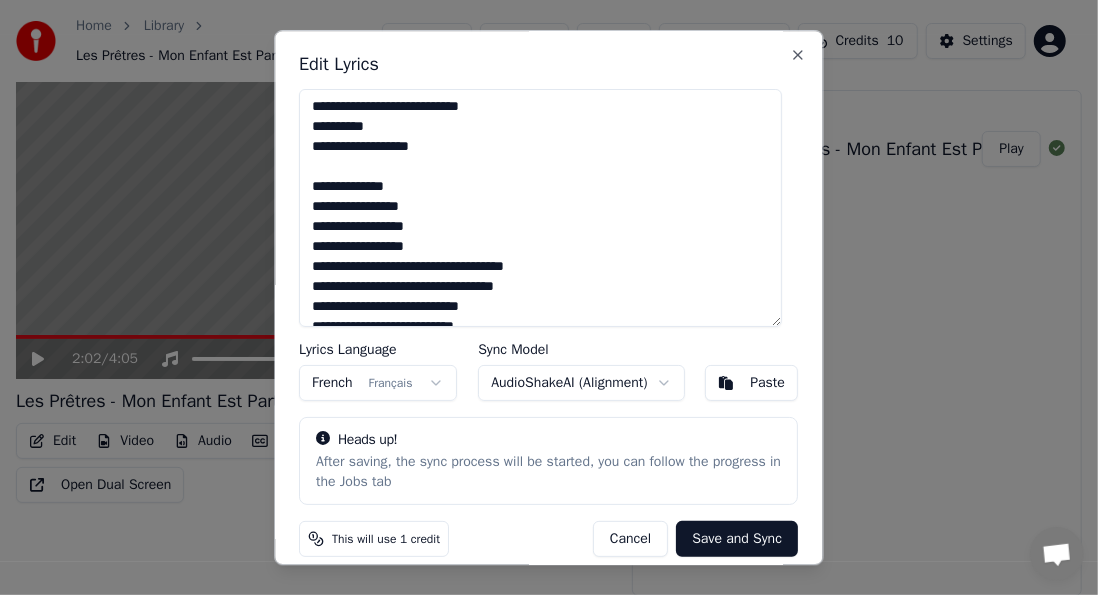 drag, startPoint x: 467, startPoint y: 49, endPoint x: 580, endPoint y: 49, distance: 113 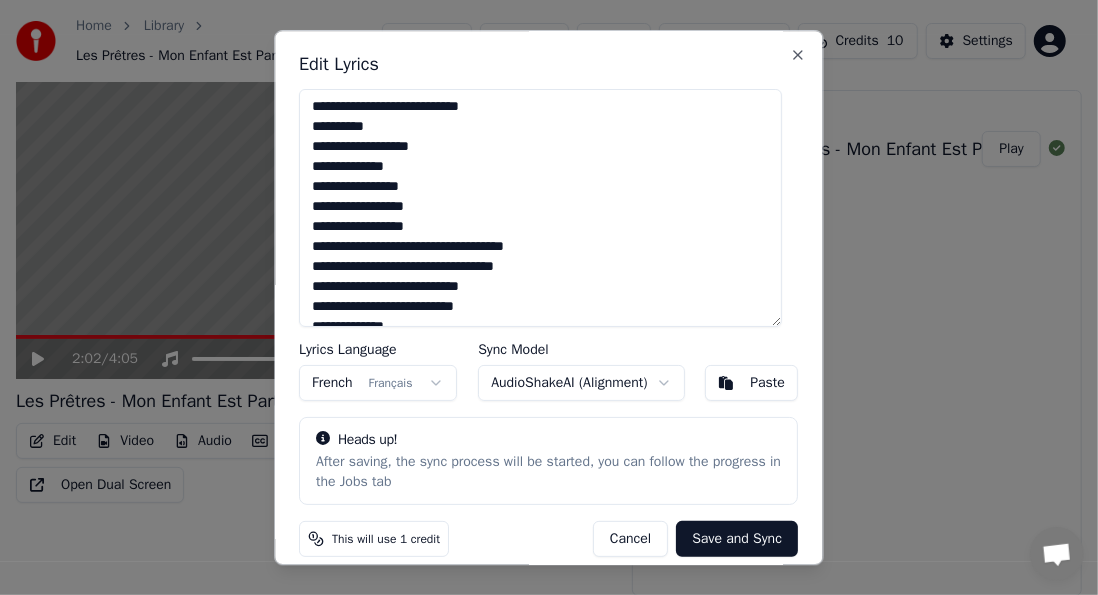 click on "**********" at bounding box center [541, 208] 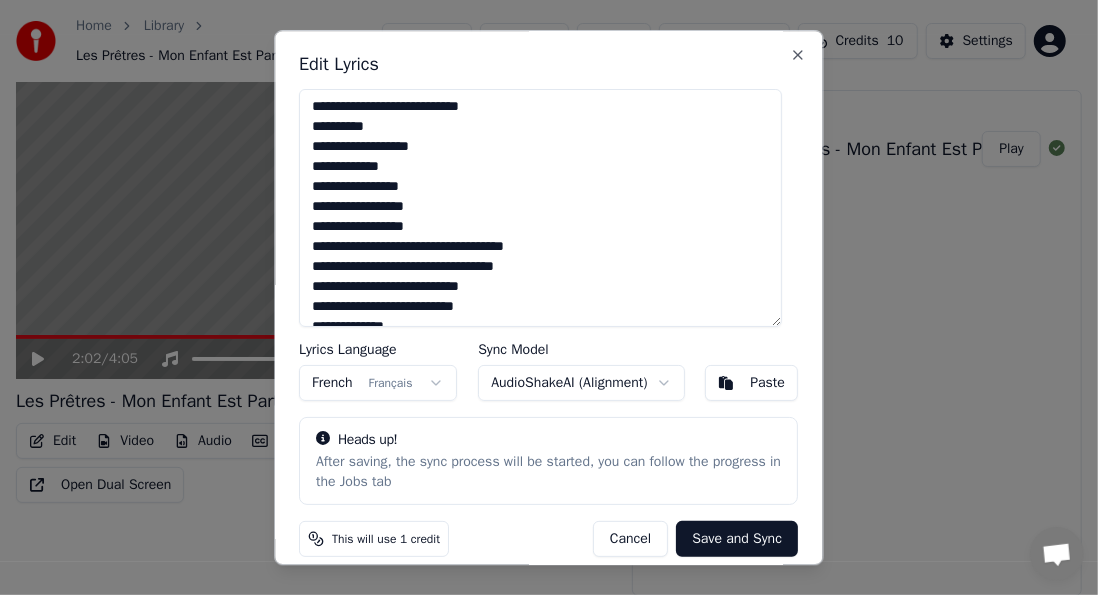 type on "**********" 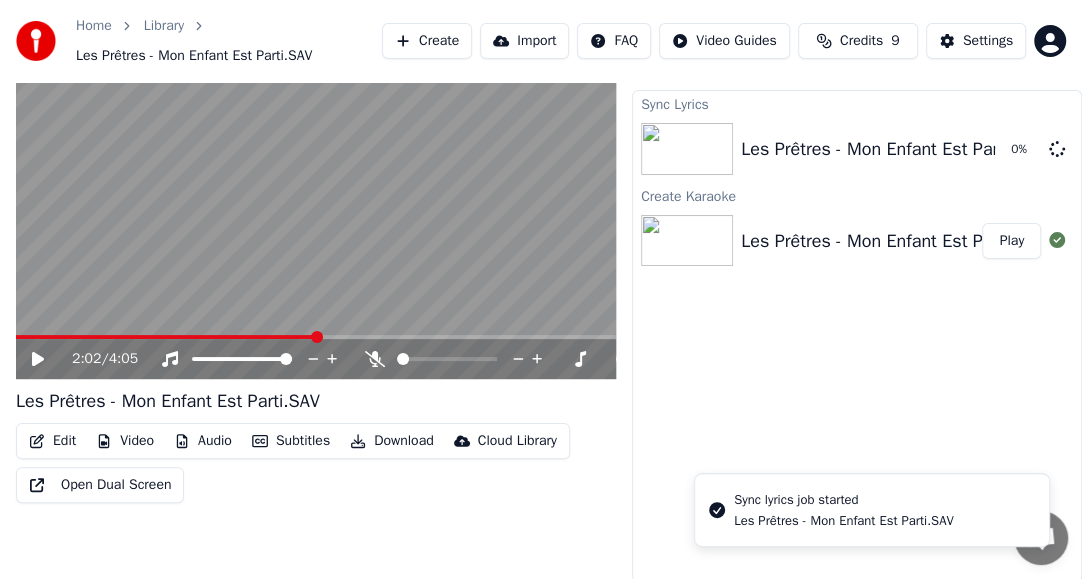 click at bounding box center (316, 211) 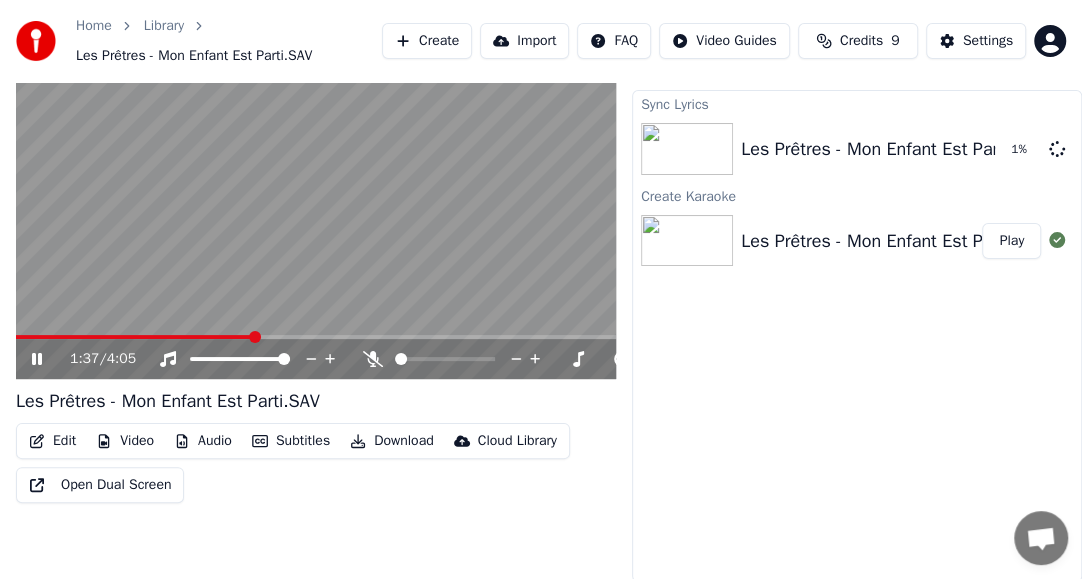 click at bounding box center (135, 337) 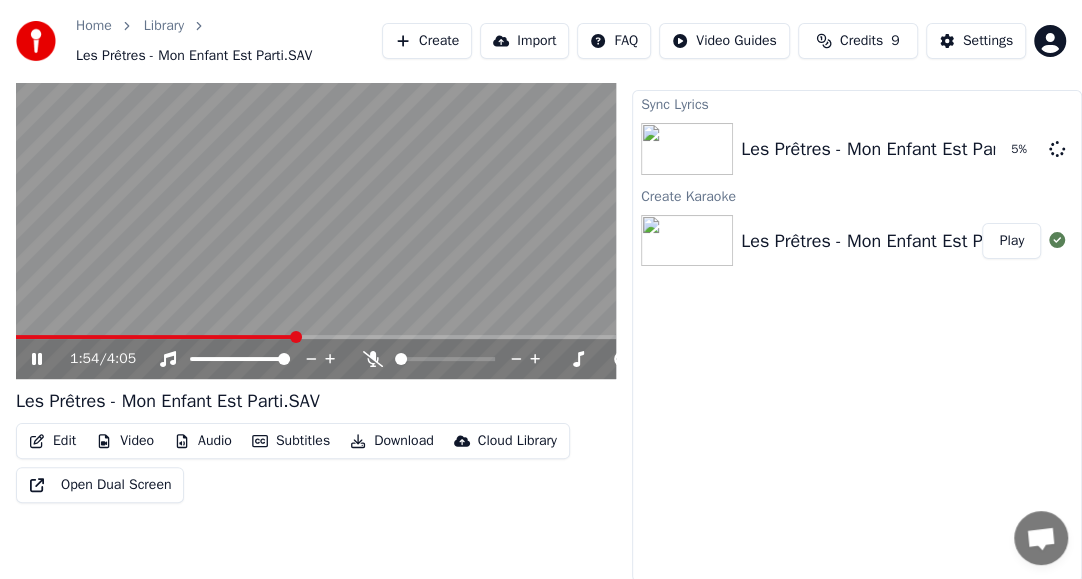 click at bounding box center (316, 211) 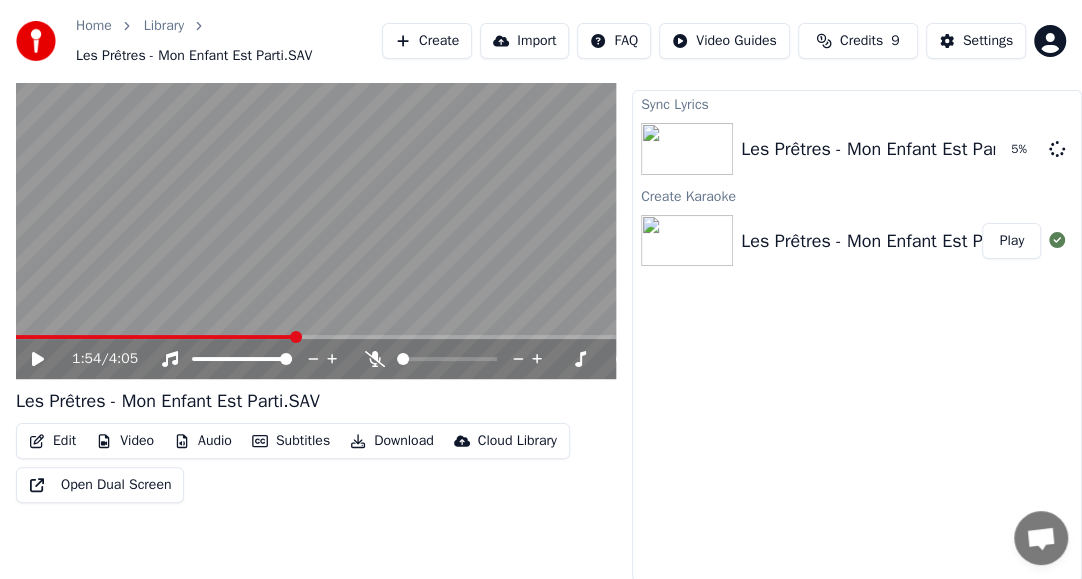 click at bounding box center [316, 211] 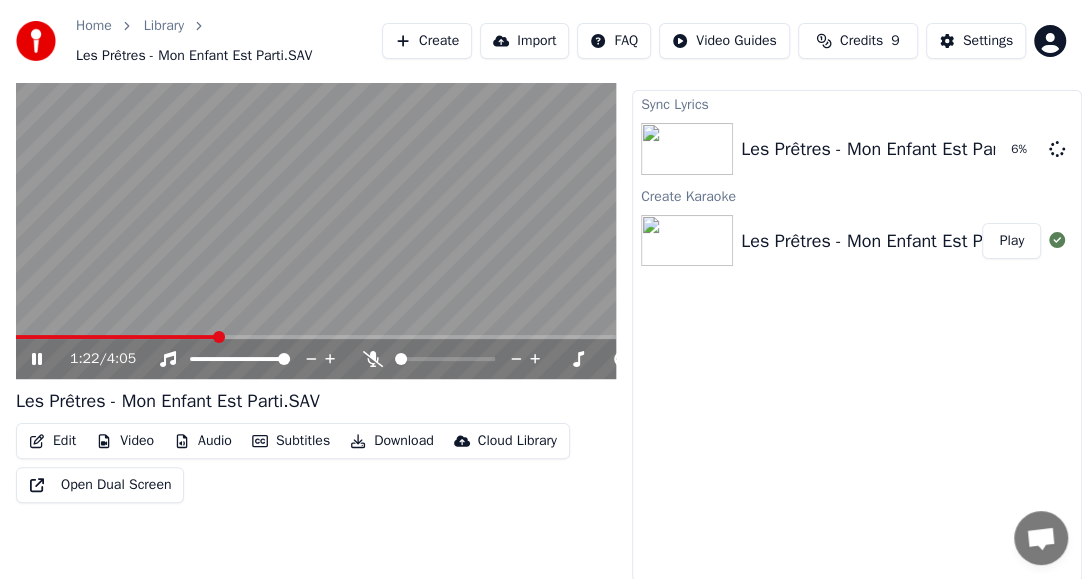 click at bounding box center (116, 337) 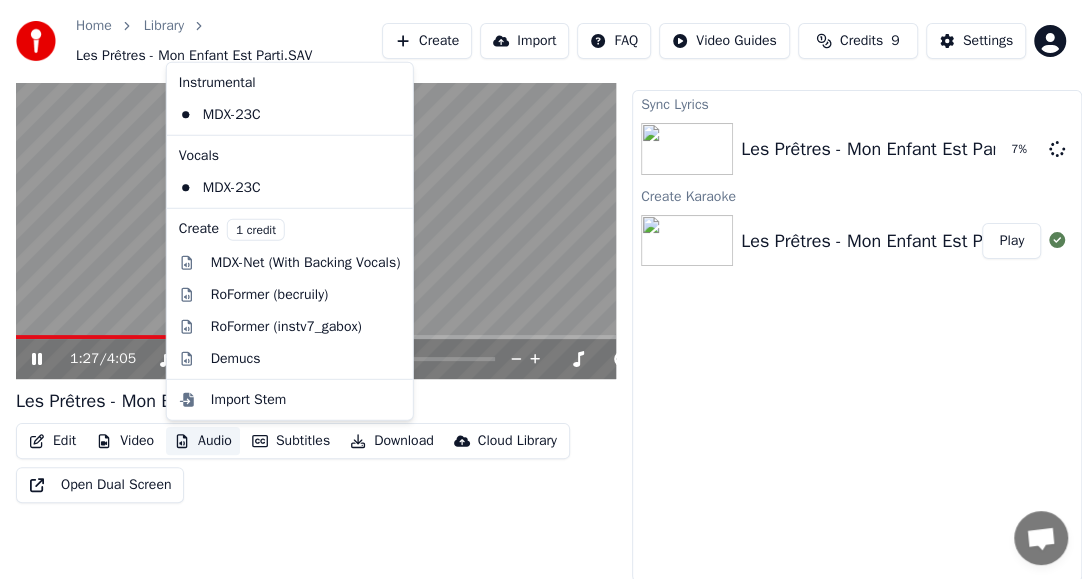 click on "Audio" at bounding box center [203, 441] 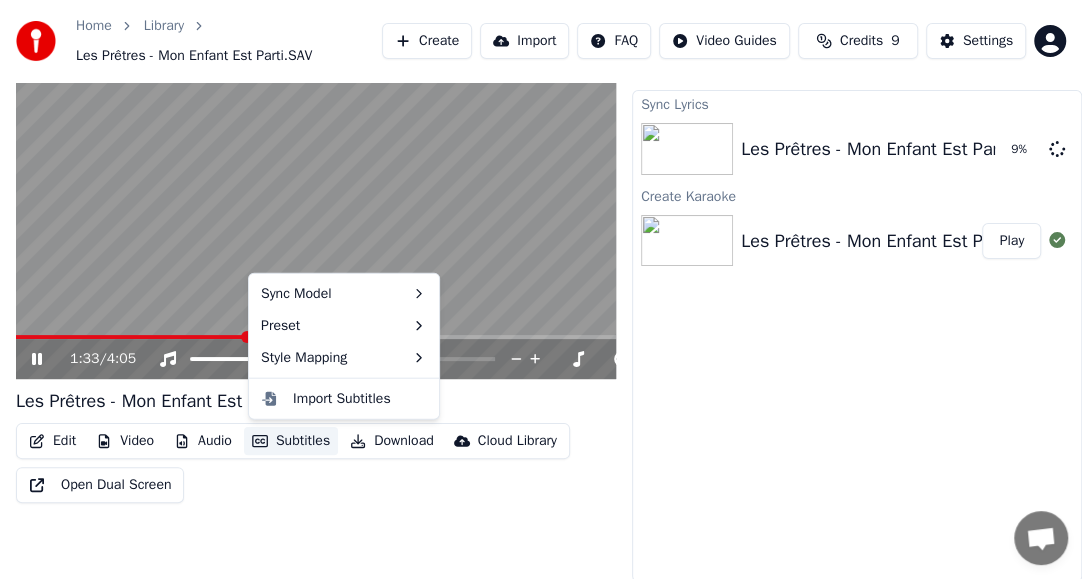 click at bounding box center [316, 211] 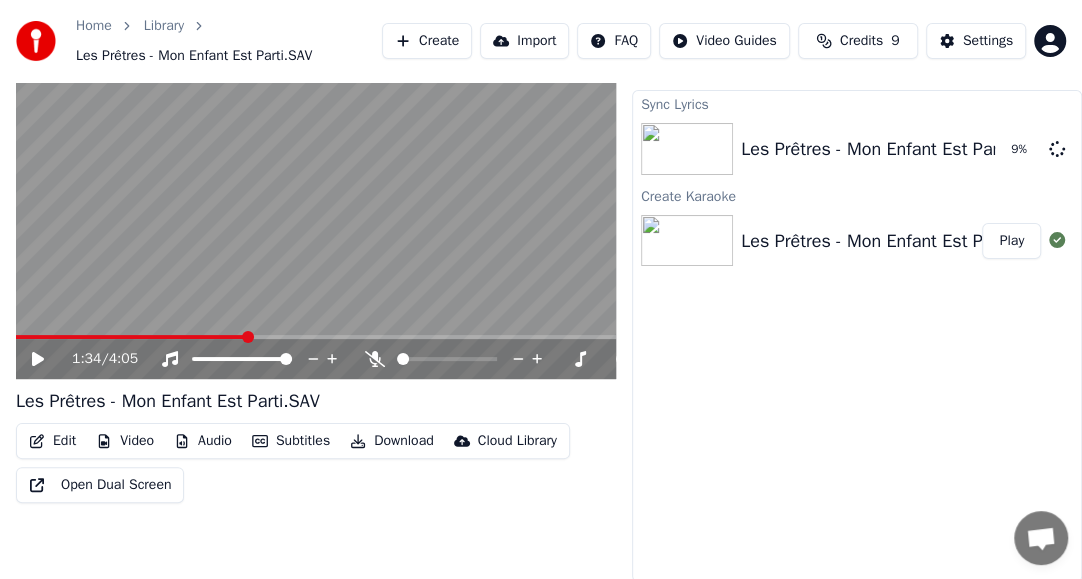 click at bounding box center [316, 211] 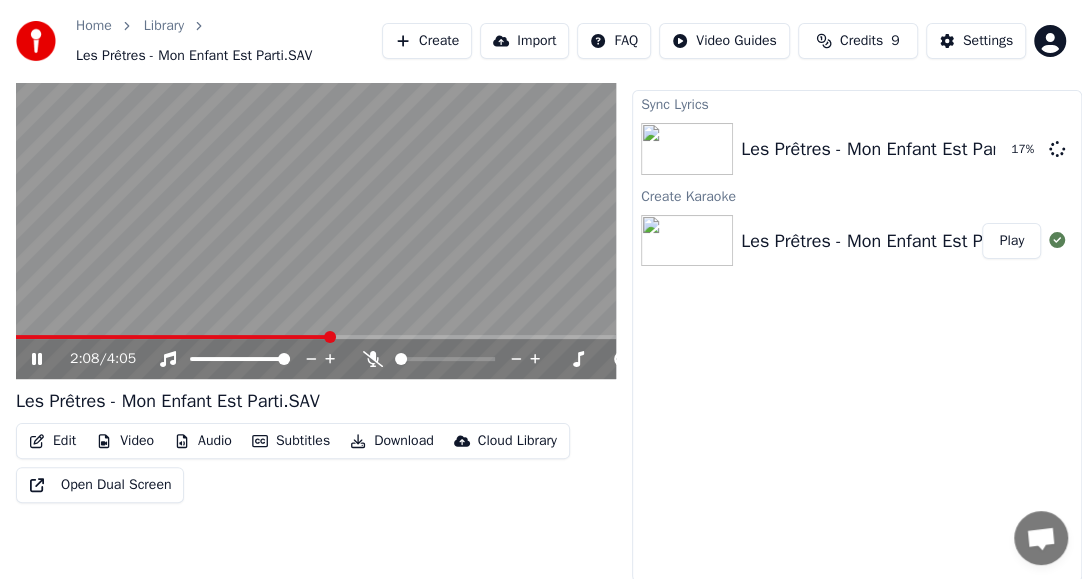click at bounding box center [316, 211] 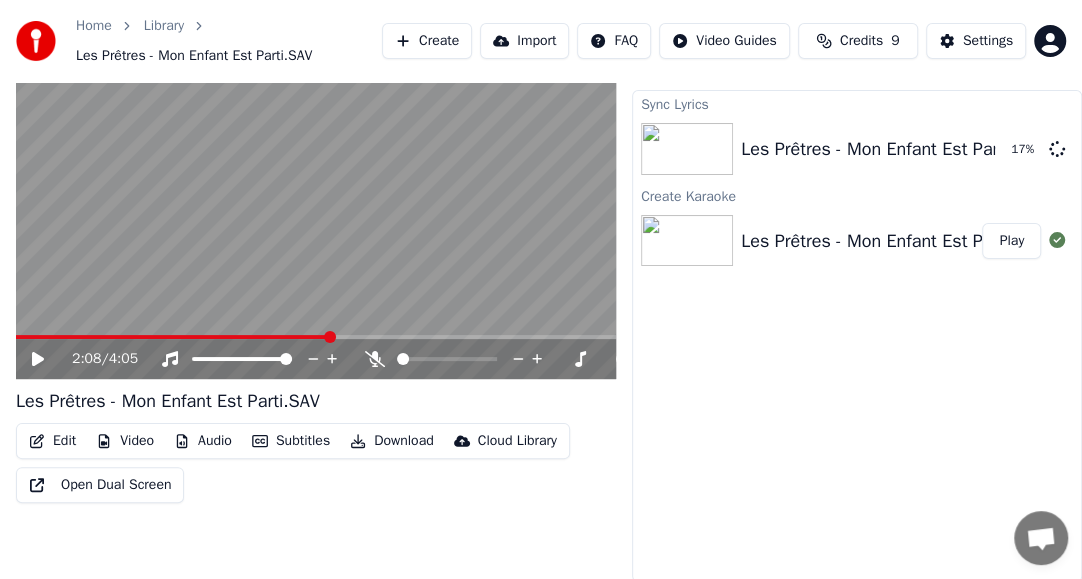 click at bounding box center (173, 337) 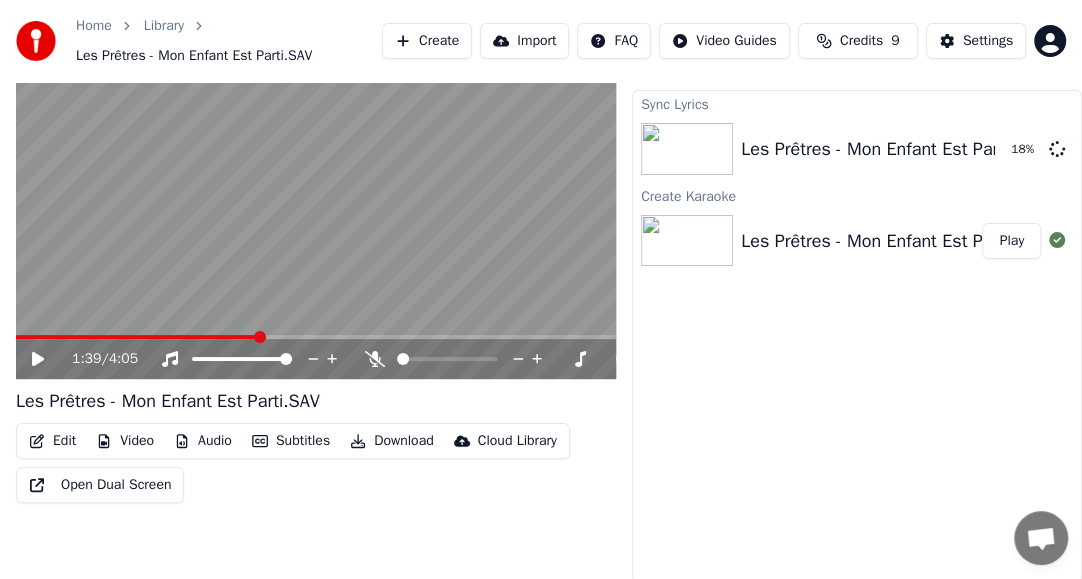 click at bounding box center [316, 211] 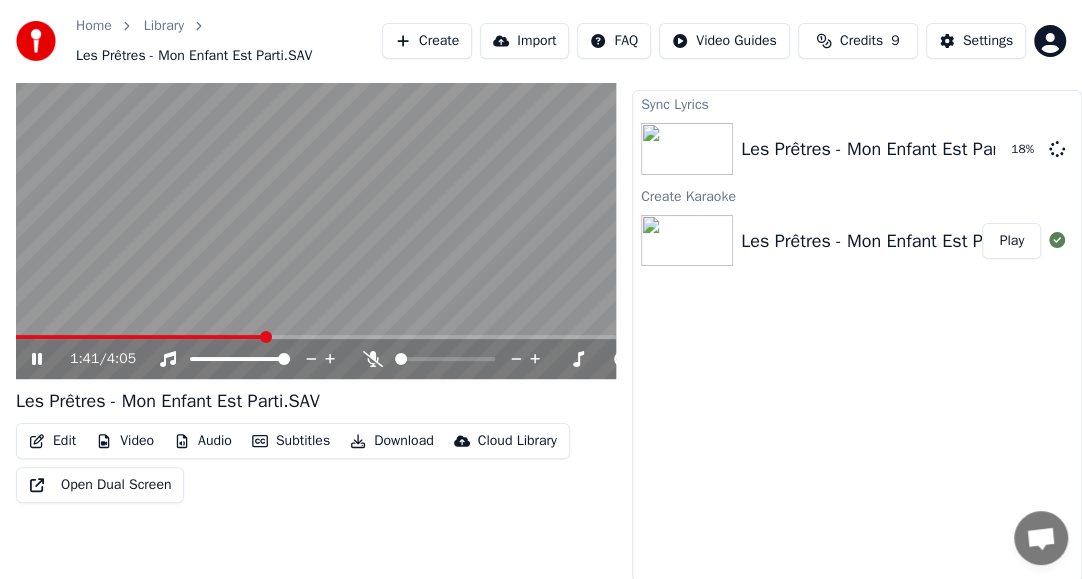 click at bounding box center (316, 211) 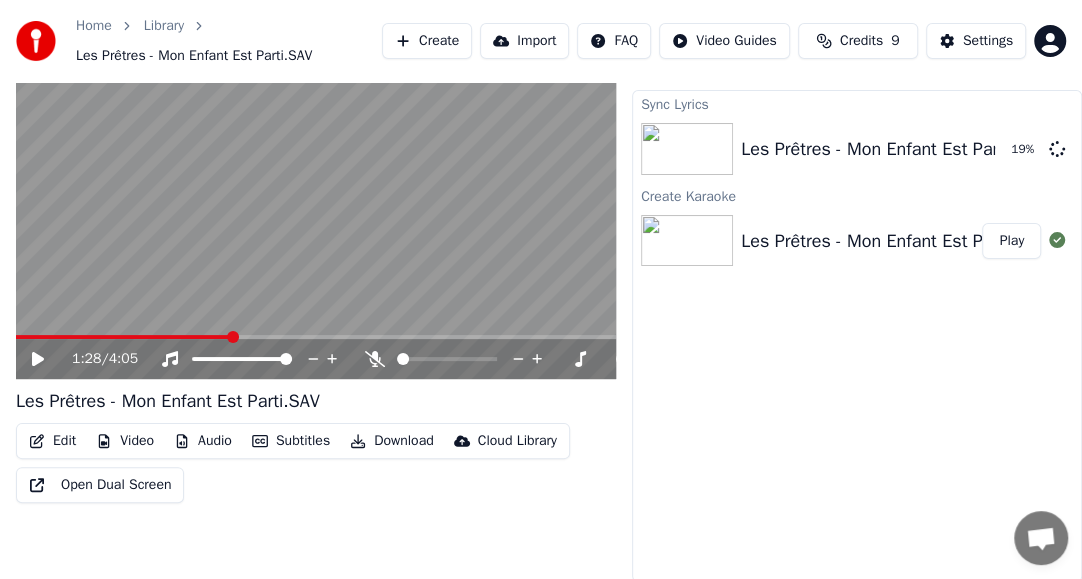 click at bounding box center (123, 337) 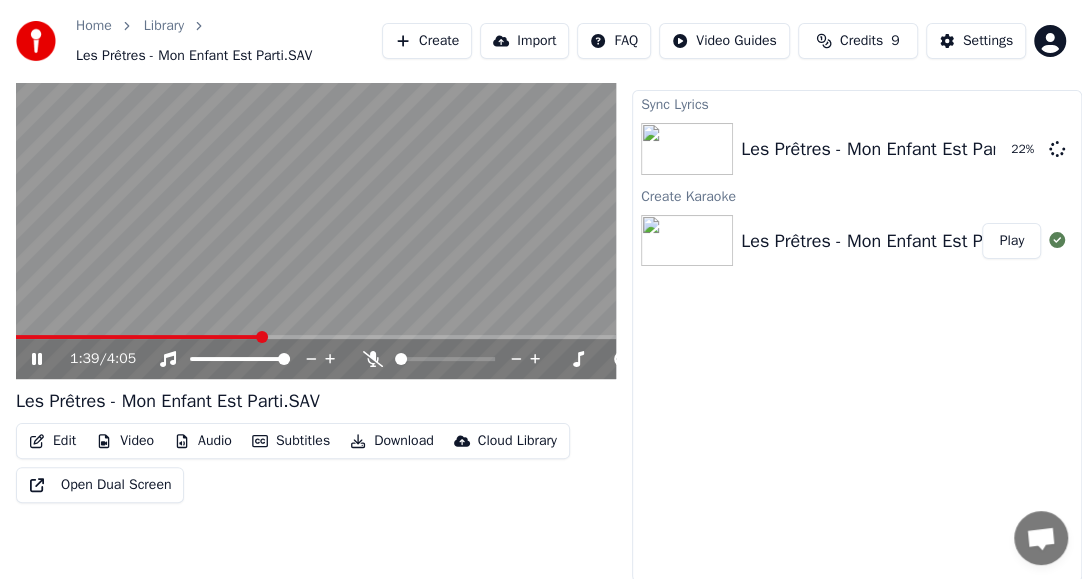 click 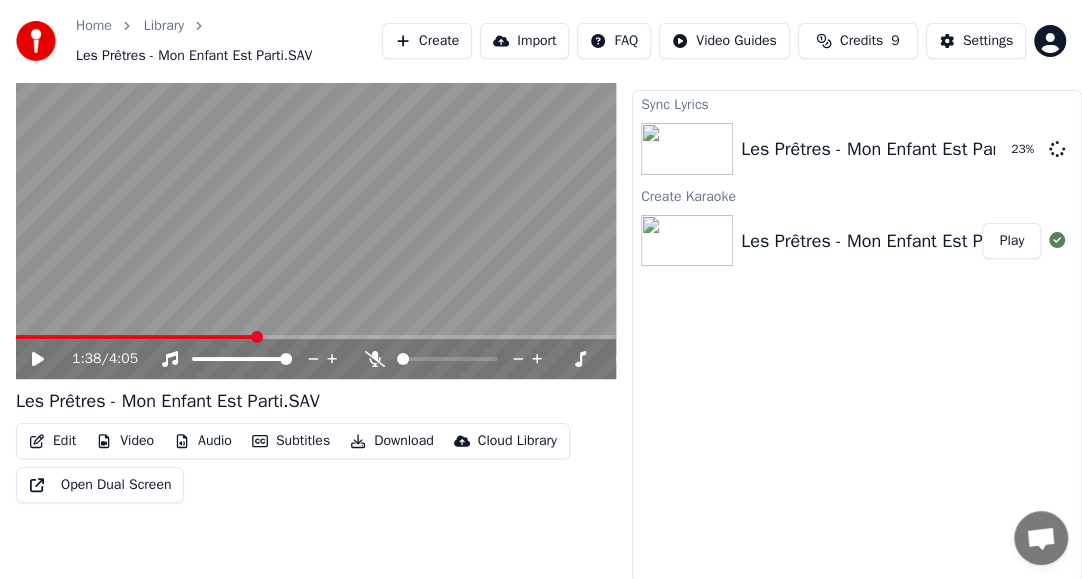 click at bounding box center (136, 337) 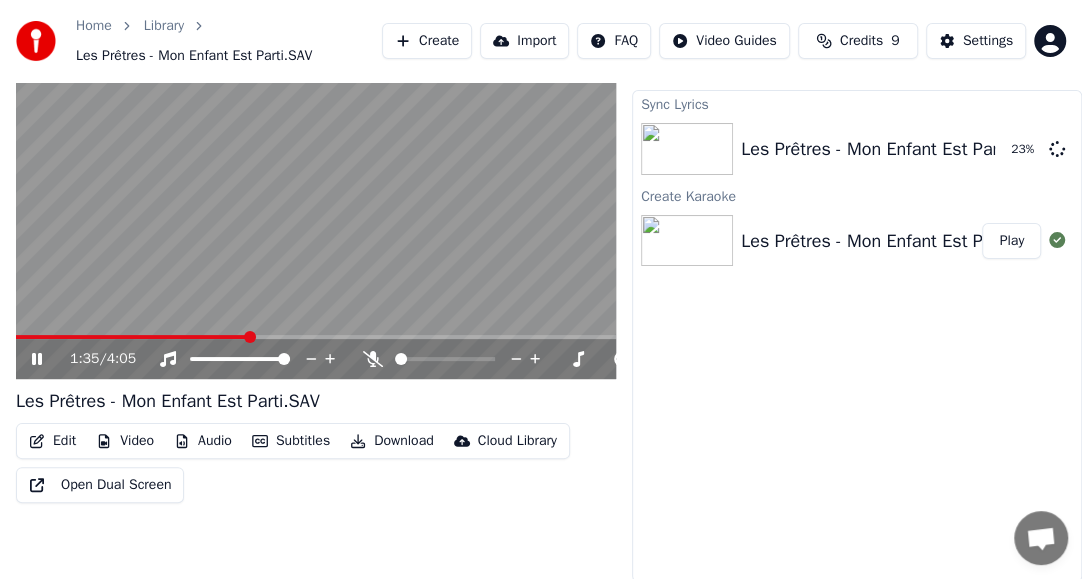 click at bounding box center (132, 337) 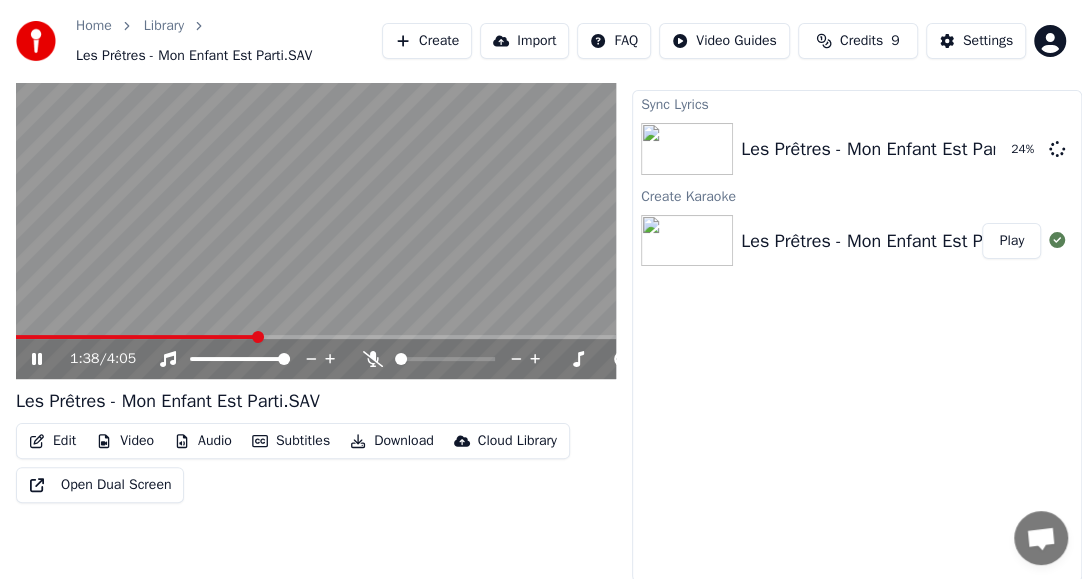 click at bounding box center [316, 211] 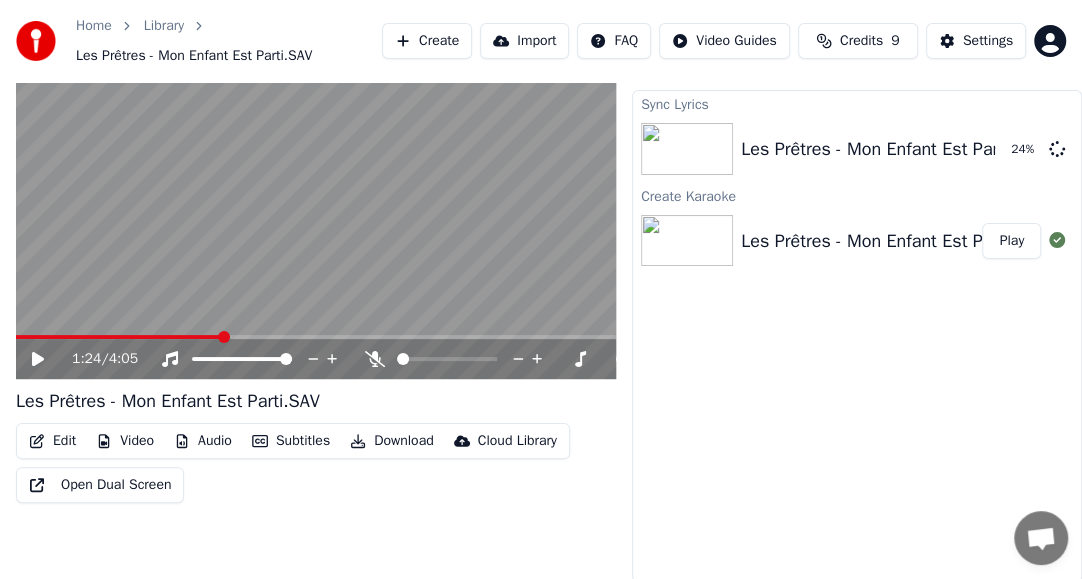 click at bounding box center [119, 337] 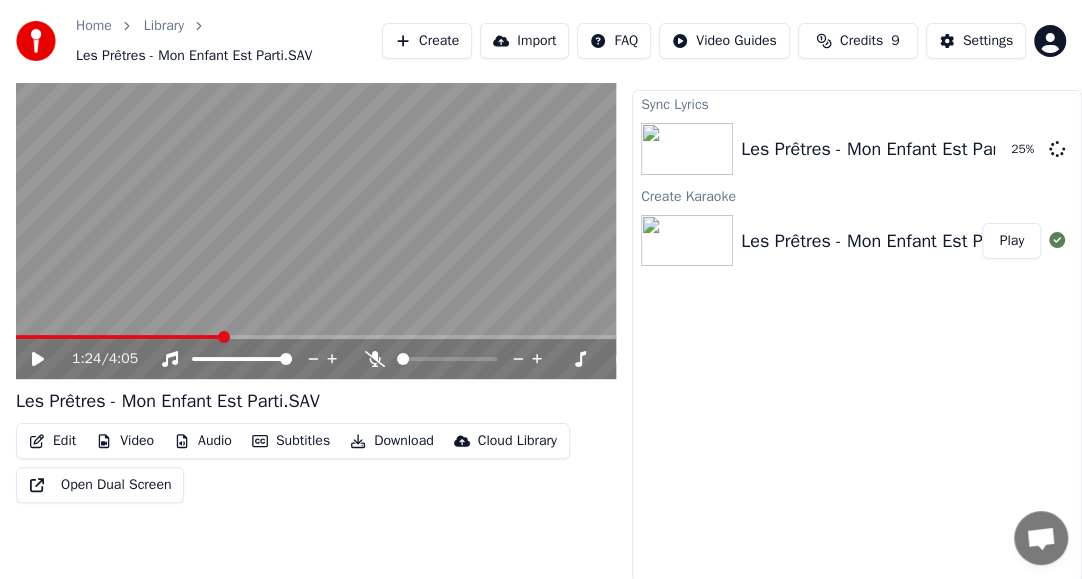 click on "1:24  /  4:05" at bounding box center [316, 359] 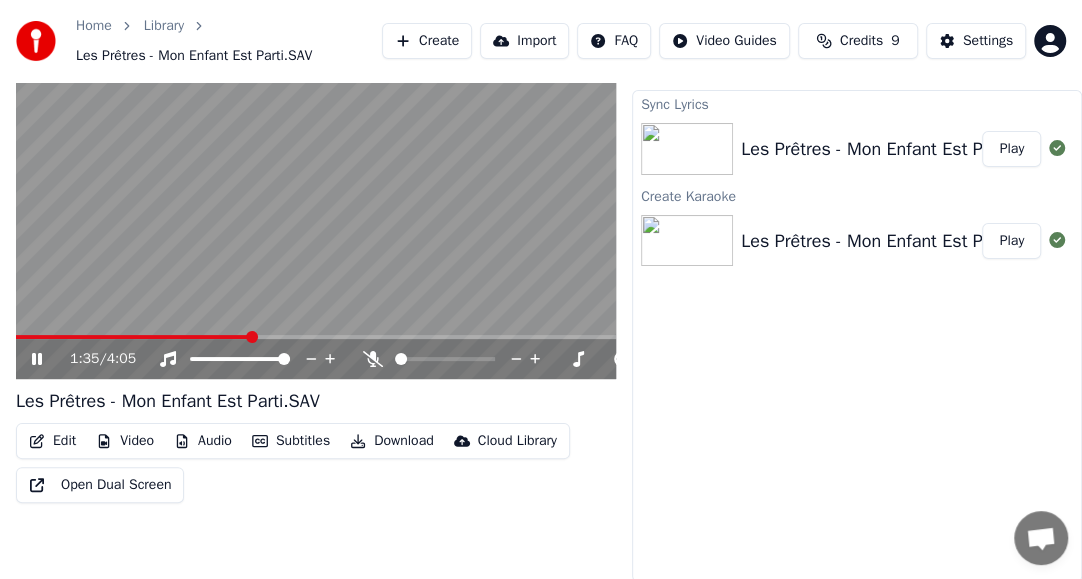 click at bounding box center [316, 211] 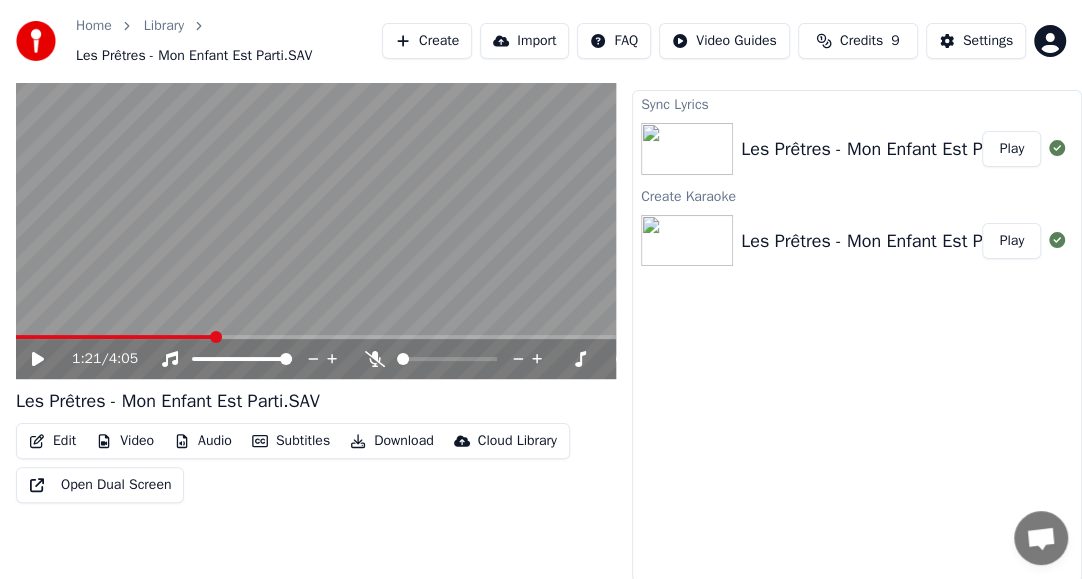 click at bounding box center (115, 337) 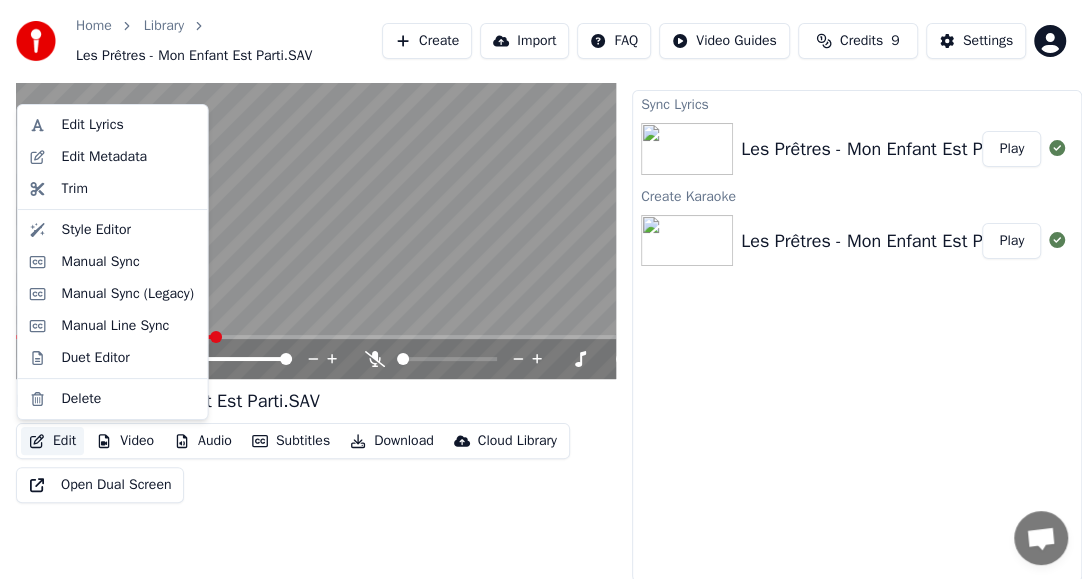 click 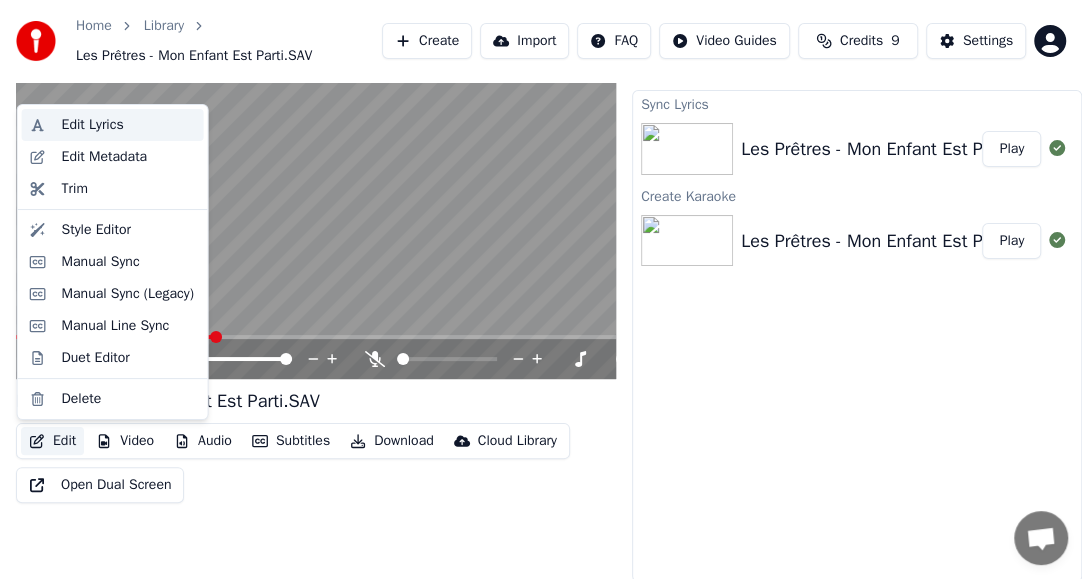 click on "Edit Lyrics" at bounding box center [93, 125] 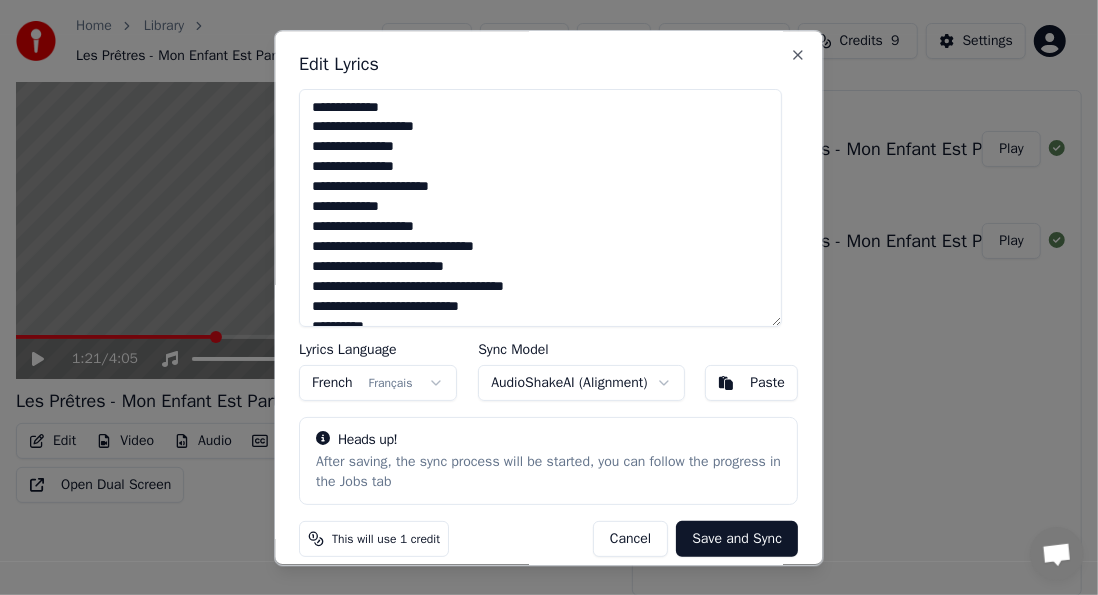 click on "Home Library Les Prêtres - Mon Enfant Est Parti.SAV Create Import FAQ Video Guides Credits 9 Settings 1:21  /  4:05 Les Prêtres - Mon Enfant Est Parti.SAV Edit Video Audio Subtitles Download Cloud Library Open Dual Screen Queue ( 1 ) Jobs Library Sync Lyrics Les Prêtres - Mon Enfant Est Parti.SAV Play Create Karaoke Les Prêtres - Mon Enfant Est Parti Play Edit Lyrics Lyrics Language French Français Sync Model AudioShakeAI ( Alignment ) Paste Heads up! After saving, the sync process will be started, you can follow the progress in the Jobs tab This will use 1 credit Cancel Save and Sync Close" at bounding box center (541, 257) 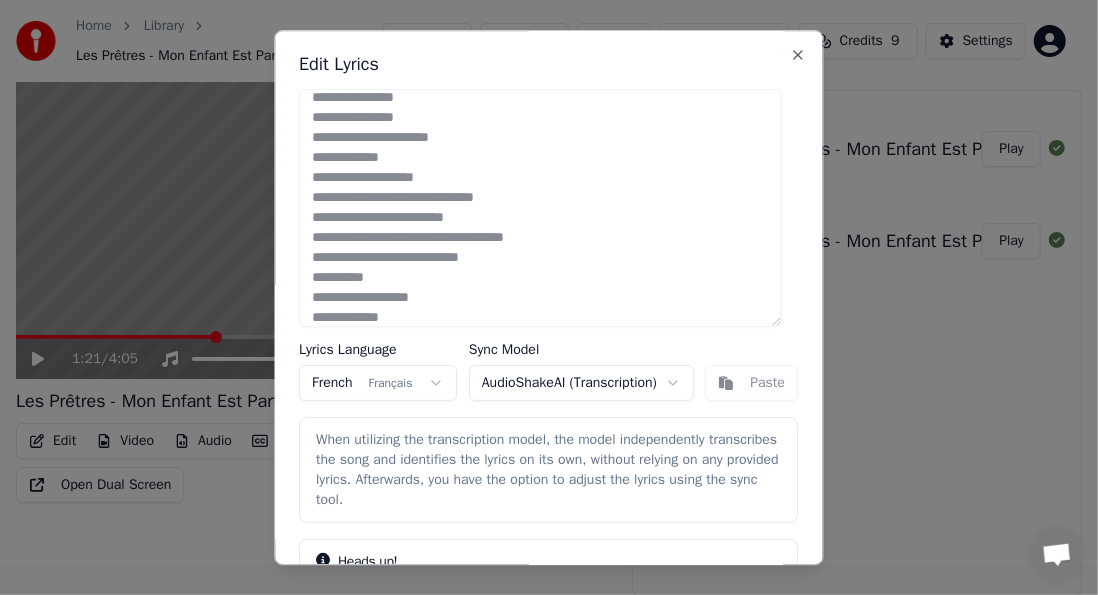 scroll, scrollTop: 0, scrollLeft: 0, axis: both 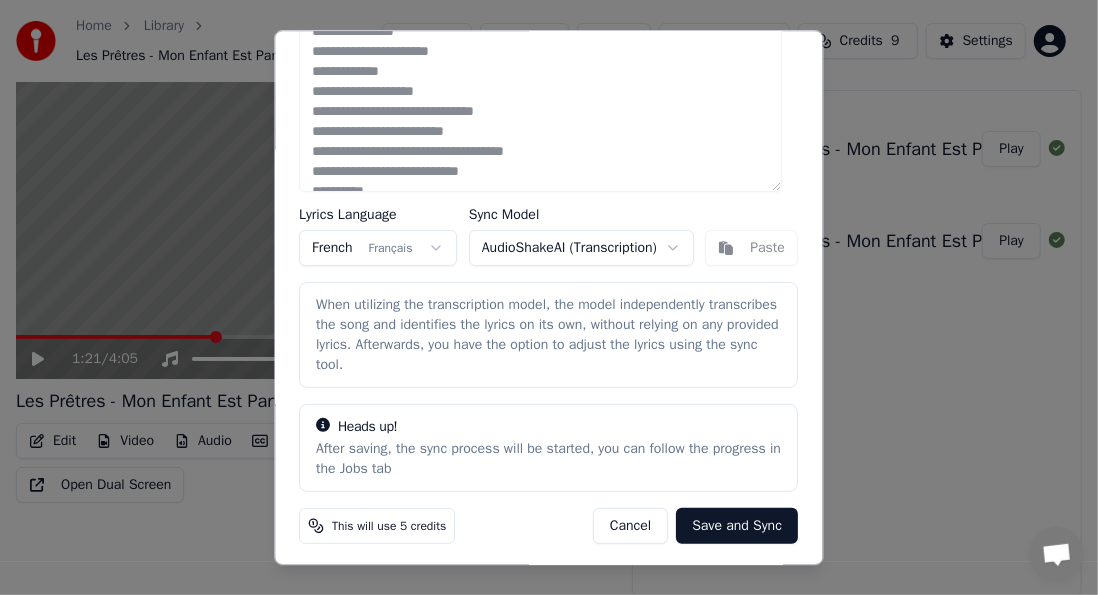 click on "Save and Sync" at bounding box center [738, 526] 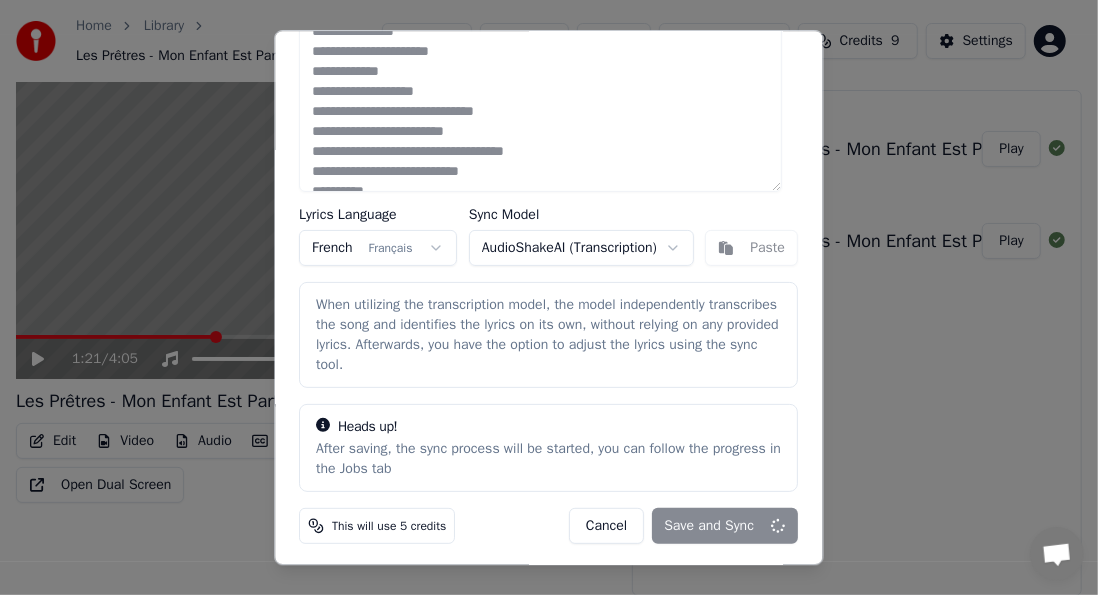type 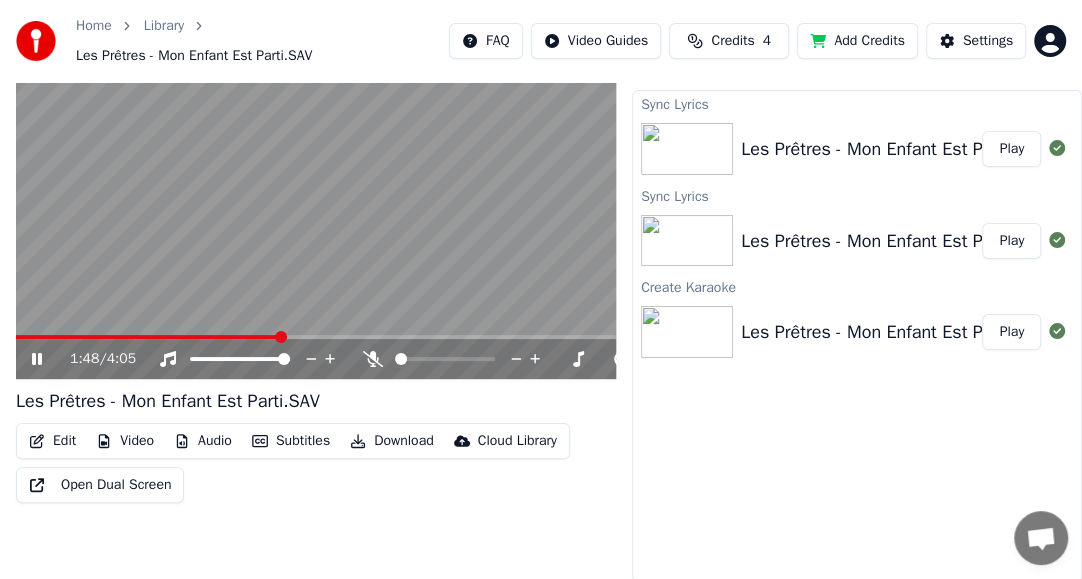 click at bounding box center [316, 211] 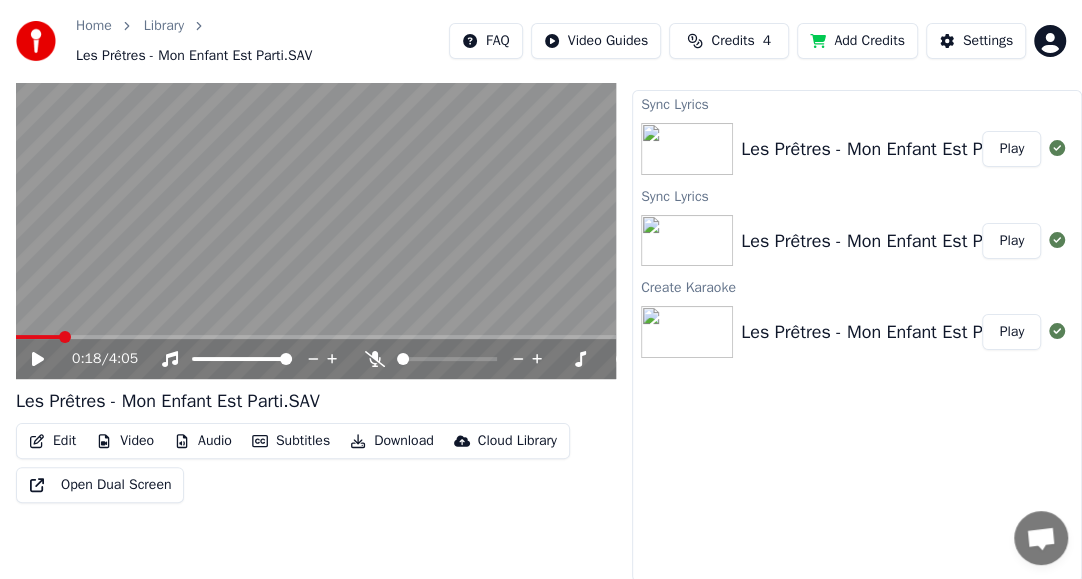 click at bounding box center [38, 337] 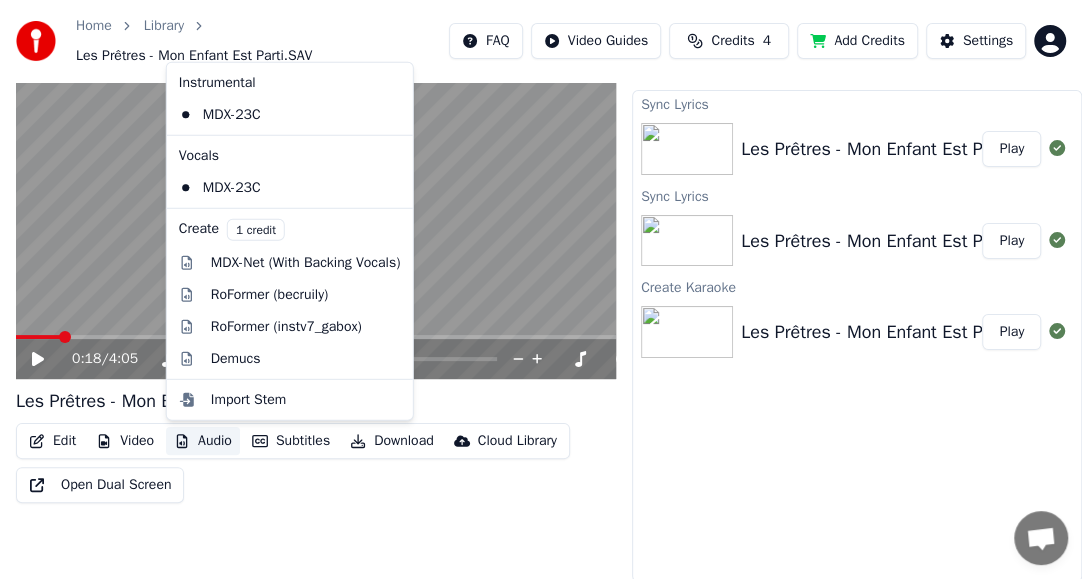click on "Audio" at bounding box center [203, 441] 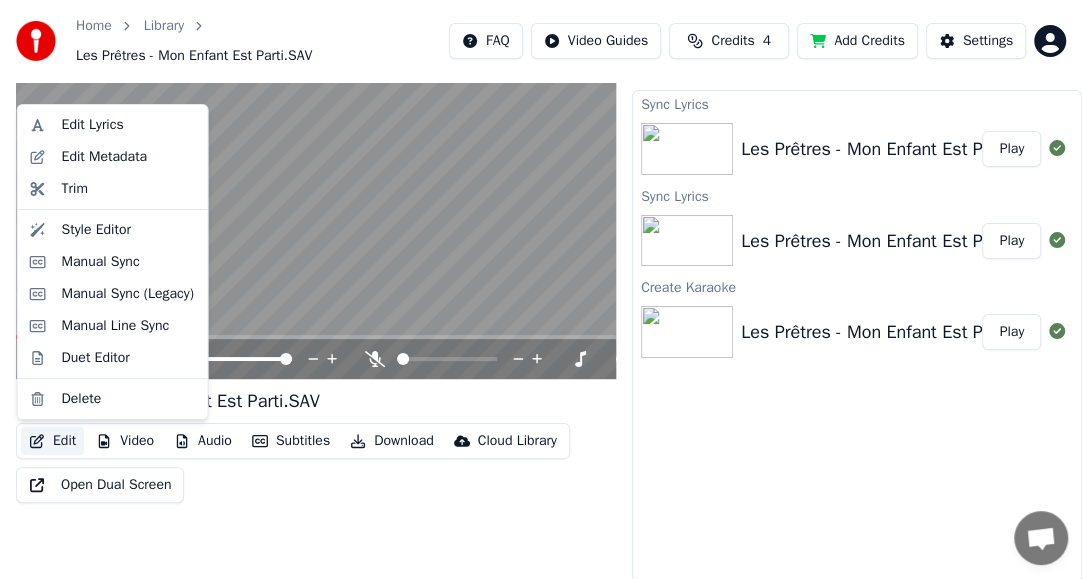 click on "Edit" at bounding box center (52, 441) 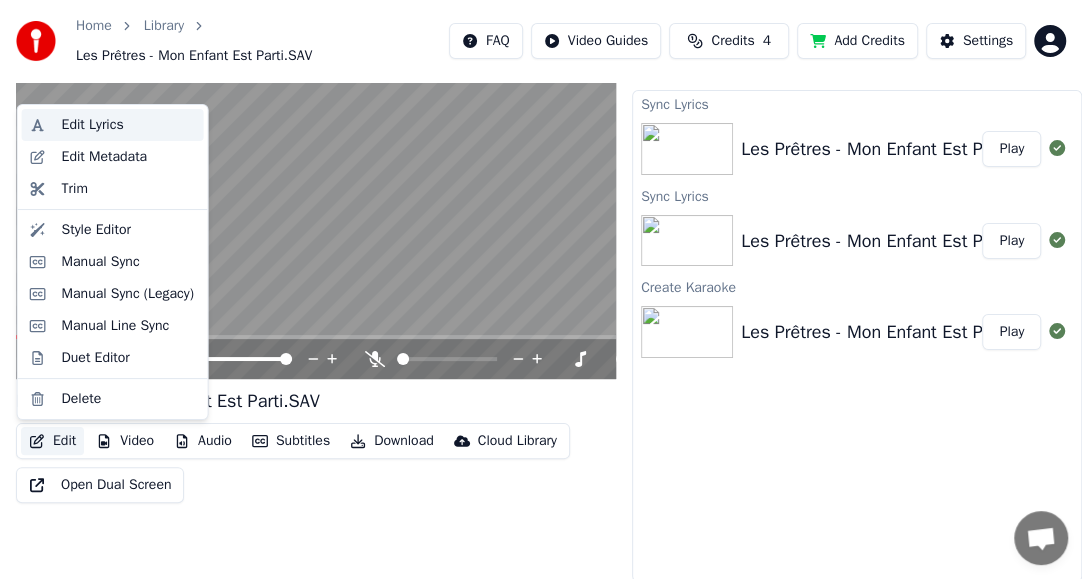 click on "Edit Lyrics" at bounding box center [93, 125] 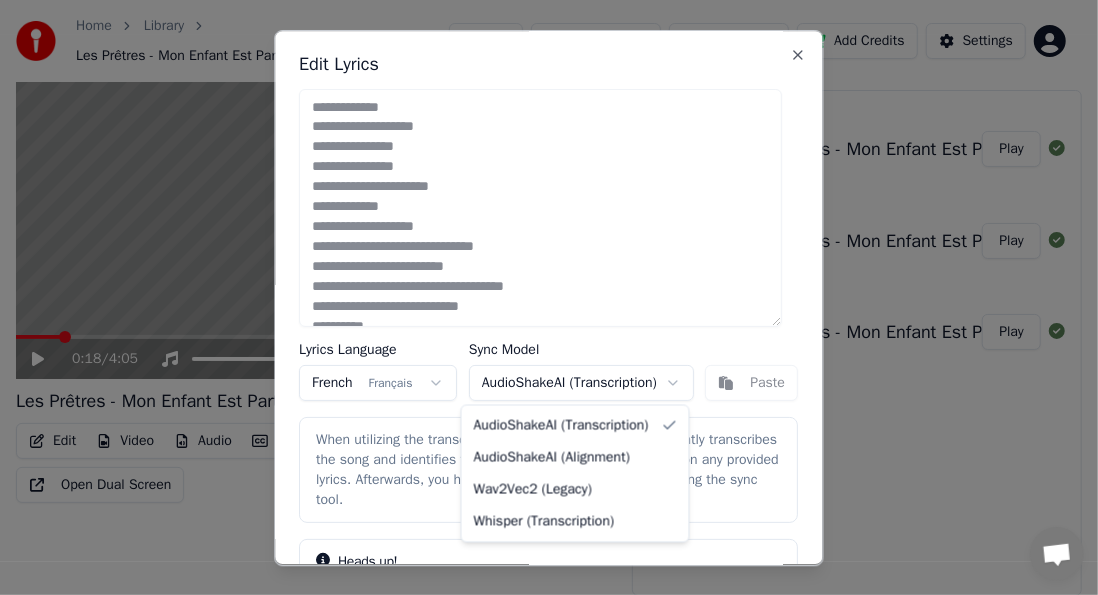 click on "Home Library Les Prêtres - Mon Enfant Est Parti.SAV FAQ Video Guides Credits 4 Add Credits Settings 0:18  /  4:05 Les Prêtres - Mon Enfant Est Parti.SAV Edit Video Audio Subtitles Download Cloud Library Open Dual Screen Queue ( 1 ) Jobs Library Sync Lyrics Les Prêtres - Mon Enfant Est Parti.SAV Play Sync Lyrics Les Prêtres - Mon Enfant Est Parti.SAV Play Create Karaoke Les Prêtres - Mon Enfant Est Parti Play Edit Lyrics Lyrics Language French Français Sync Model AudioShakeAI ( Transcription ) Paste When utilizing the transcription model, the model independently transcribes the song and identifies the lyrics on its own, without relying on any provided lyrics. Afterwards, you have the option to adjust the lyrics using the sync tool. Heads up! After saving, the sync process will be started, you can follow the progress in the Jobs tab This will use 5 credits Cancel Save and Sync Close AudioShakeAI ( Transcription ) AudioShakeAI ( Alignment ) Wav2Vec2 ( Legacy ) Whisper ( Transcription )" at bounding box center (541, 257) 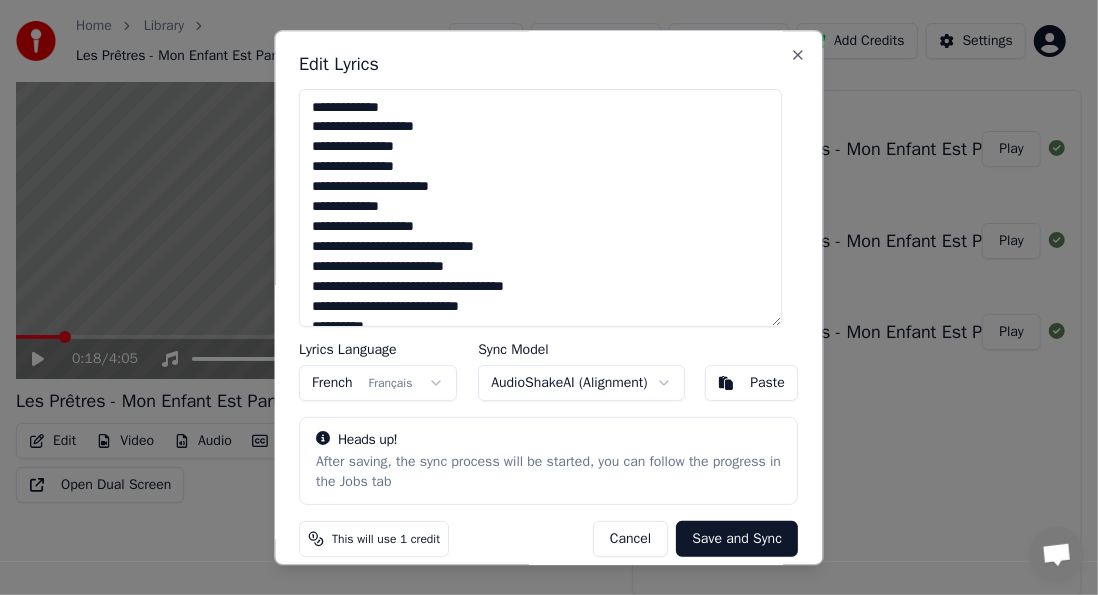 click on "Save and Sync" at bounding box center [738, 539] 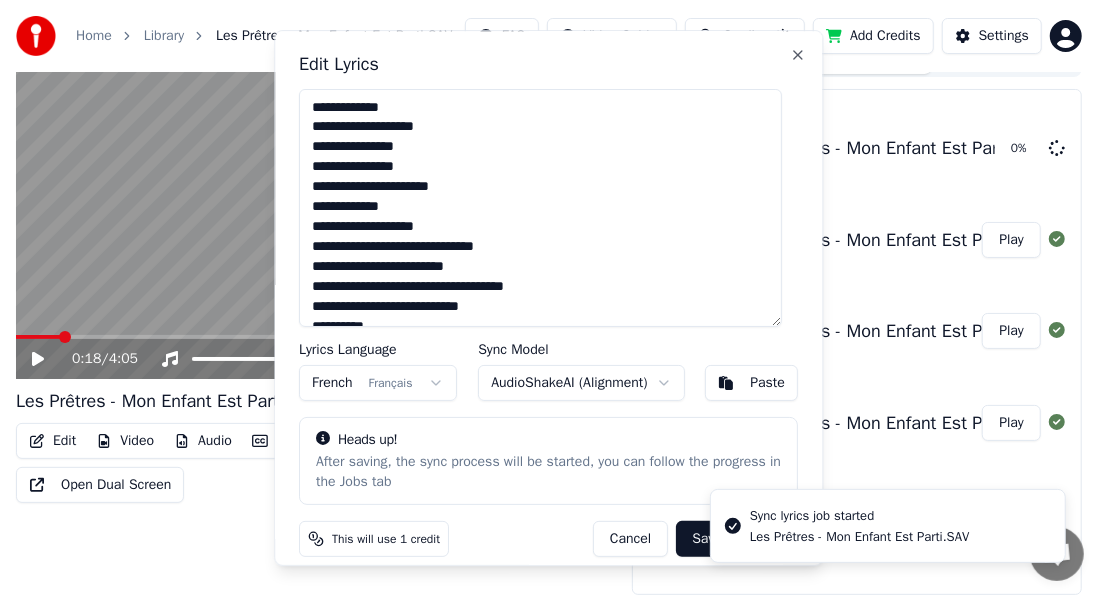 scroll, scrollTop: 30, scrollLeft: 0, axis: vertical 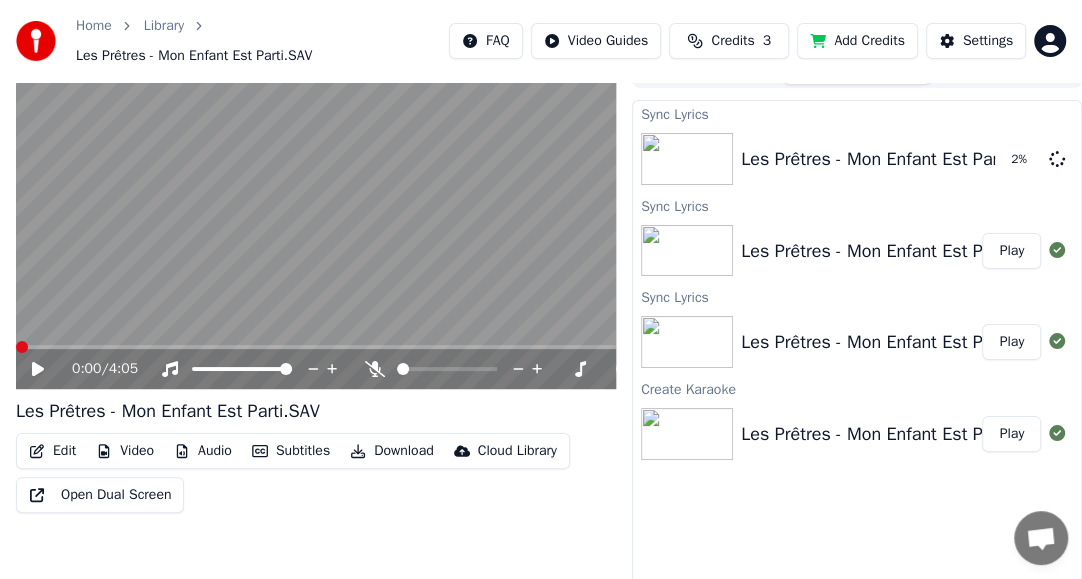 click at bounding box center [22, 347] 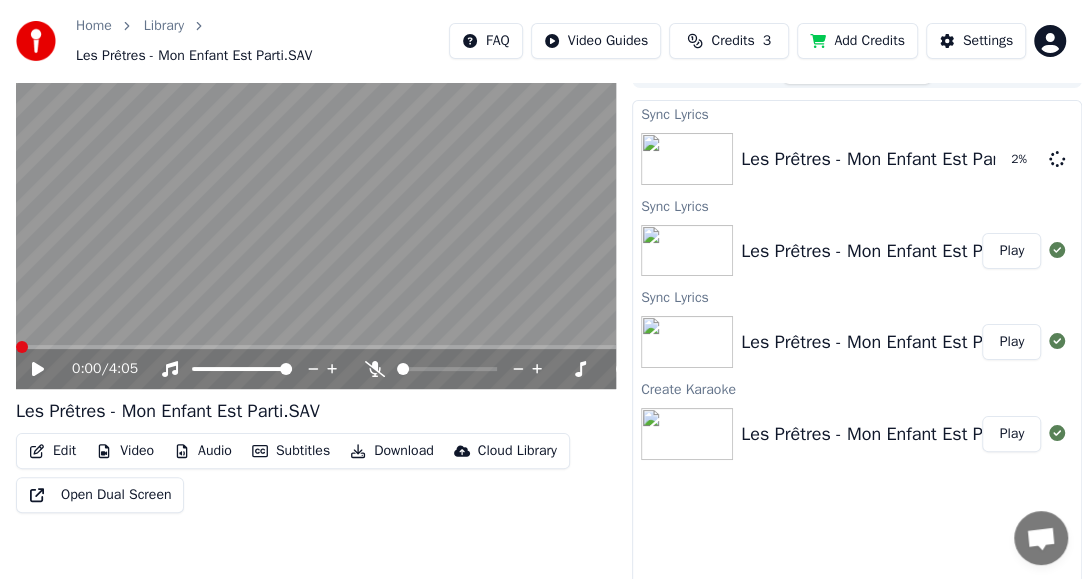 click on "0:00  /  4:05" at bounding box center [316, 369] 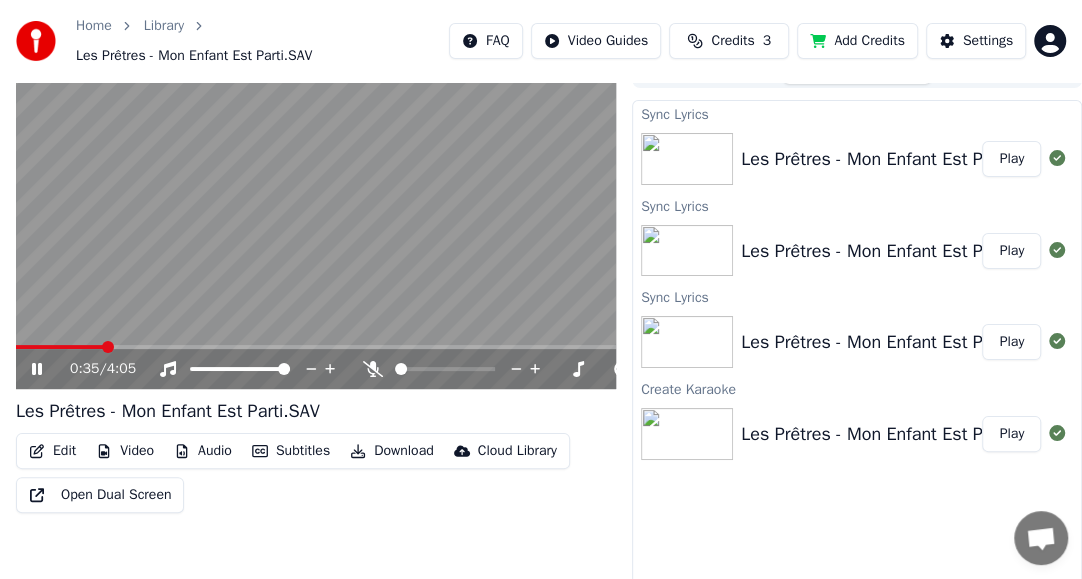 click 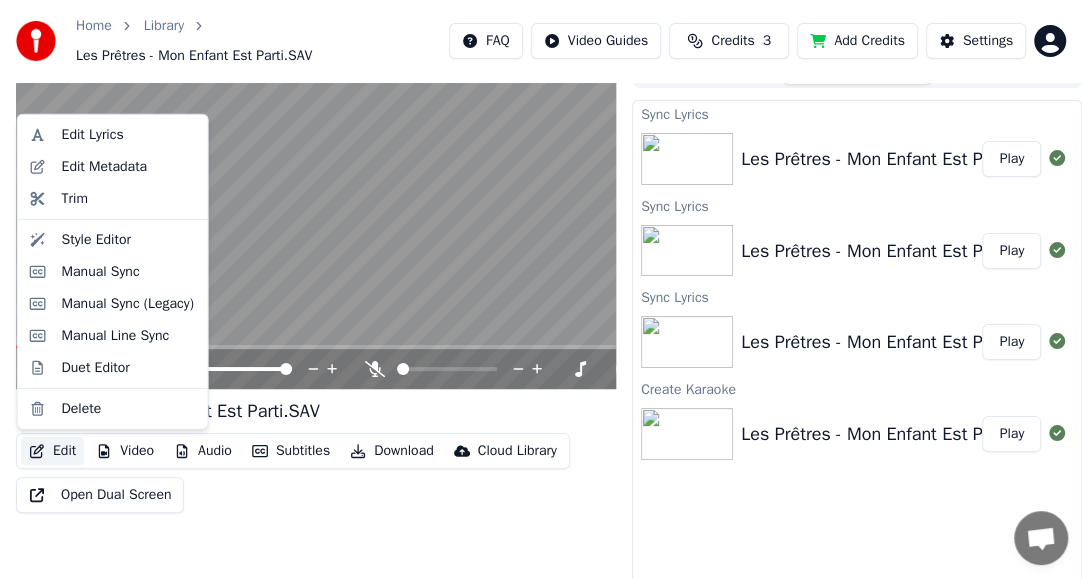 click on "Edit" at bounding box center [52, 451] 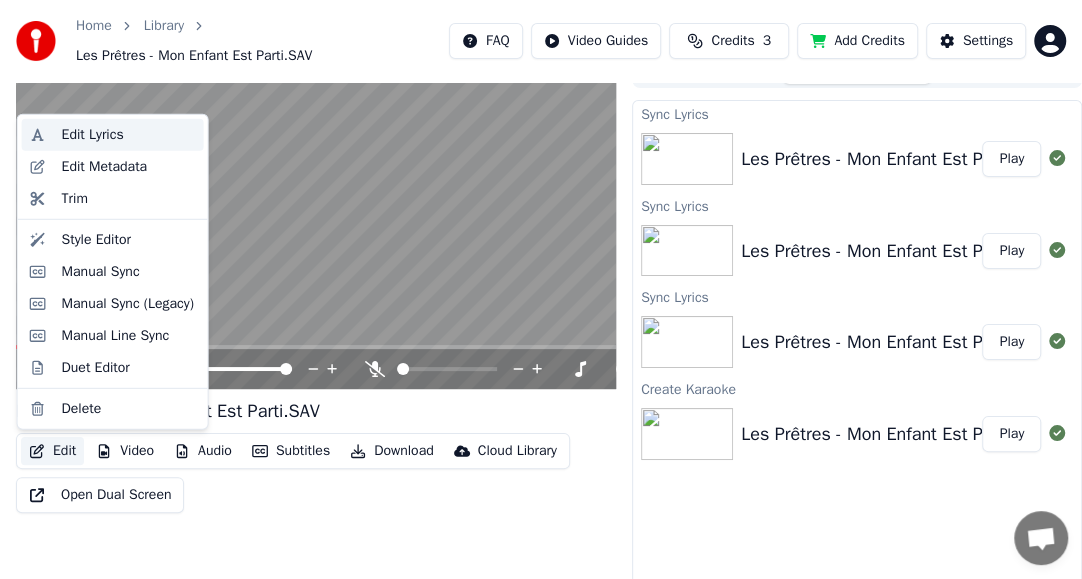 click on "Edit Lyrics" at bounding box center [93, 135] 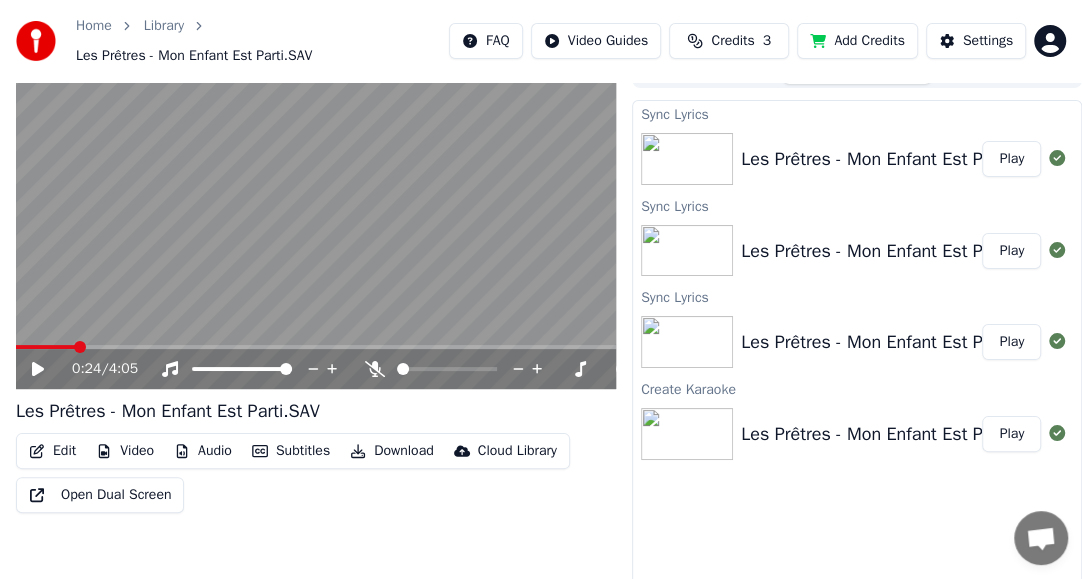 click at bounding box center [80, 347] 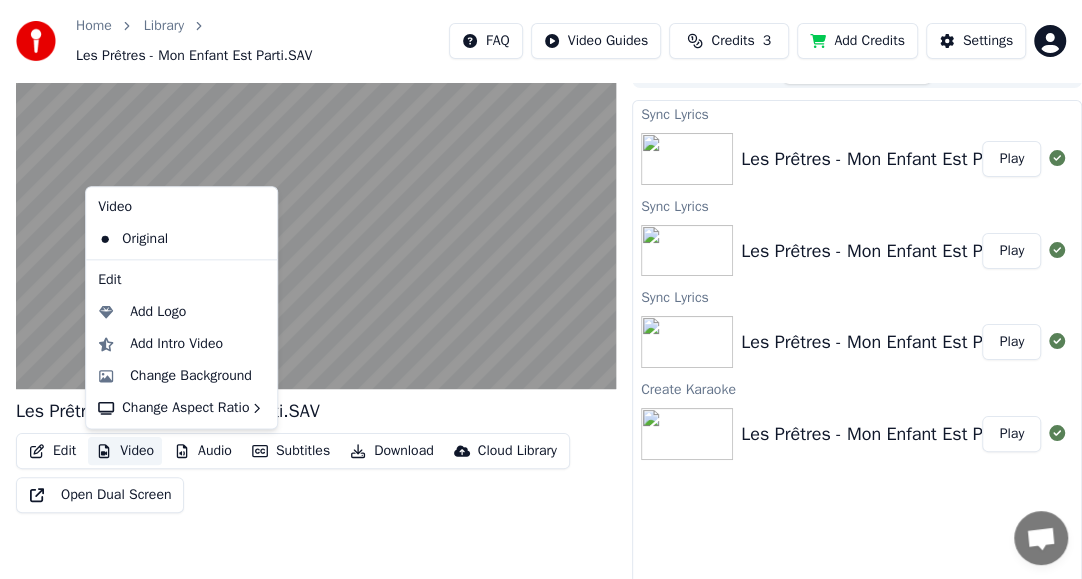 click on "Video" at bounding box center [125, 451] 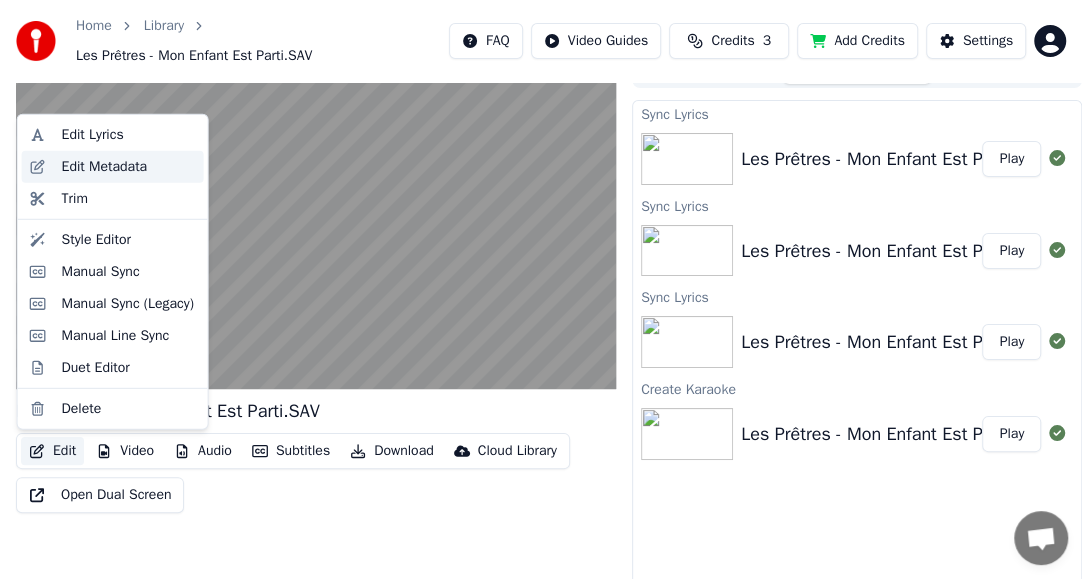 click on "Edit Metadata" at bounding box center [105, 167] 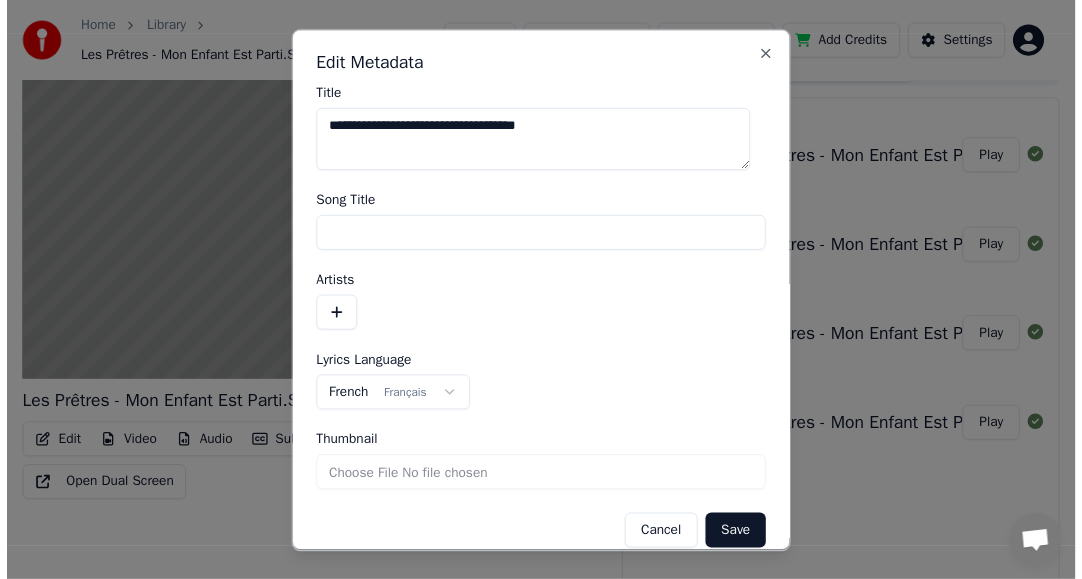 scroll, scrollTop: 21, scrollLeft: 0, axis: vertical 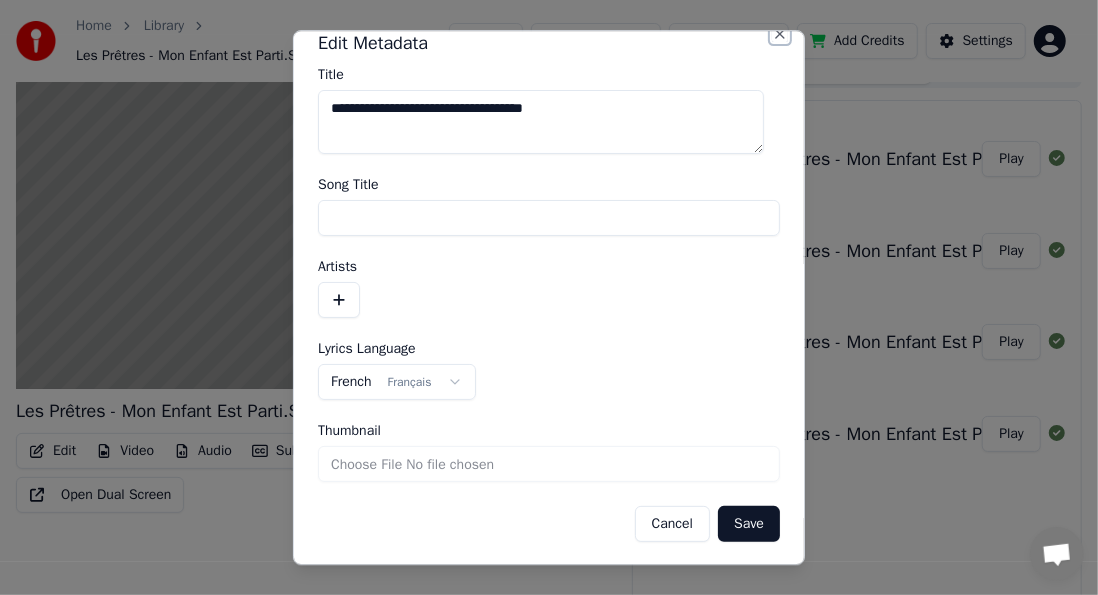click on "Close" at bounding box center (780, 34) 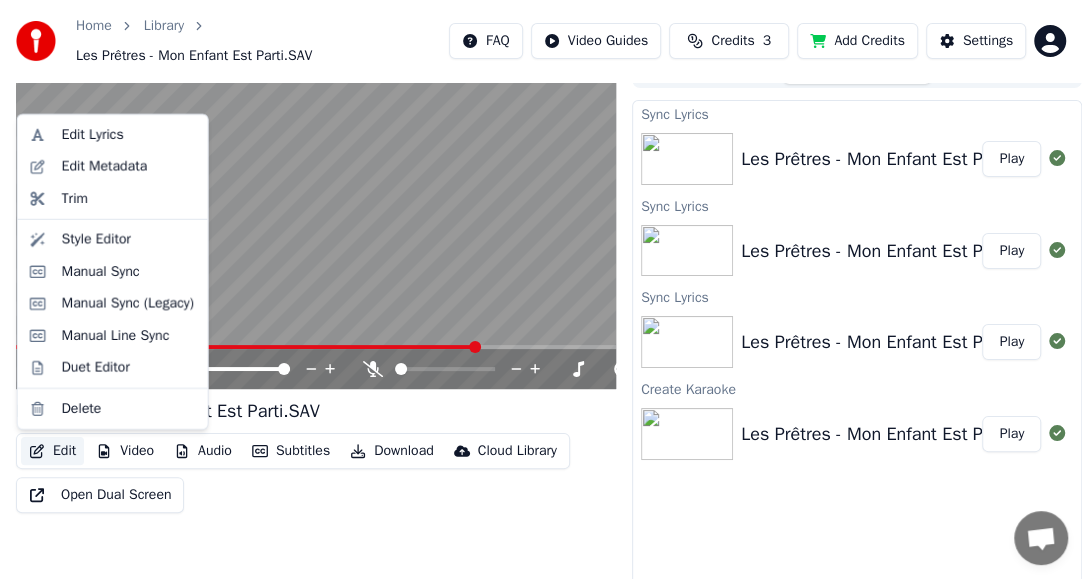 click 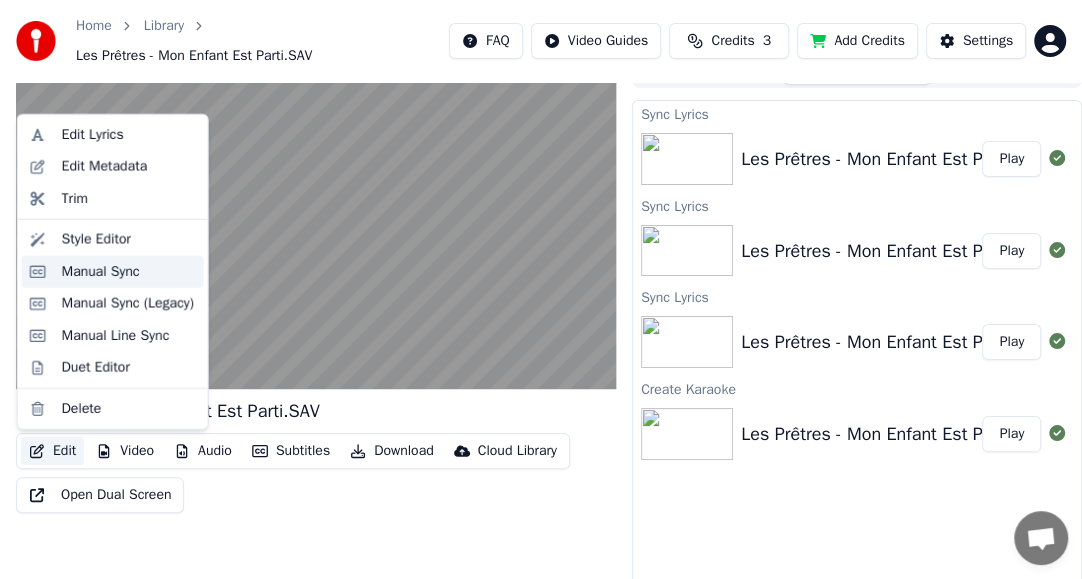 click on "Manual Sync" at bounding box center [101, 272] 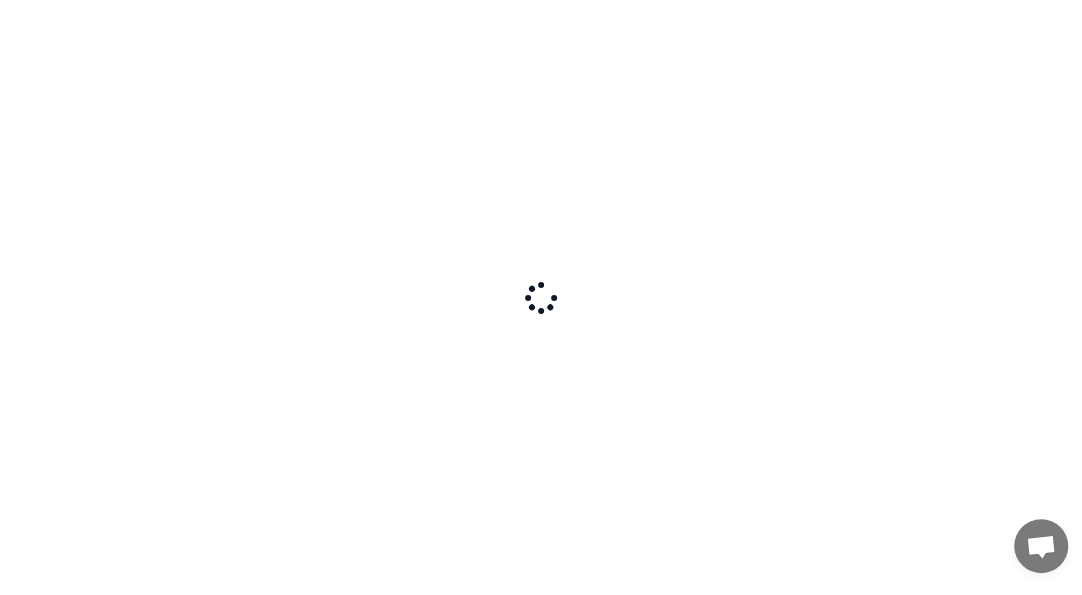 scroll, scrollTop: 0, scrollLeft: 0, axis: both 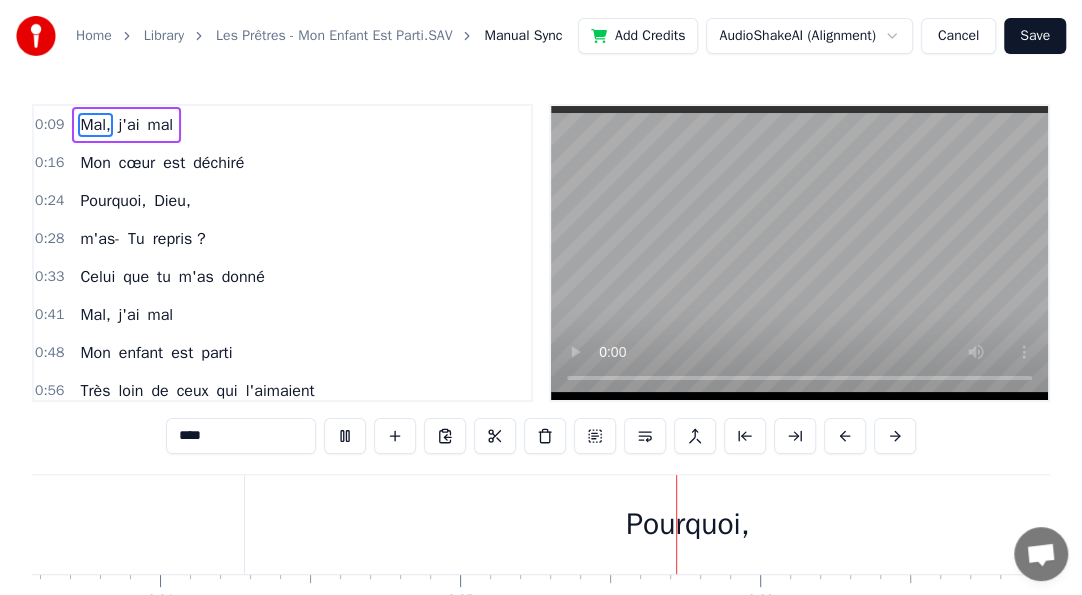 click on "Pourquoi," at bounding box center [113, 201] 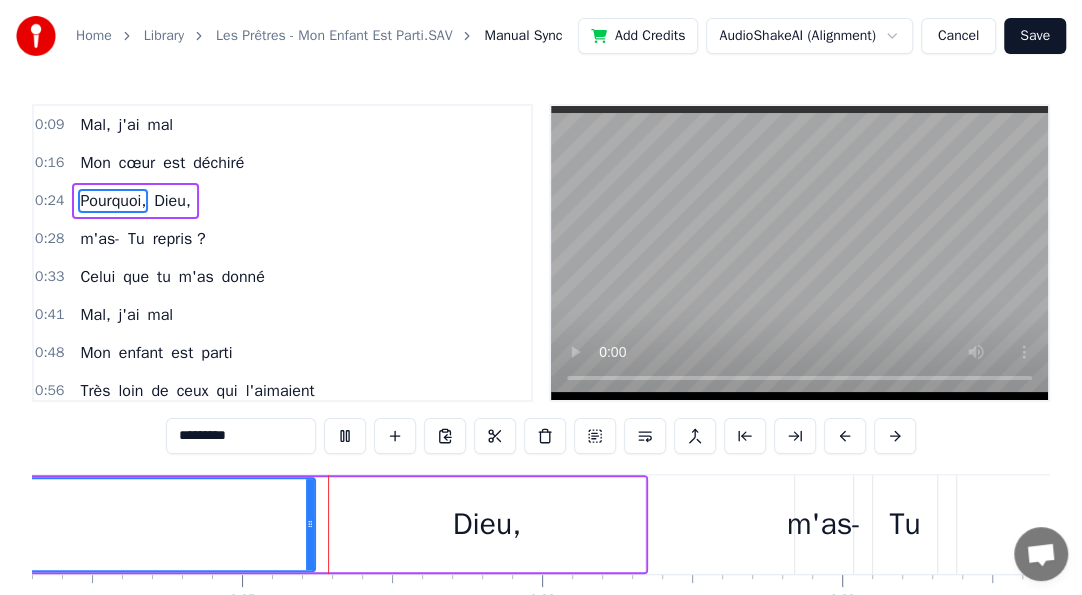 scroll, scrollTop: 0, scrollLeft: 7894, axis: horizontal 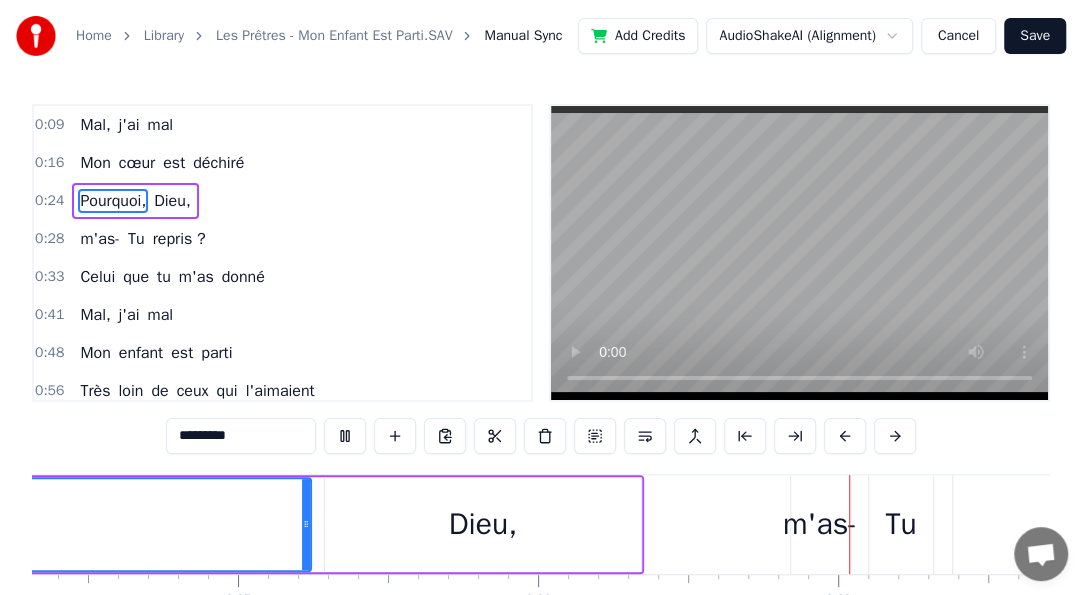 click on "m'as-" at bounding box center [100, 239] 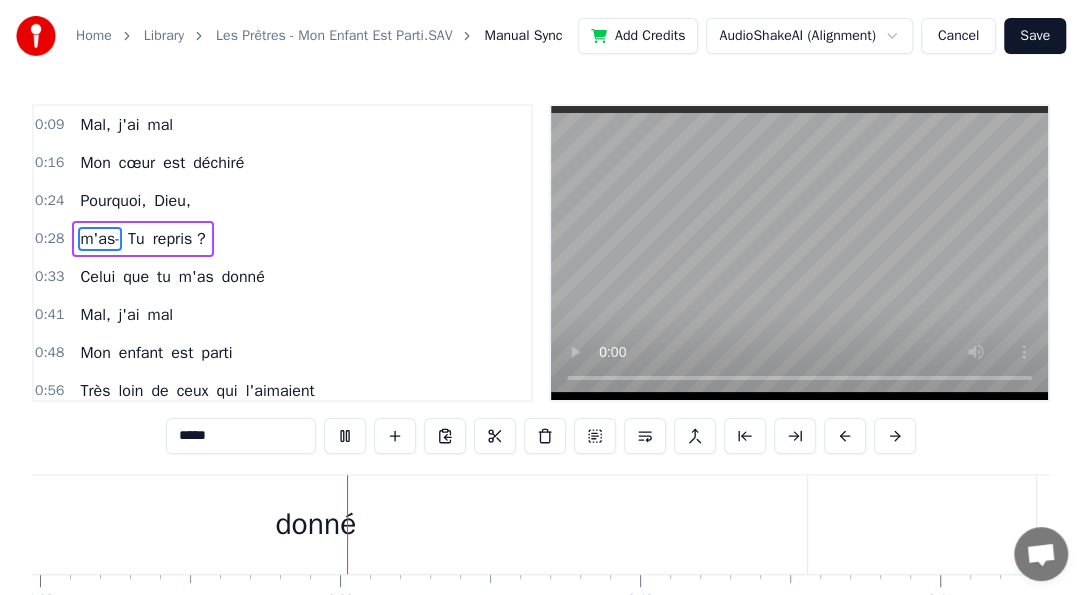 scroll, scrollTop: 0, scrollLeft: 11413, axis: horizontal 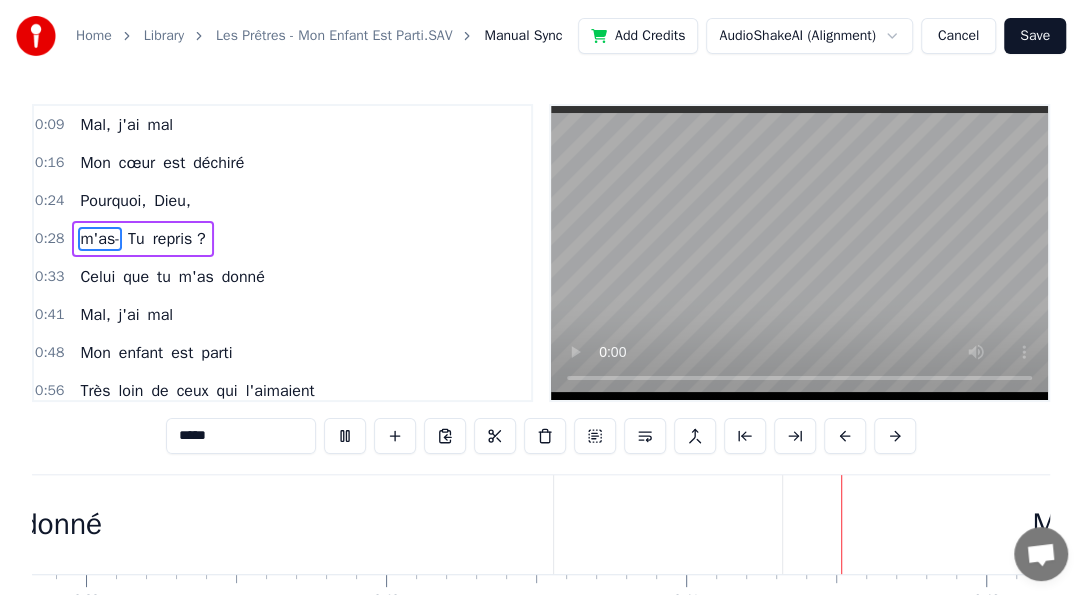 click on "Mal," at bounding box center (95, 315) 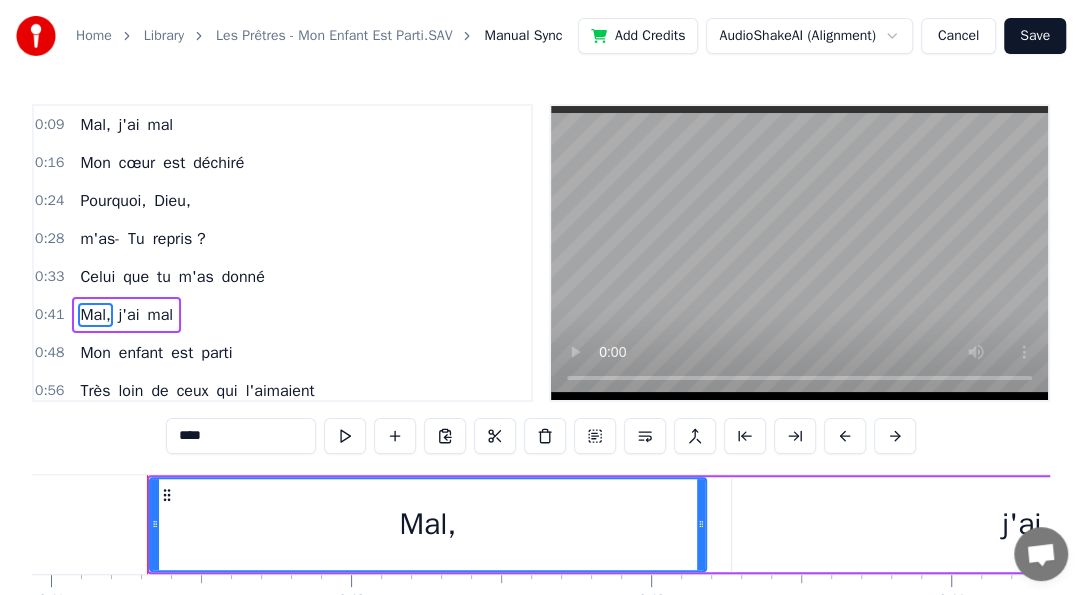 scroll, scrollTop: 0, scrollLeft: 12286, axis: horizontal 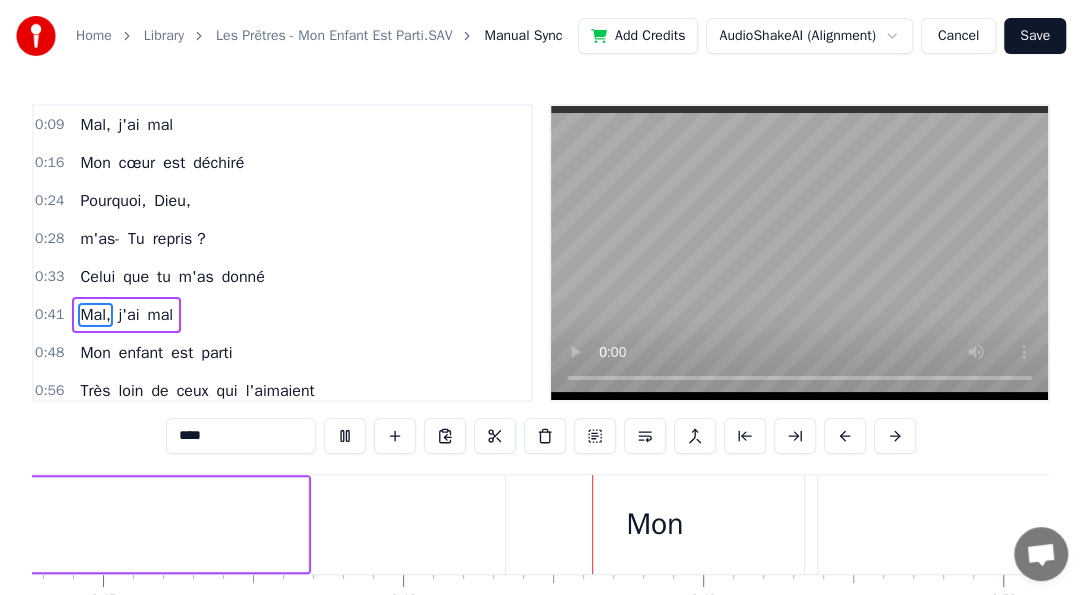 click on "Mon" at bounding box center (95, 353) 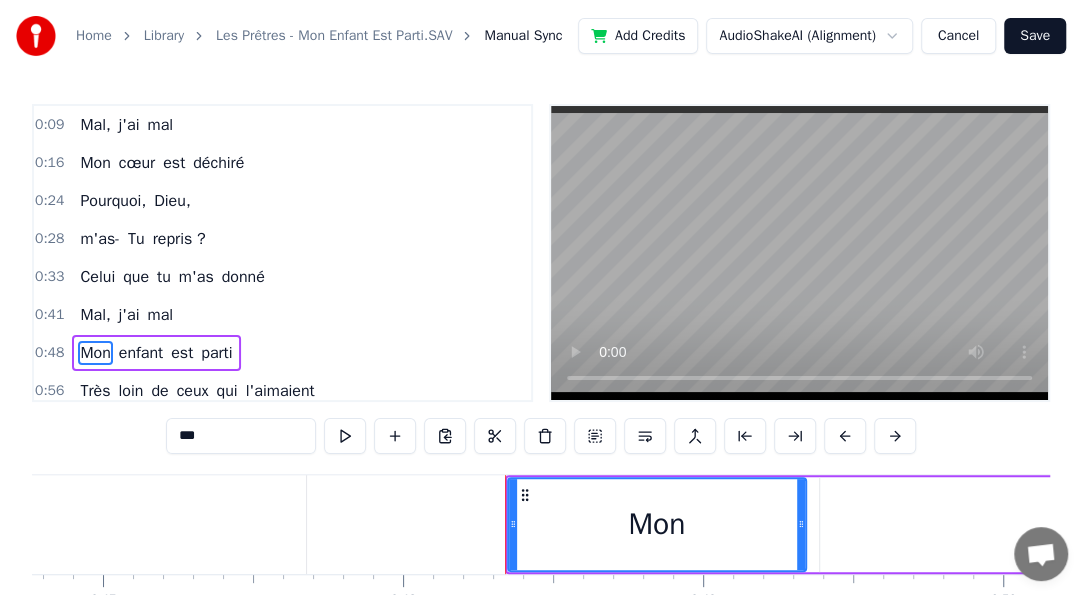 scroll, scrollTop: 90, scrollLeft: 0, axis: vertical 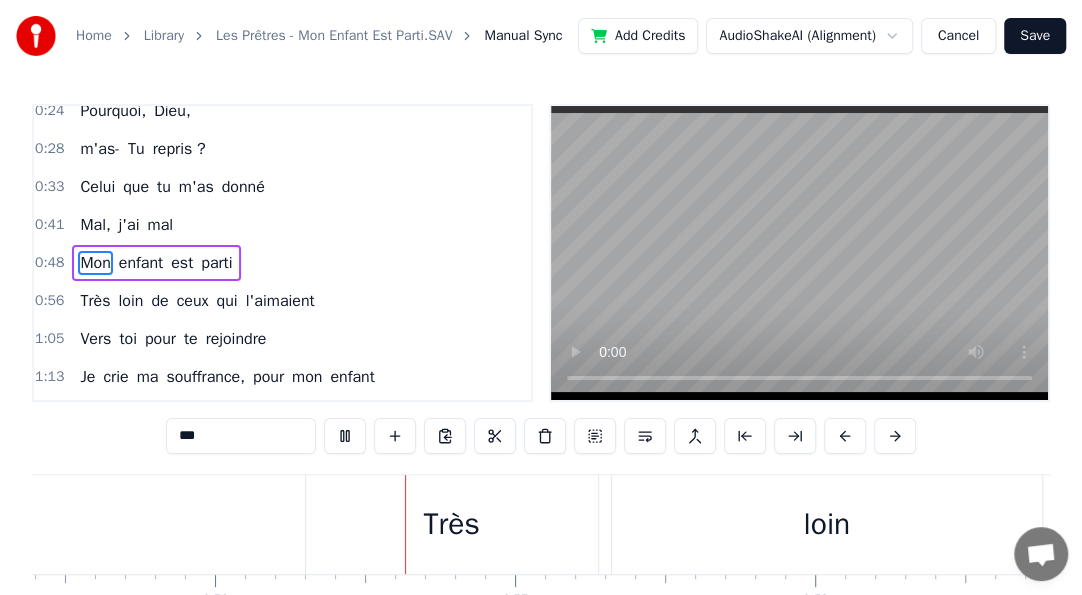 click on "Très" at bounding box center [95, 301] 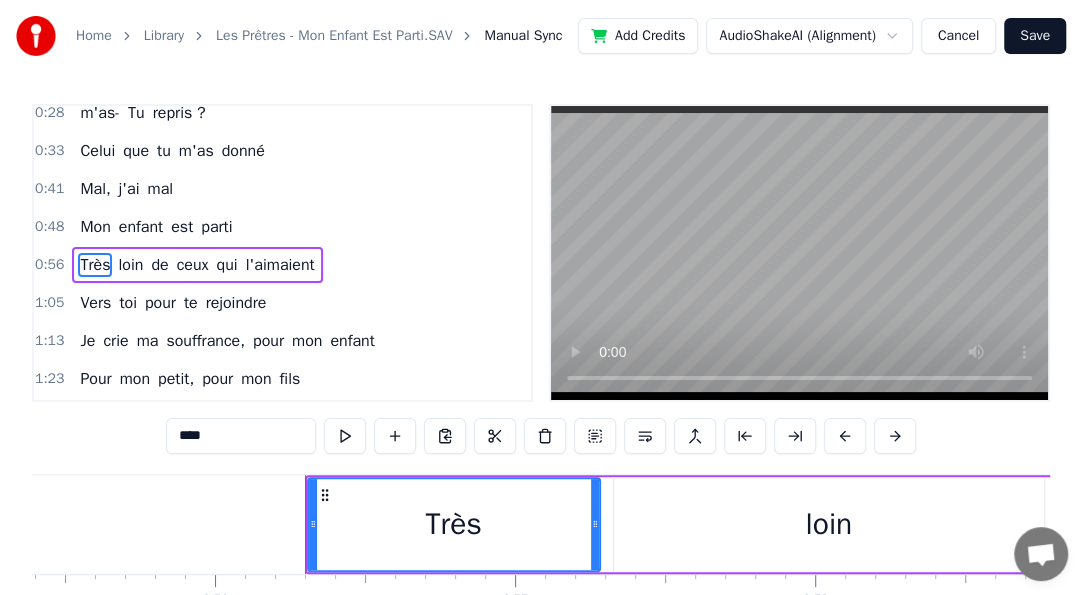 scroll, scrollTop: 126, scrollLeft: 0, axis: vertical 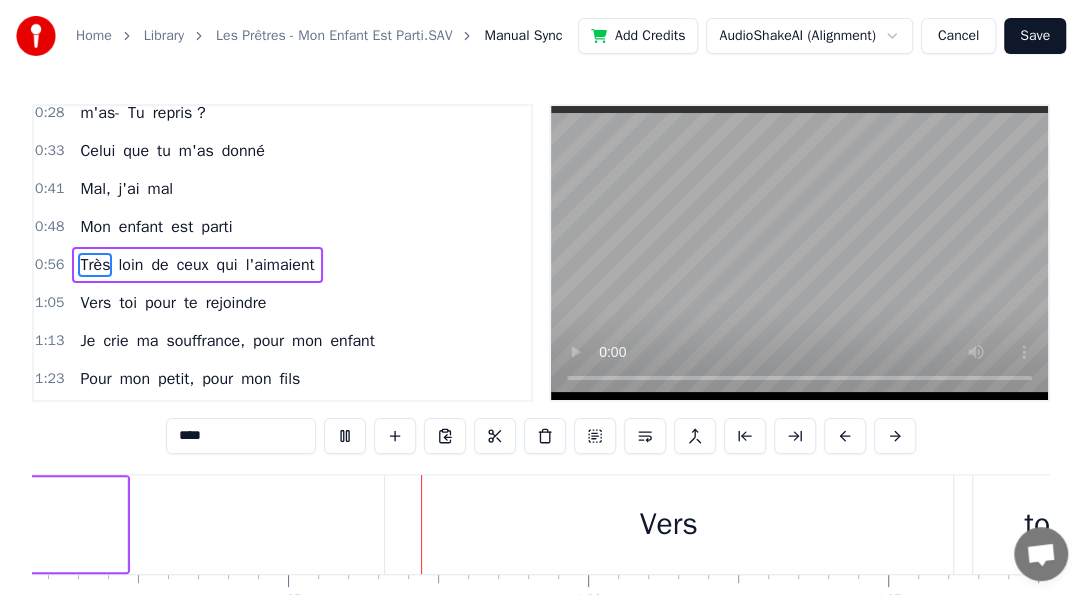click on "Vers" at bounding box center (95, 303) 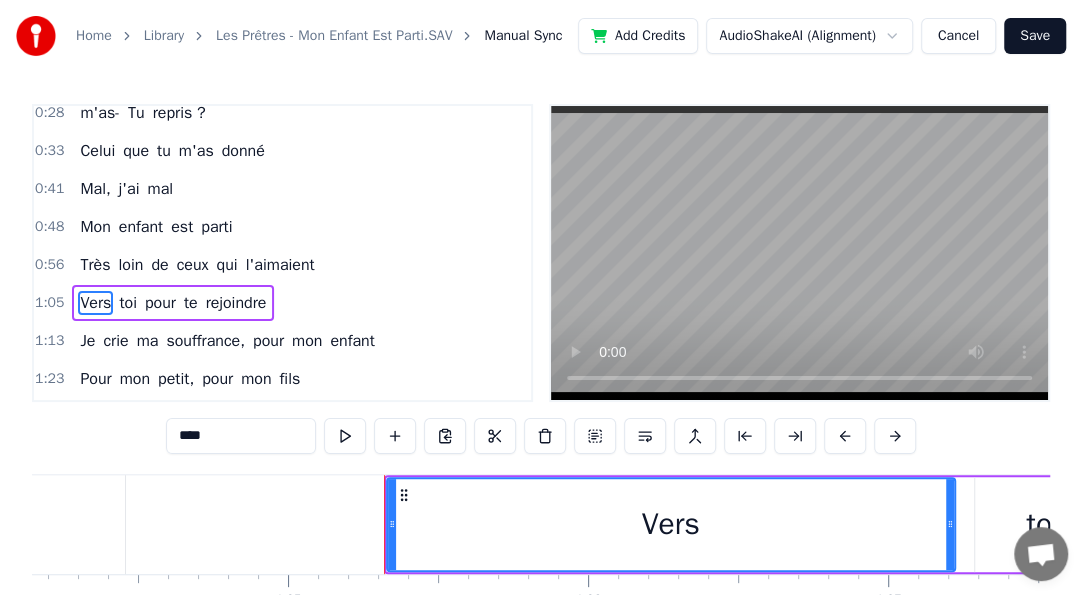 scroll, scrollTop: 163, scrollLeft: 0, axis: vertical 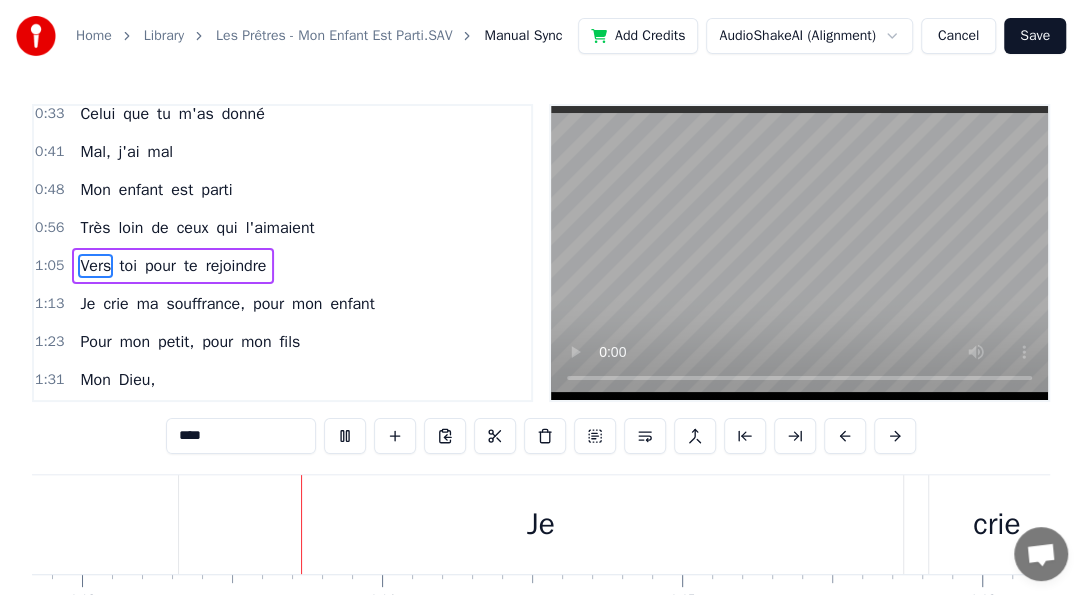 click on "Je" at bounding box center [87, 304] 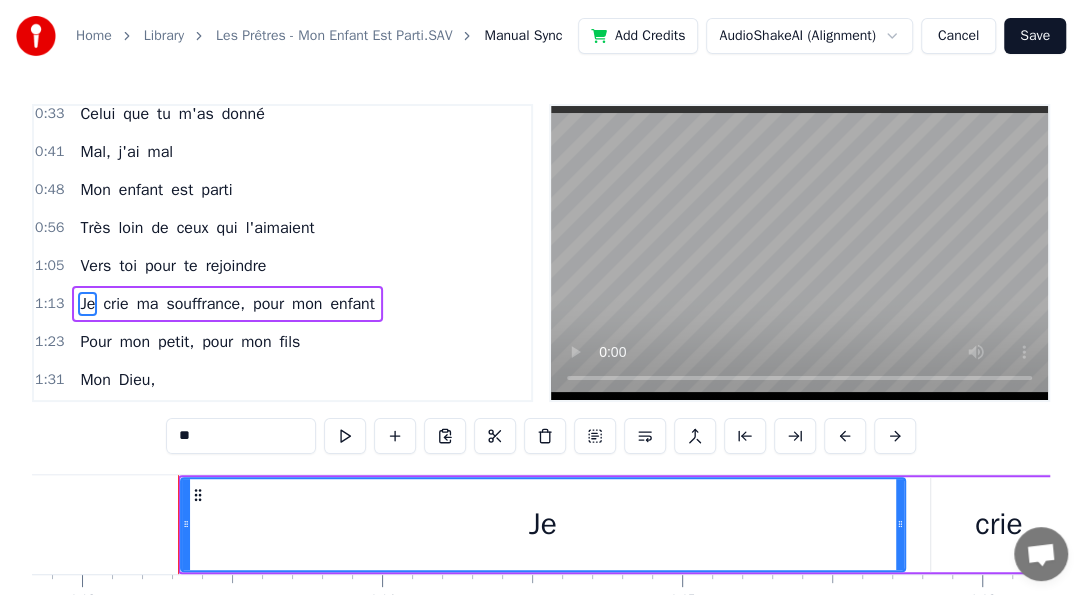 scroll, scrollTop: 0, scrollLeft: 21870, axis: horizontal 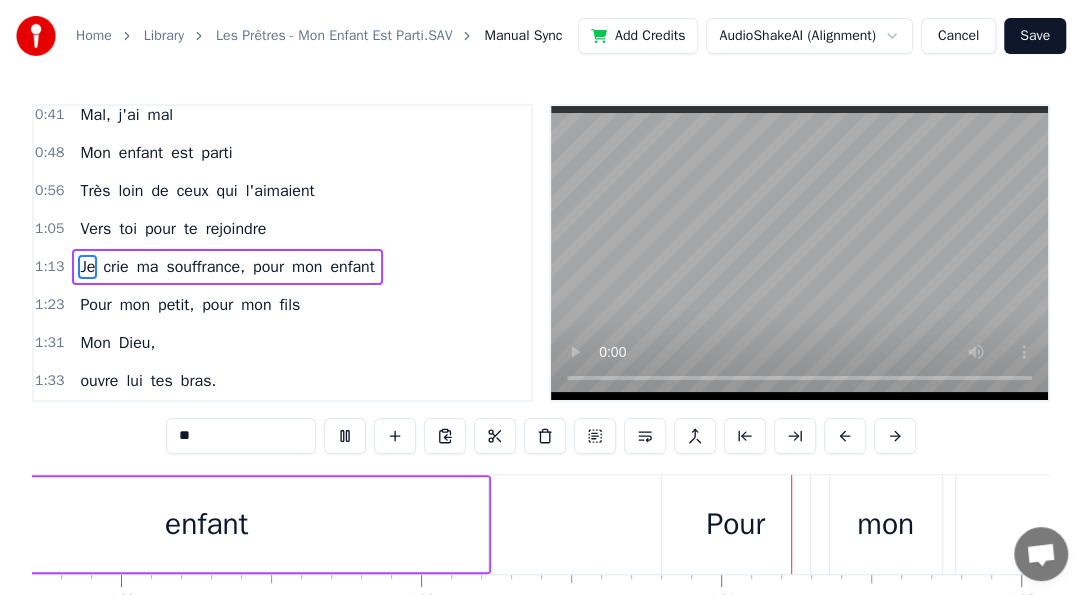 click on "Pour" at bounding box center (95, 305) 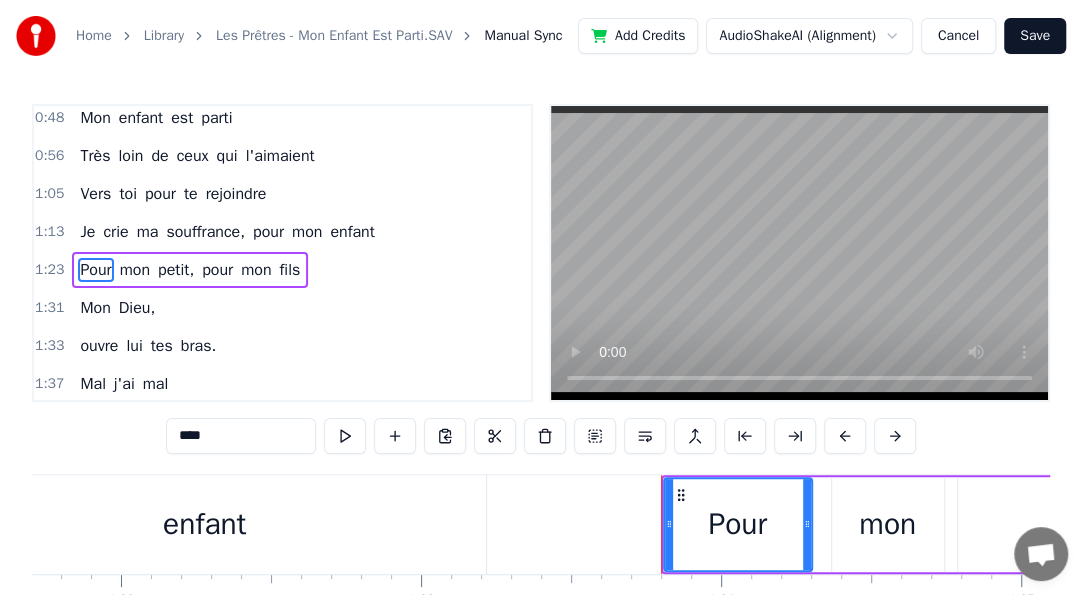 scroll, scrollTop: 236, scrollLeft: 0, axis: vertical 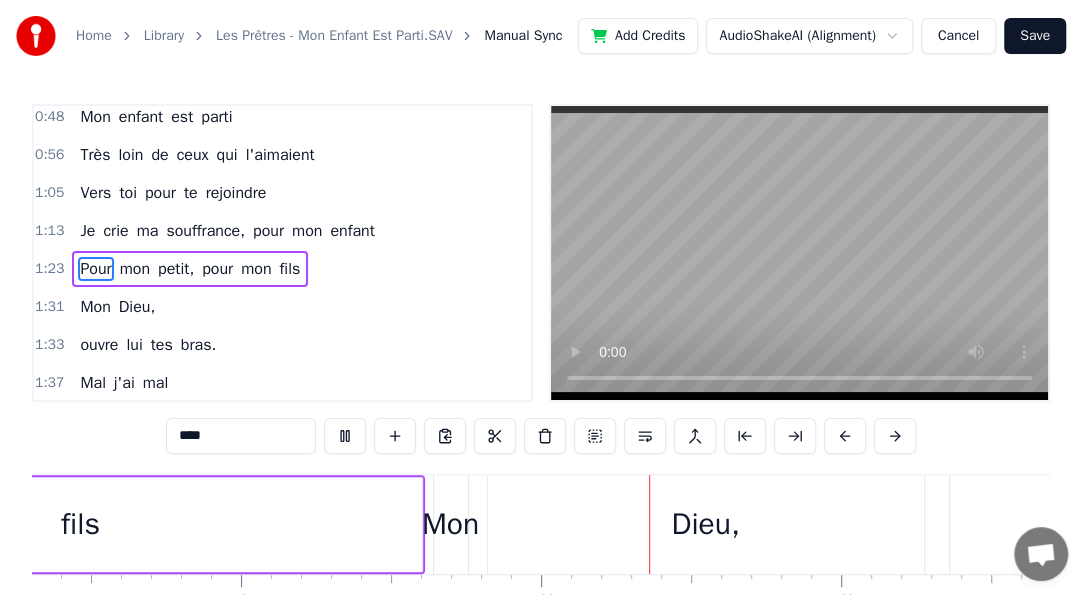 click on "Mon" at bounding box center [95, 307] 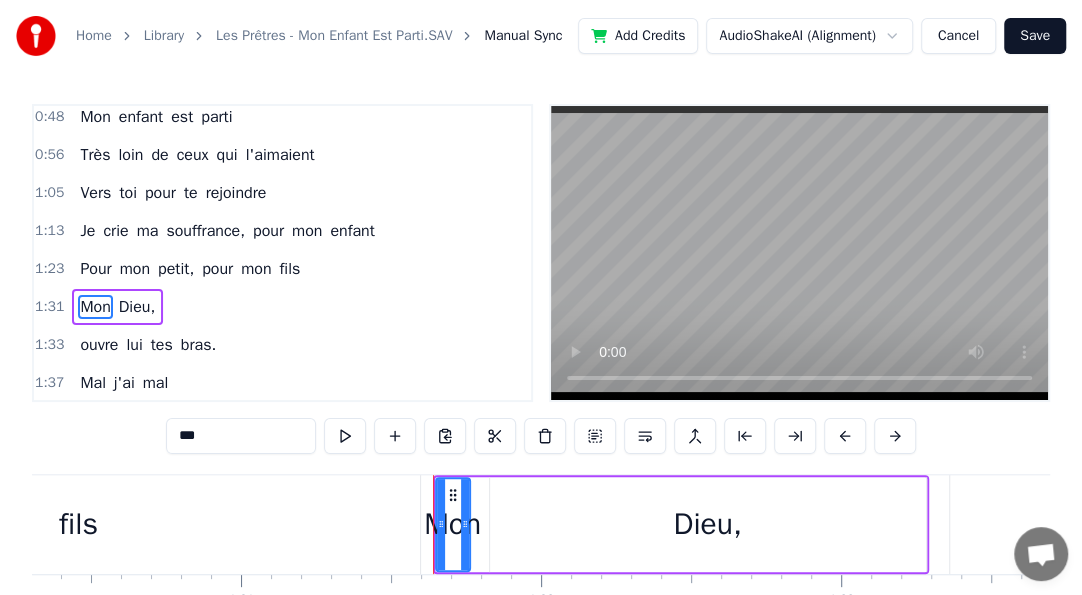 scroll, scrollTop: 273, scrollLeft: 0, axis: vertical 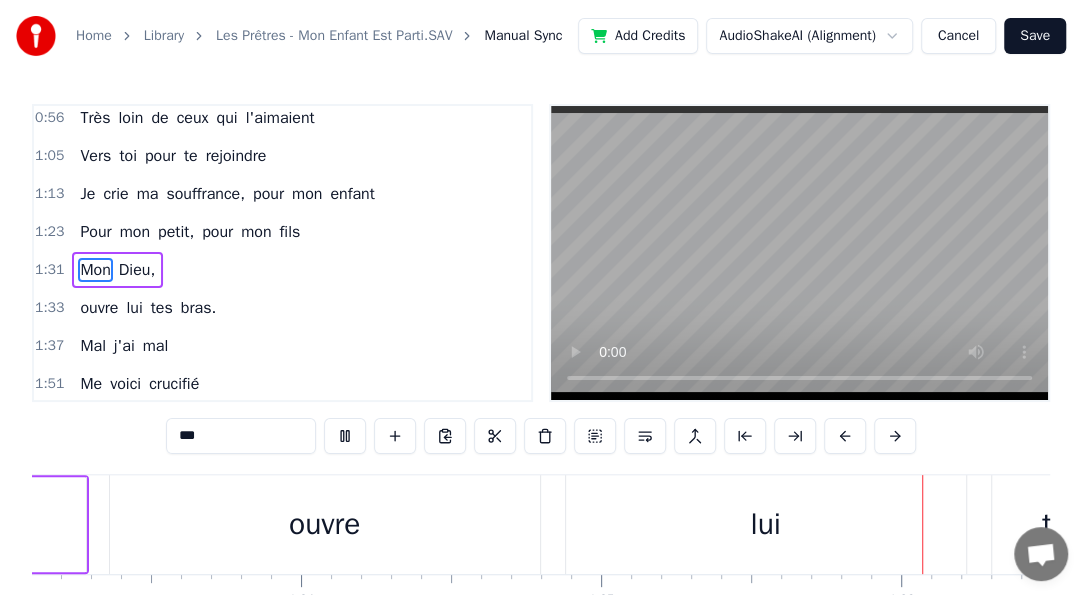 click on "ouvre" at bounding box center (99, 308) 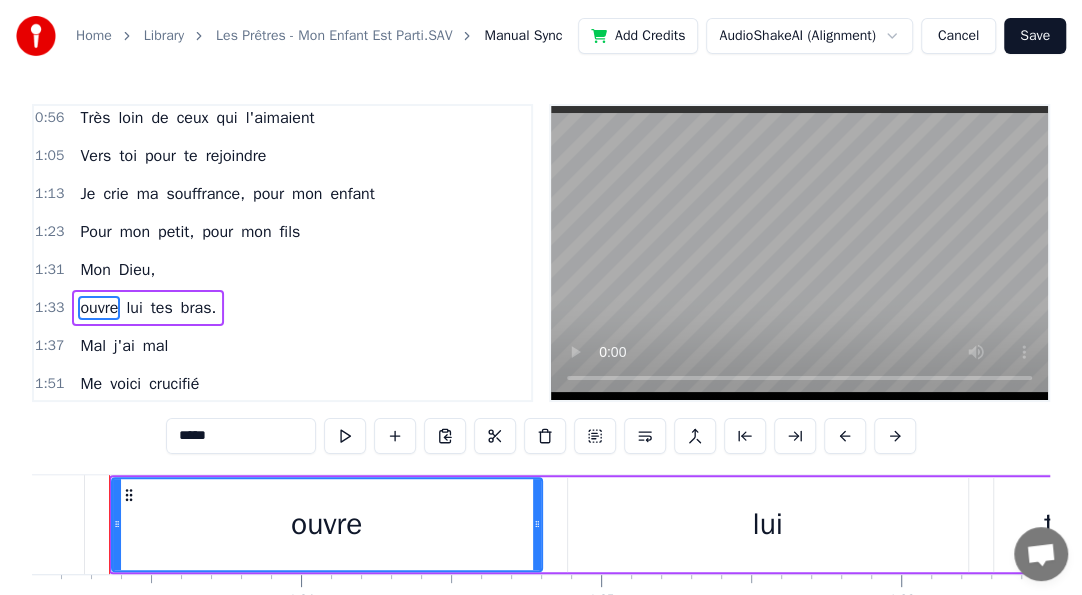 scroll, scrollTop: 273, scrollLeft: 0, axis: vertical 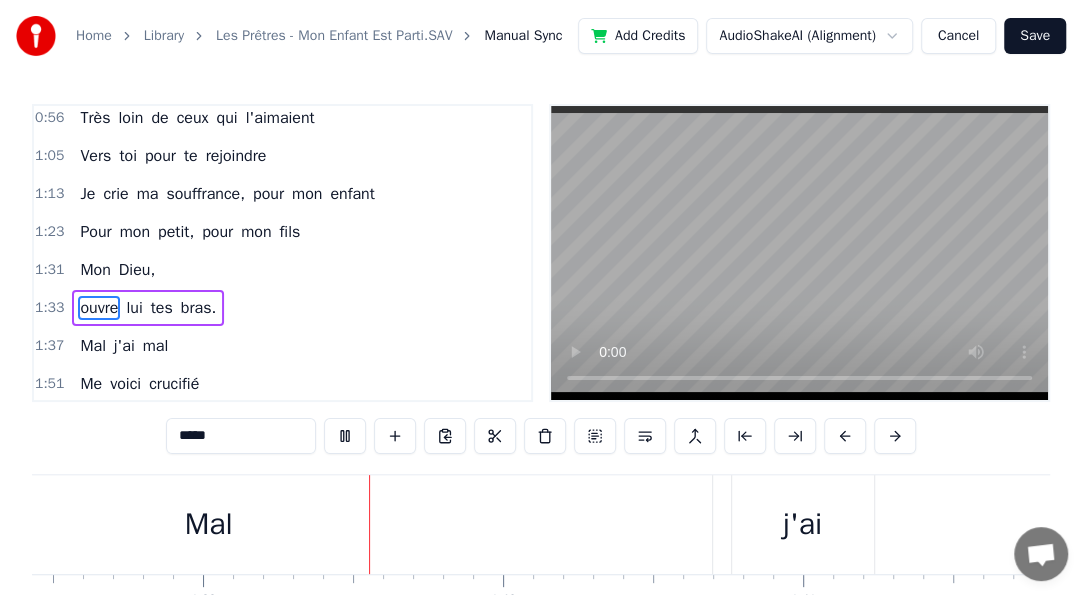 type 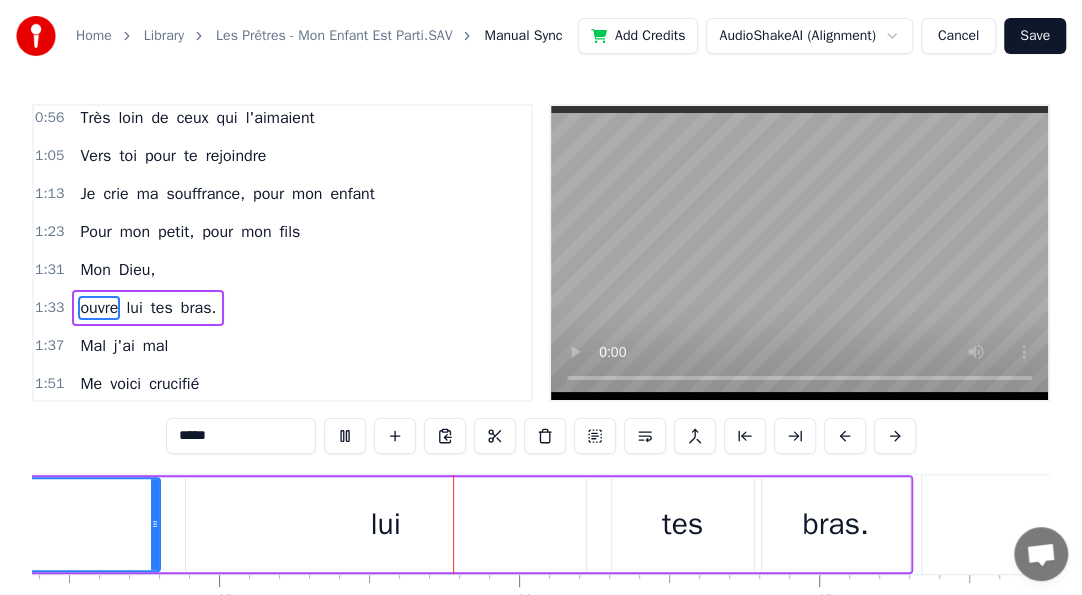 scroll, scrollTop: 0, scrollLeft: 28462, axis: horizontal 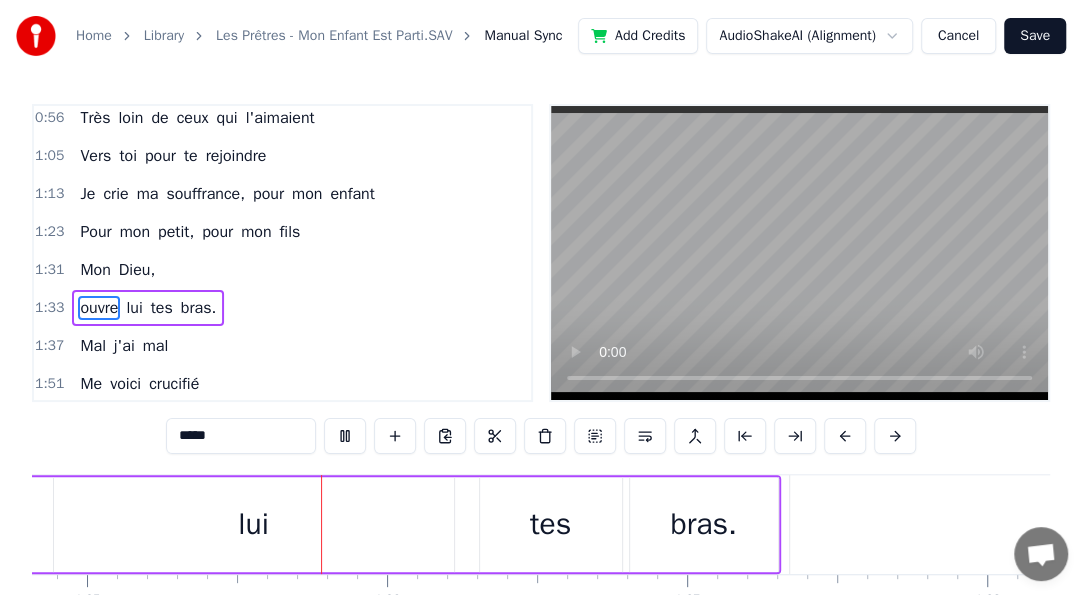 click at bounding box center [799, 253] 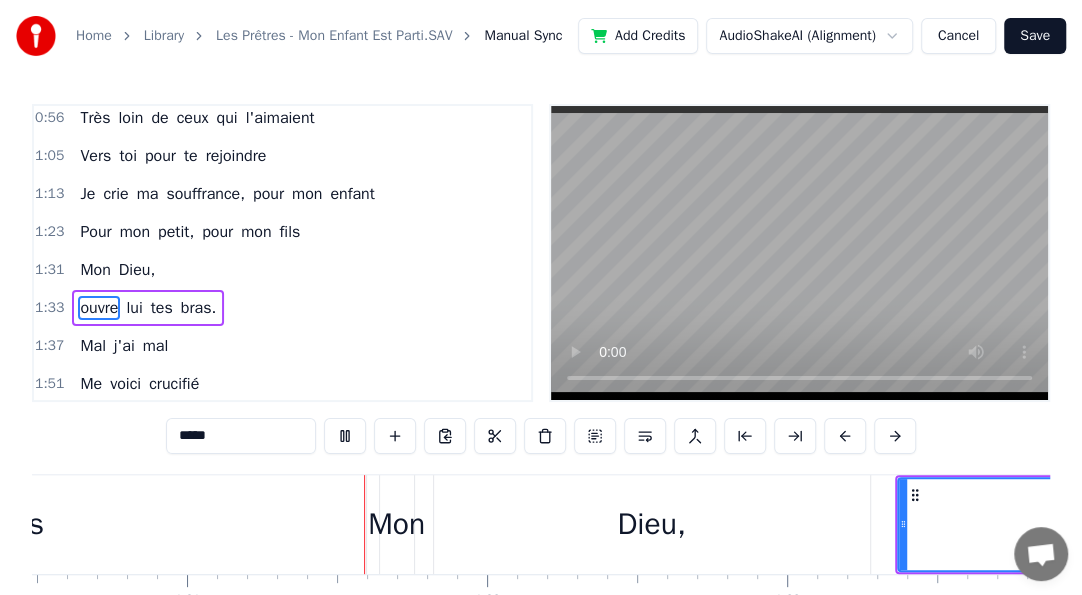 scroll, scrollTop: 0, scrollLeft: 27165, axis: horizontal 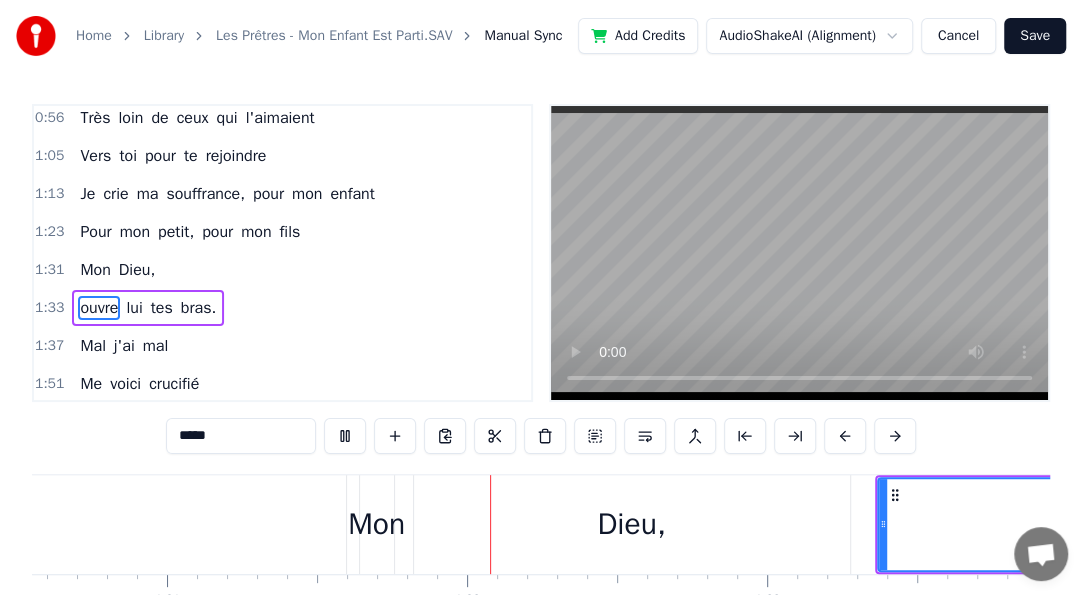 click on "Mon" at bounding box center [95, 270] 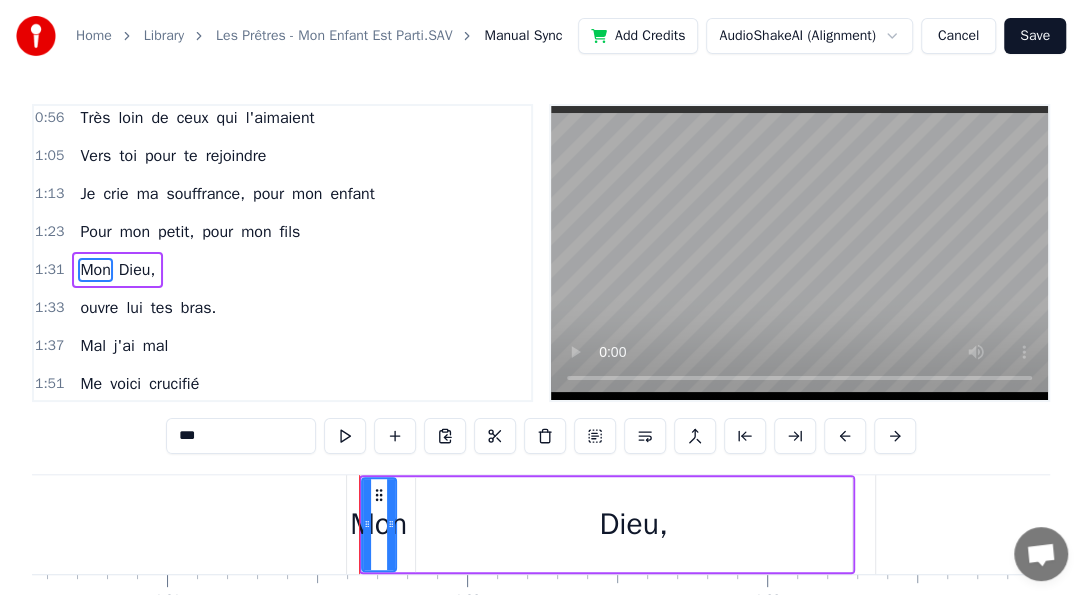 scroll, scrollTop: 273, scrollLeft: 0, axis: vertical 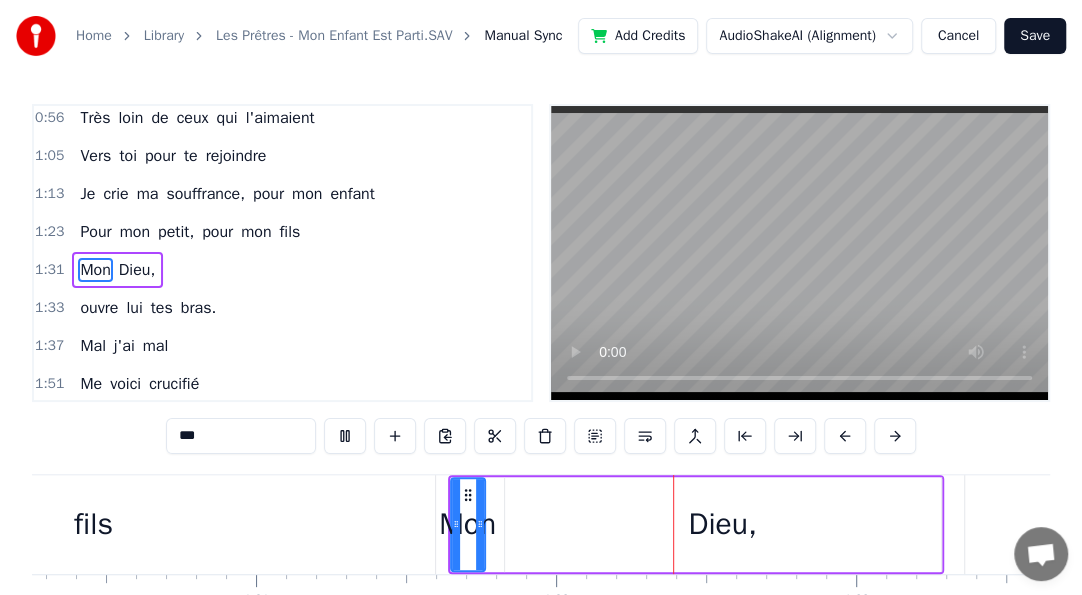click on "Mon" at bounding box center [95, 270] 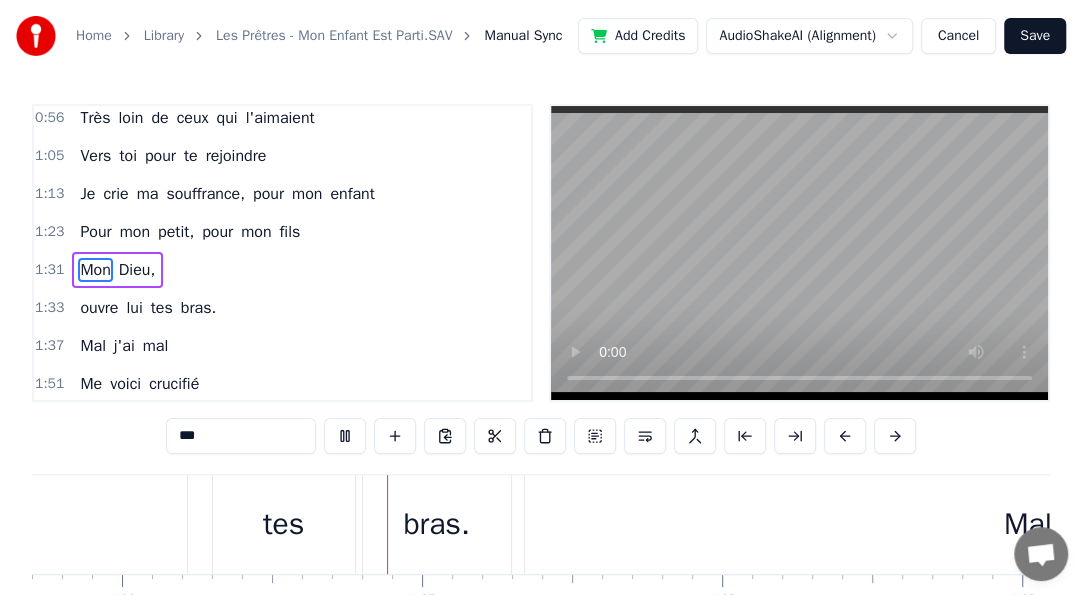 scroll, scrollTop: 0, scrollLeft: 28809, axis: horizontal 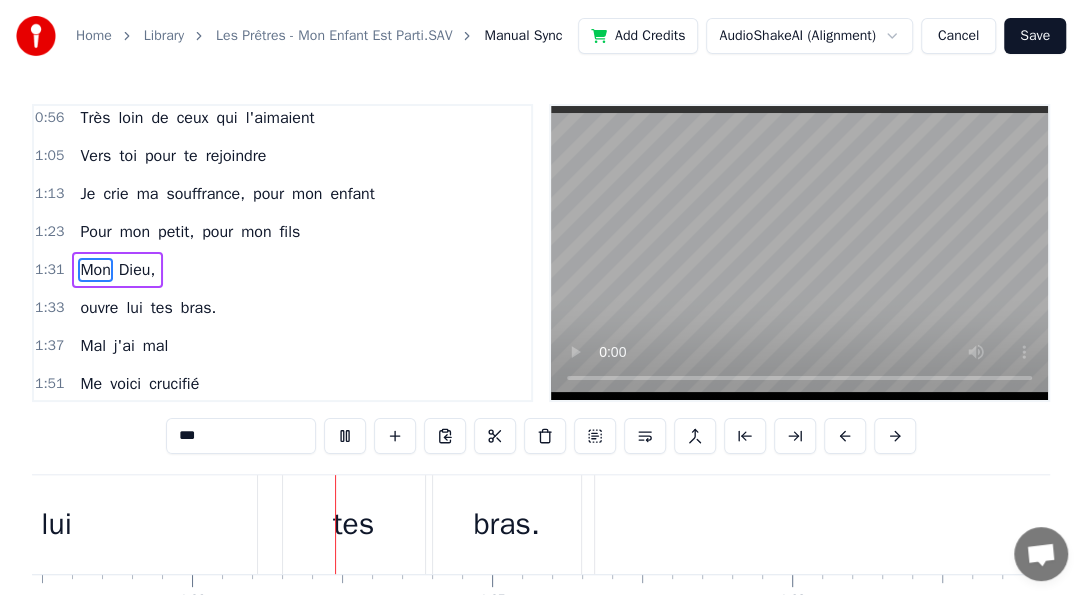 click on "ouvre" at bounding box center [99, 308] 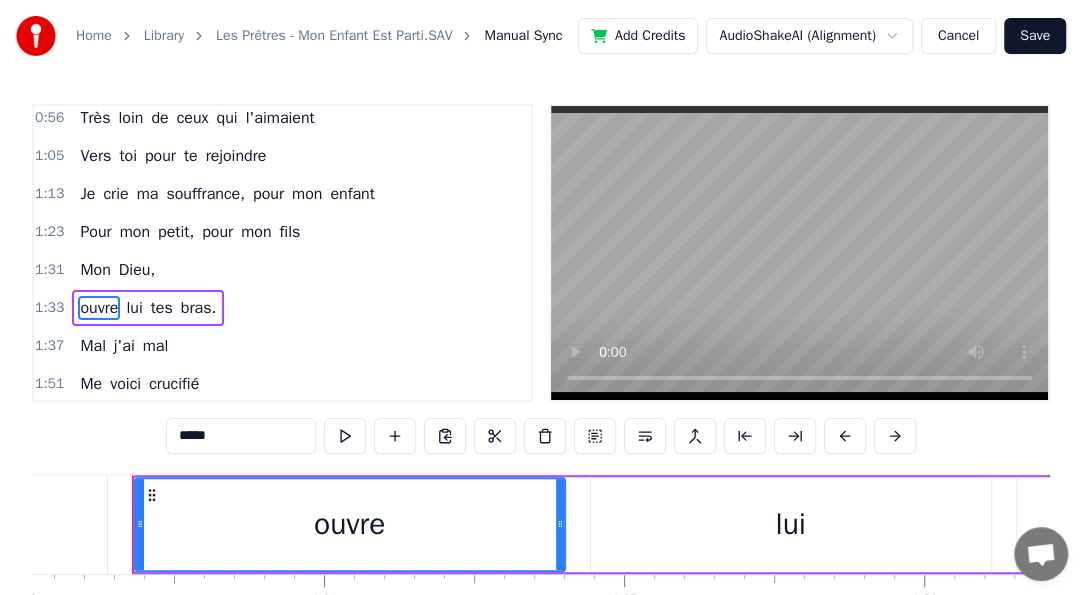 scroll, scrollTop: 0, scrollLeft: 27907, axis: horizontal 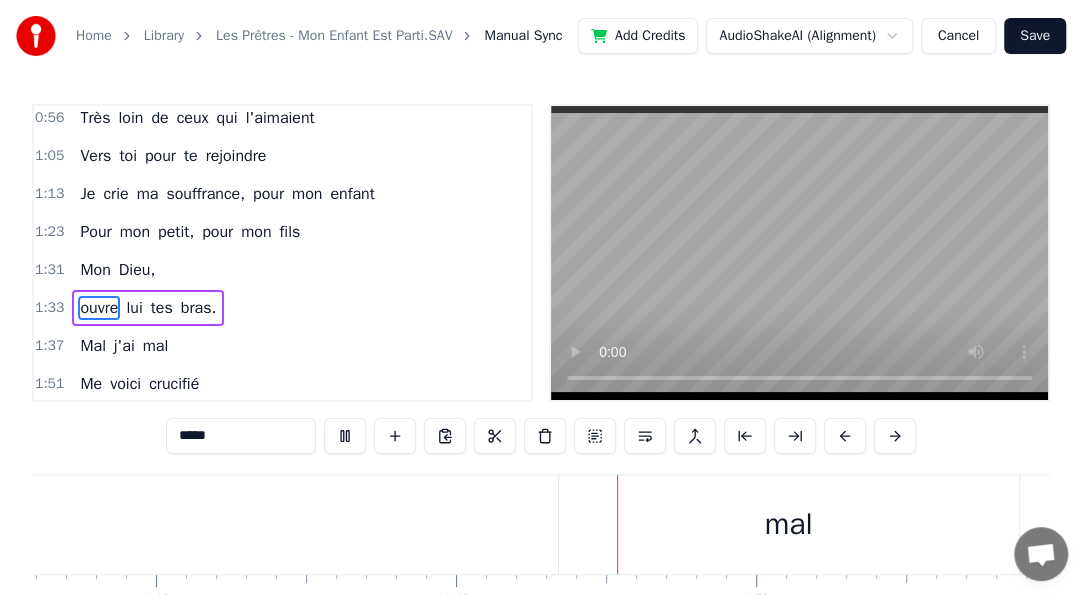 click on "Mal" at bounding box center (93, 346) 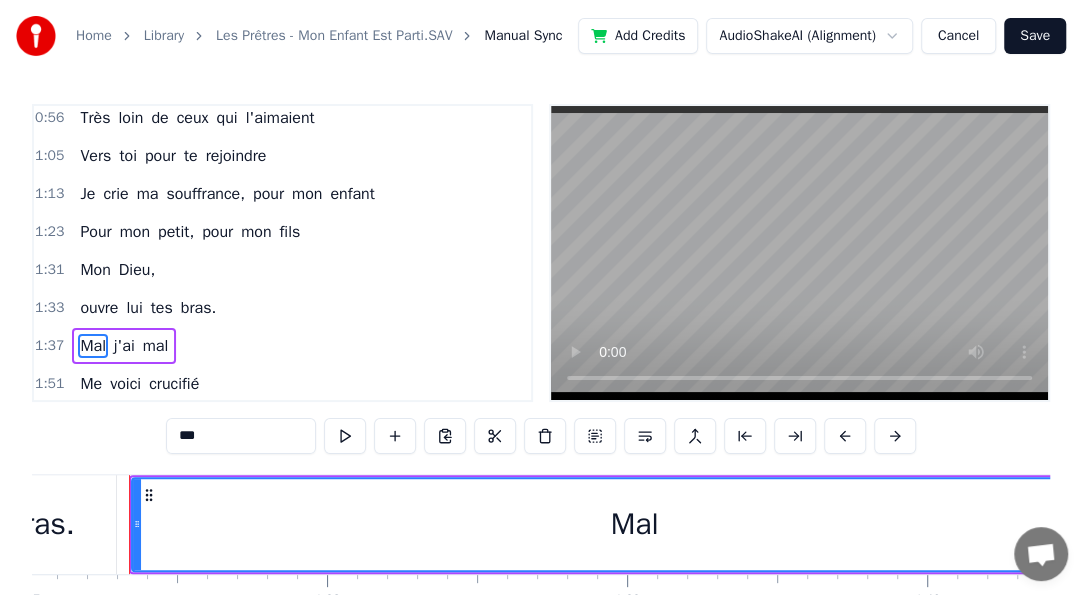 scroll, scrollTop: 0, scrollLeft: 29101, axis: horizontal 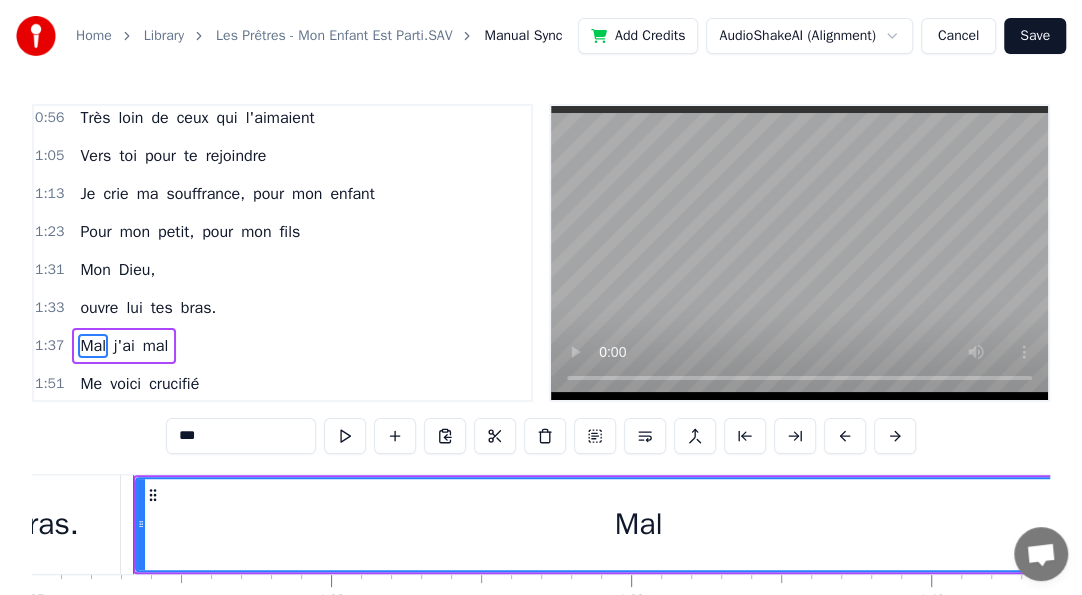 click on "Mal" at bounding box center [93, 346] 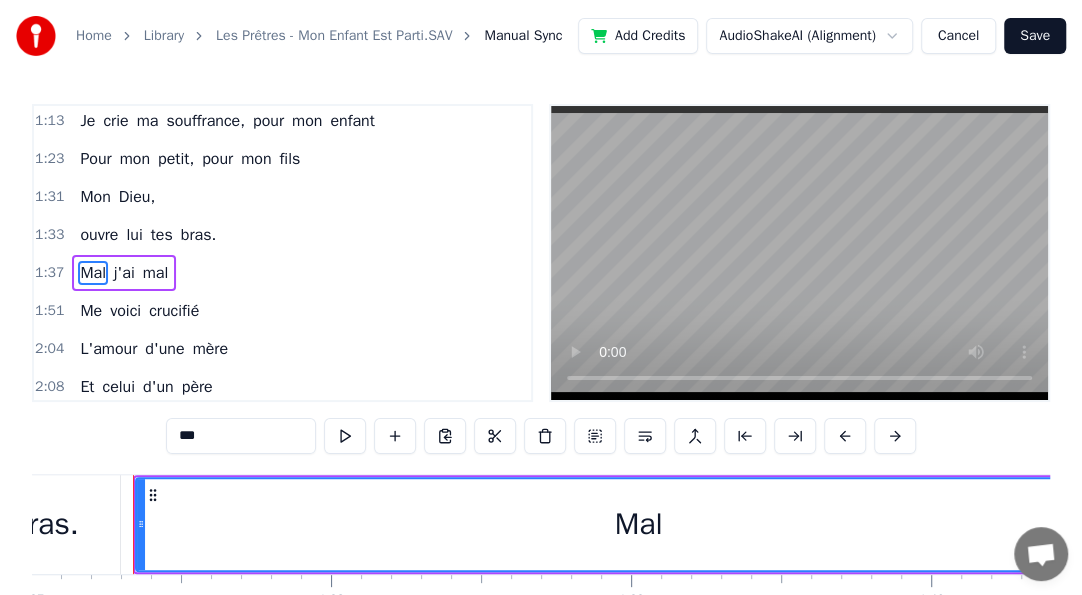 click on "0:00 Mal, j'ai mal 0:16 Mon cœur est déchiré 0:24 Pourquoi, Dieu, 0:28 m'as- Tu repris ? 0:33 Celui que tu m'as donné 0:41 Mal, j'ai mal 0:48 Mon enfant est parti 0:56 Très loin de ceux qui l'aimaient 1:05 Vers toi pour te rejoindre 1:13 Je crie ma souffrance, pour mon enfant 1:23 Pour mon petit, pour mon fils 1:31 Mon Dieu, 1:33 ouvre lui tes bras. 1:37 Mal j'ai mal 1:51 Me voici crucifié 2:04 L'amour d'une mère 2:08 Et celui d'un père 2:13 N'ont pas suffit à sauver notre enfant 2:23 Je crie ma blessure, pour mon enfant 2:31 Pour mon petit, pour mon fils 2:40 Mon Dieu, ouvre lui tes bras 2:57 Dieu, mon Dieu 3:04 J'espère encore en toi 3:12 Et donne à mon enfant 3:21 Une vie éternelle 3:29 Une vie bien plus belle 3:35 Une vie bien plus belle 3:39 Une vie éternelle 3:45 DIES IRÆ DIES ILLA, 3:49 DIES IRÆ DIES ILLA" at bounding box center (282, 253) 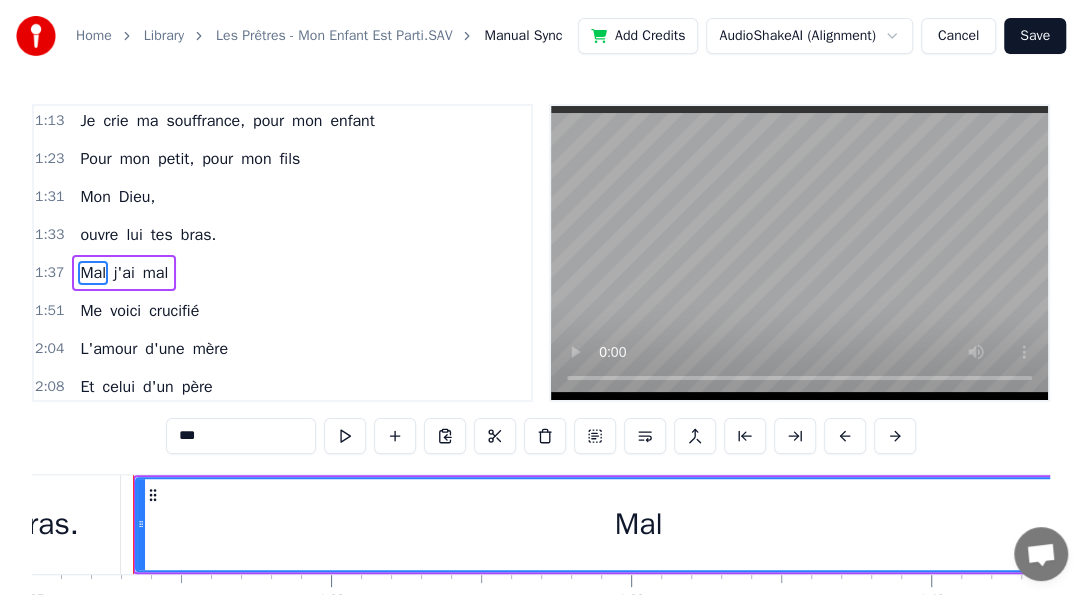 click on "Mal" at bounding box center [93, 273] 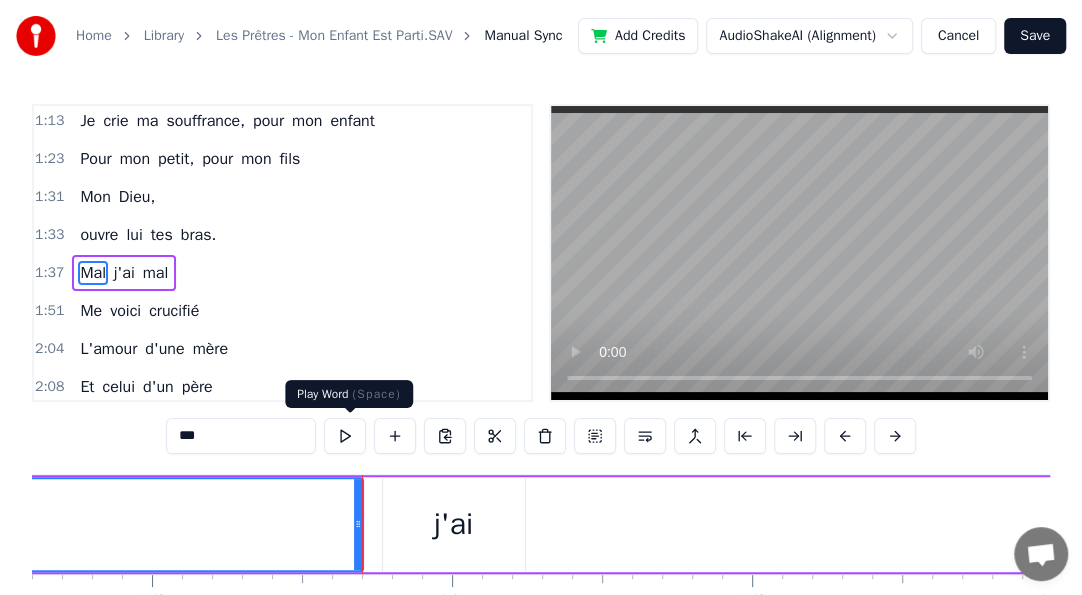 scroll, scrollTop: 0, scrollLeft: 29981, axis: horizontal 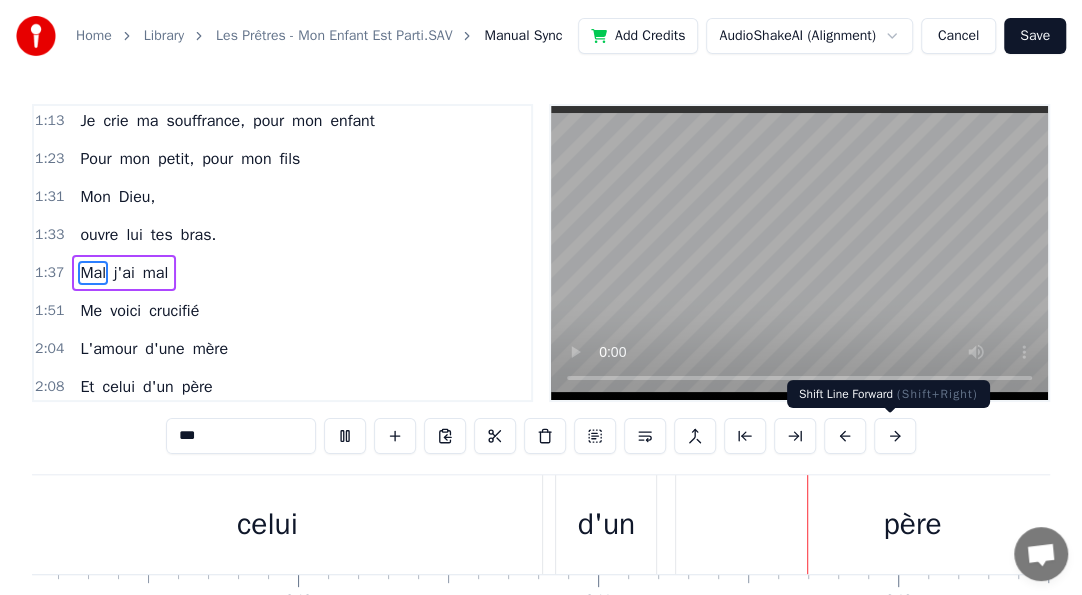 click at bounding box center (895, 436) 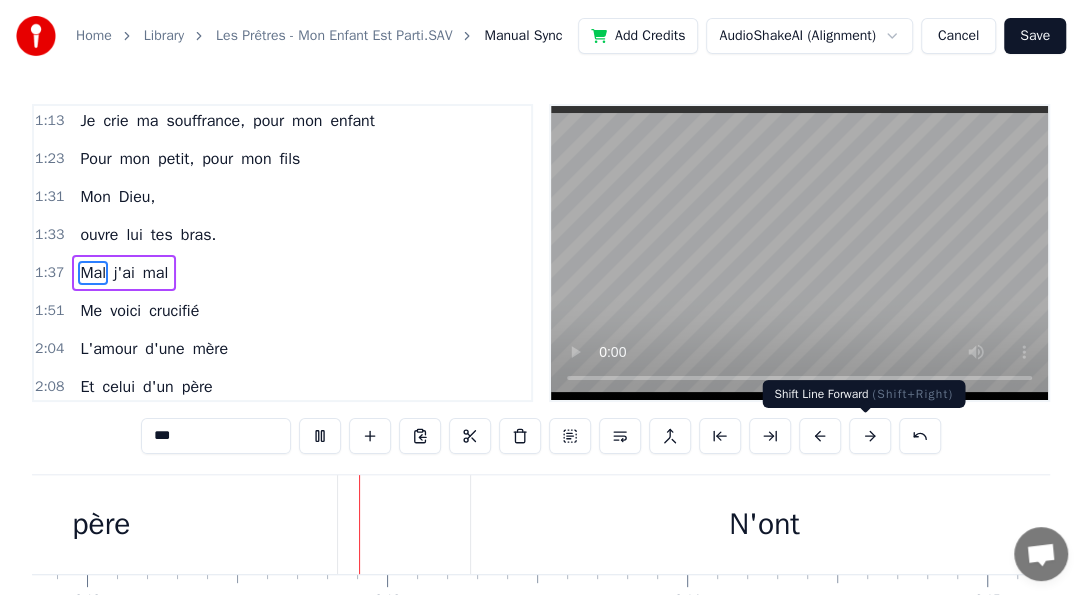 scroll, scrollTop: 0, scrollLeft: 39555, axis: horizontal 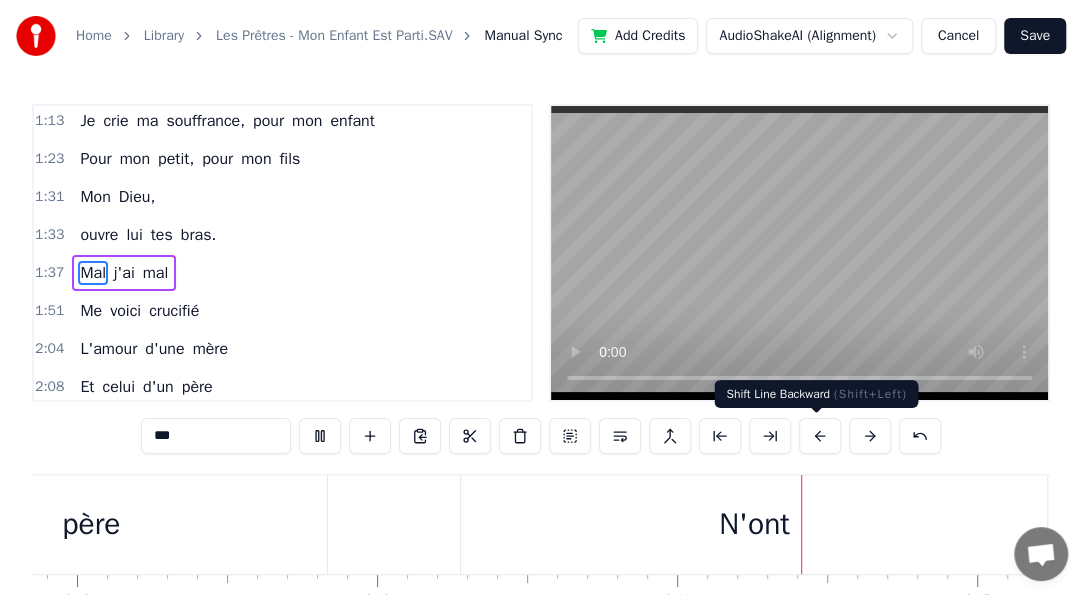 click at bounding box center (820, 436) 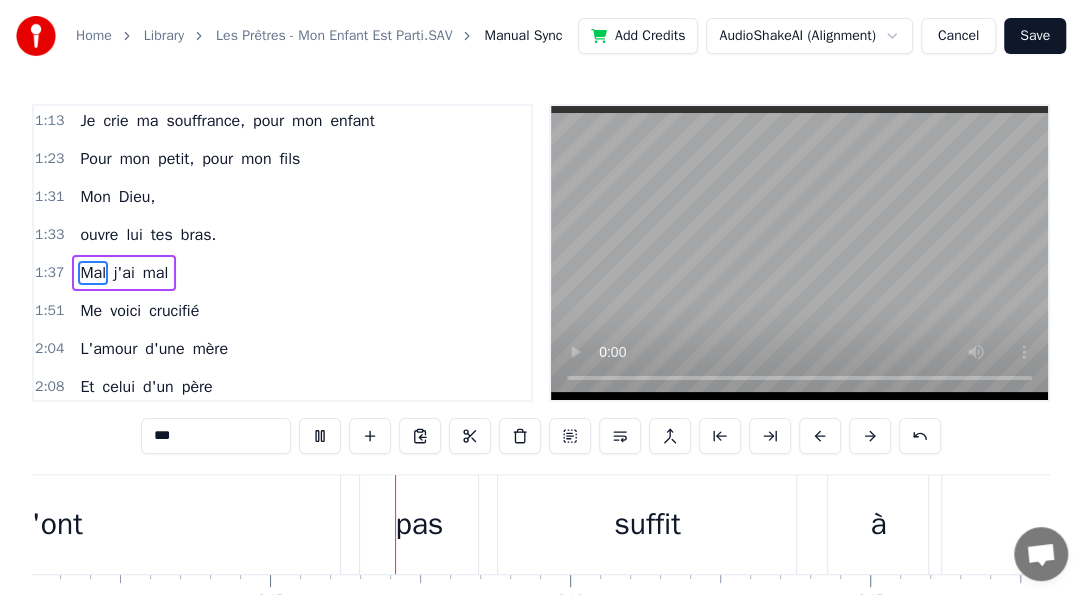 scroll, scrollTop: 0, scrollLeft: 40380, axis: horizontal 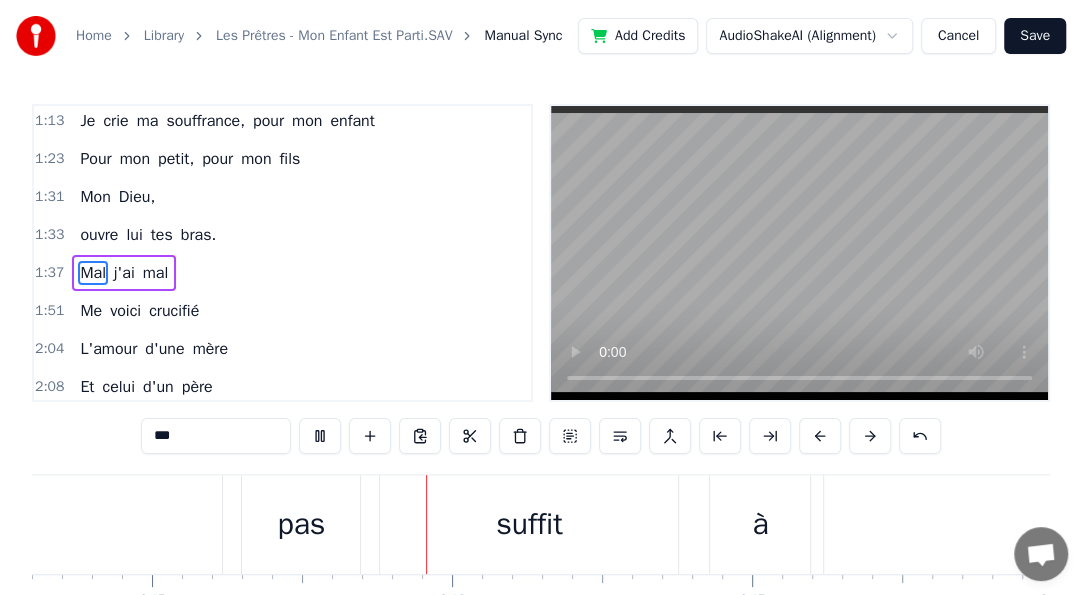 click at bounding box center (820, 436) 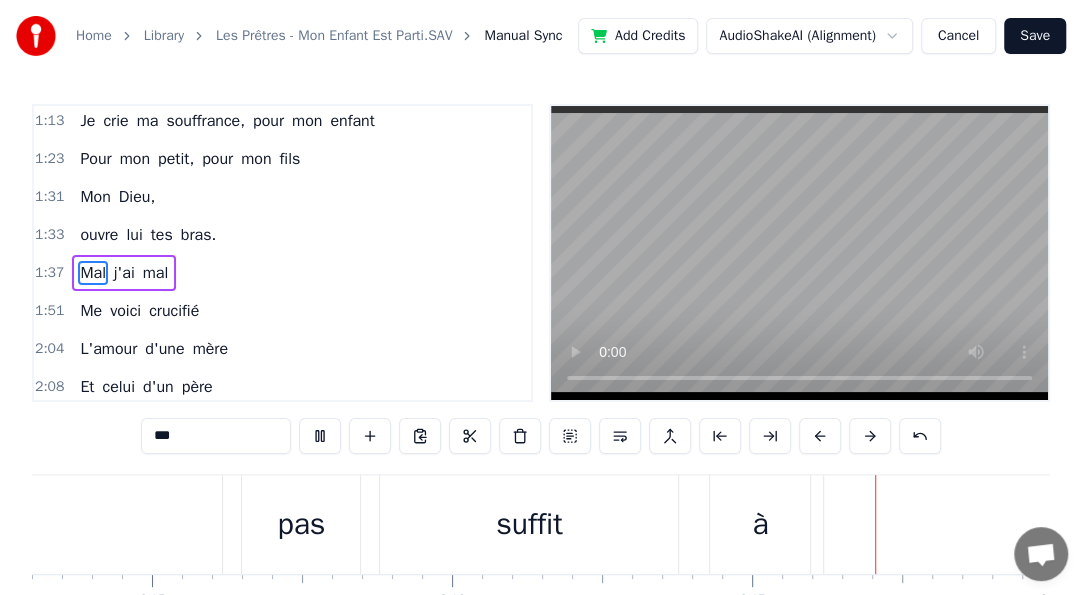 click at bounding box center (820, 436) 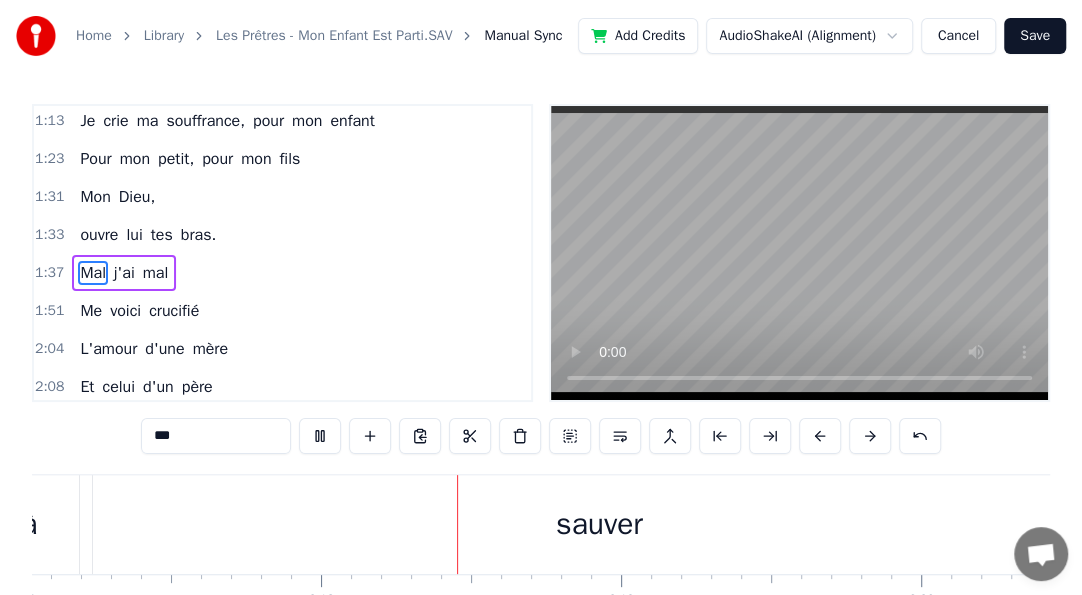 scroll, scrollTop: 0, scrollLeft: 41264, axis: horizontal 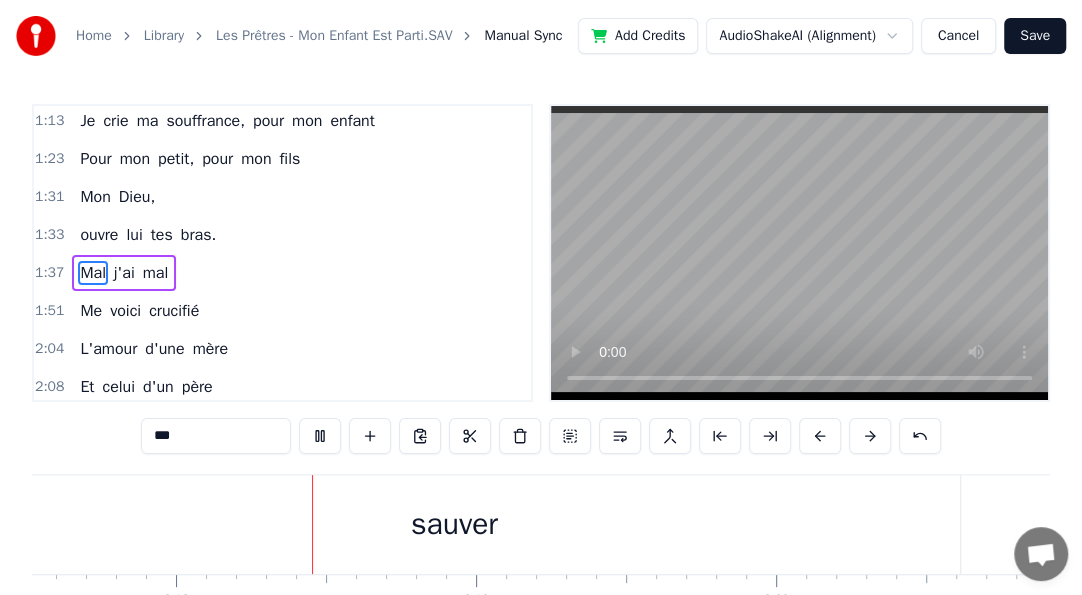click at bounding box center (820, 436) 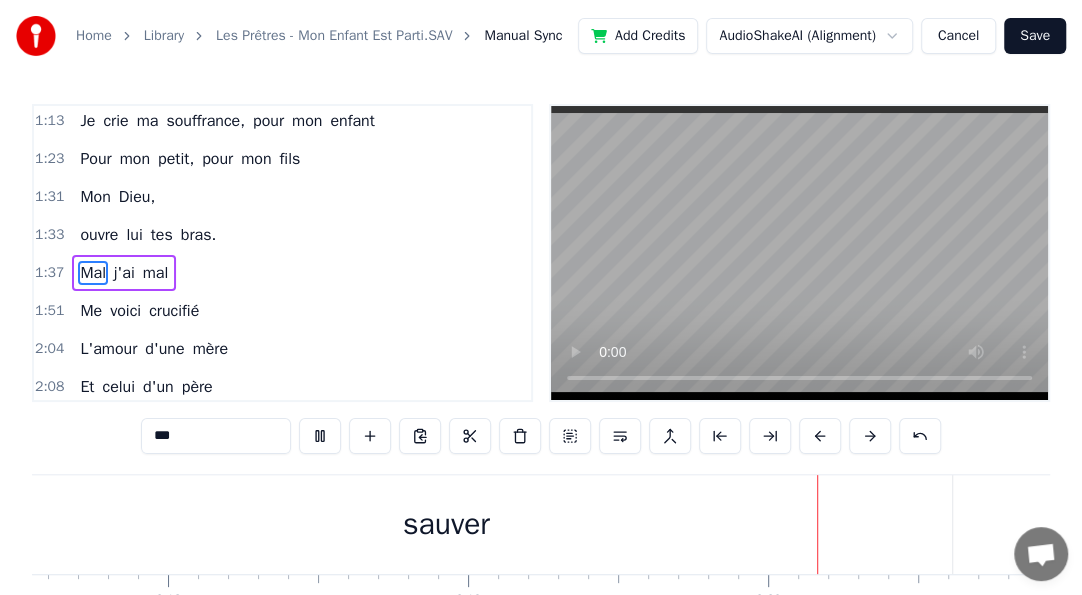 click at bounding box center (820, 436) 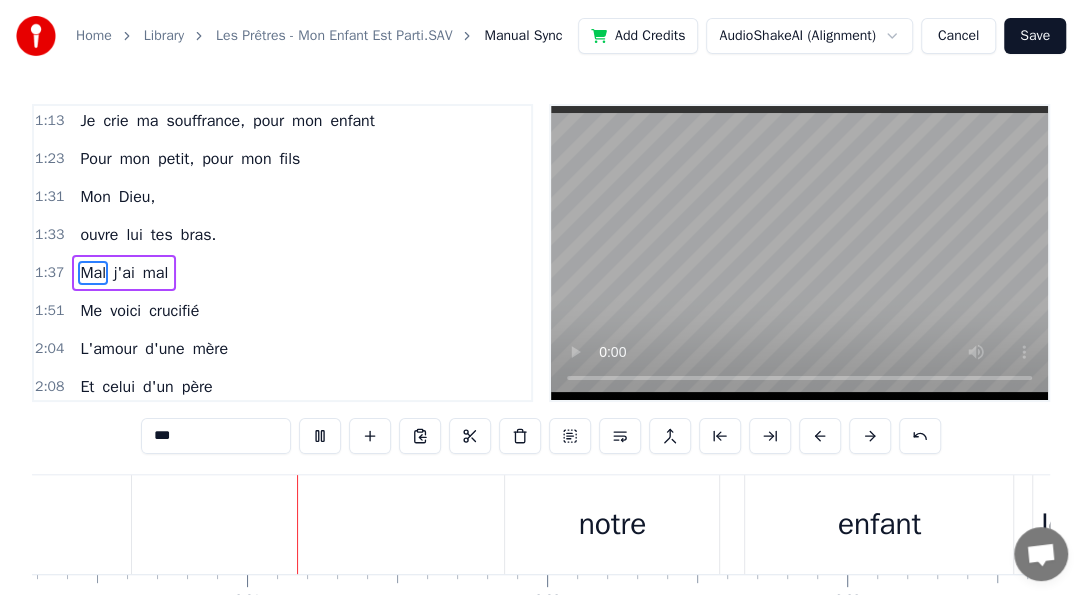 scroll, scrollTop: 0, scrollLeft: 42089, axis: horizontal 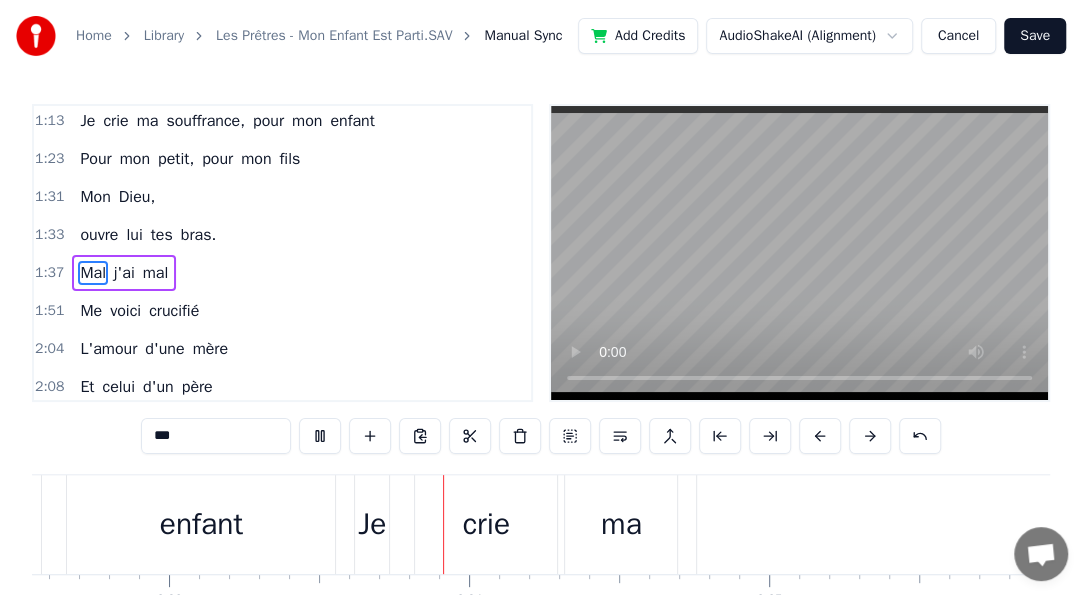 click on "Mon" at bounding box center (95, 197) 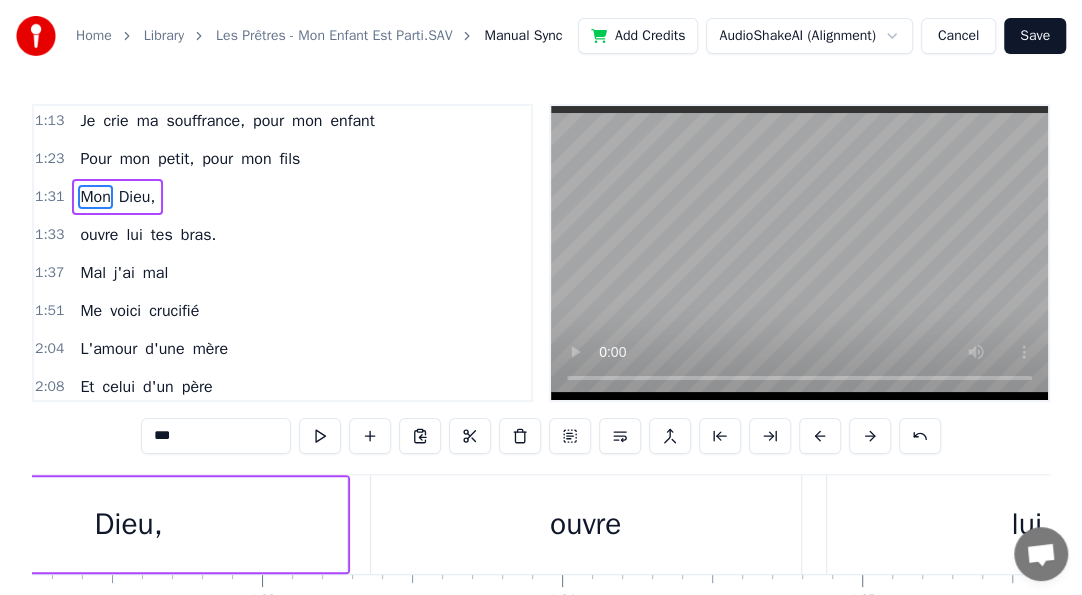 scroll, scrollTop: 0, scrollLeft: 27391, axis: horizontal 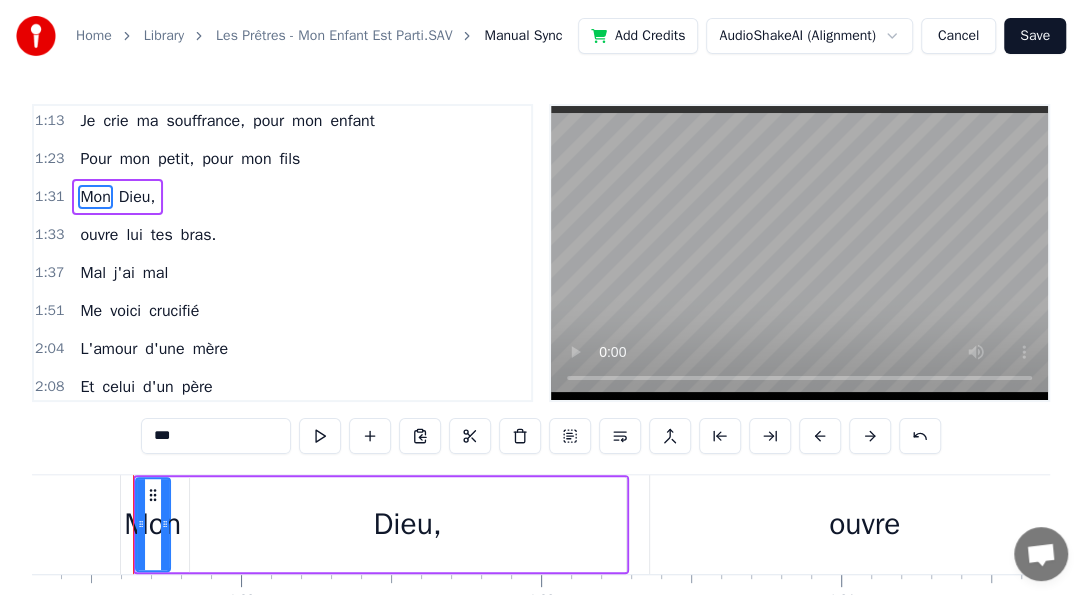 click at bounding box center [799, 253] 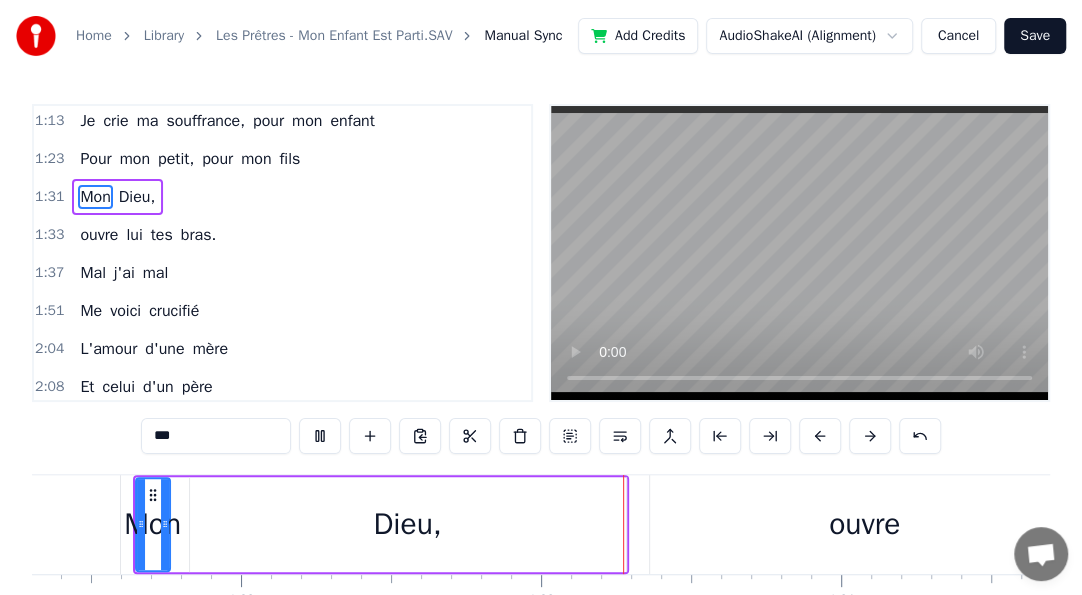 click at bounding box center (820, 436) 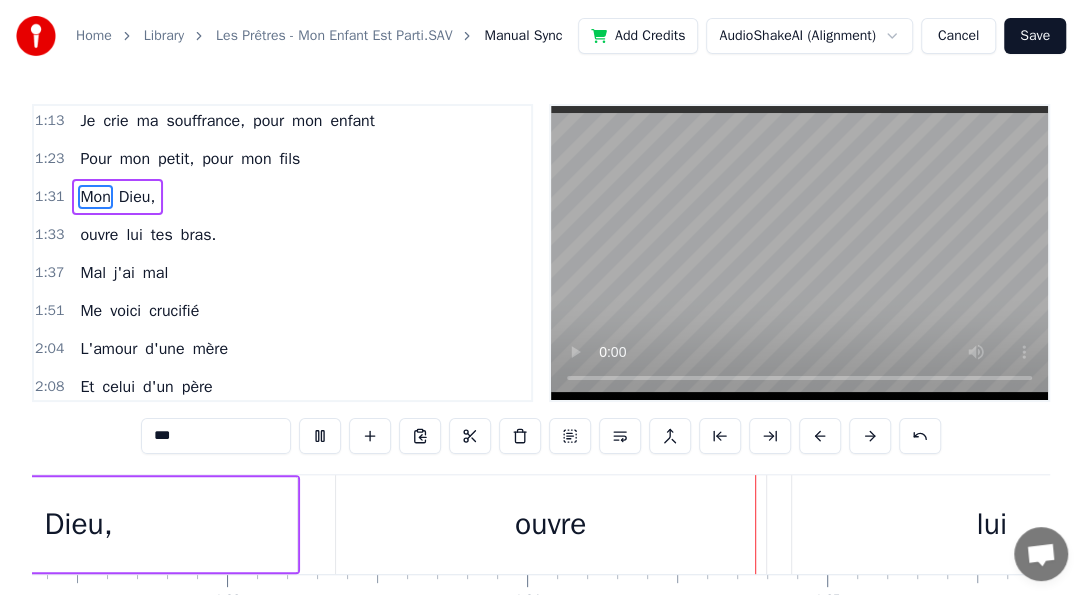 click at bounding box center [820, 436] 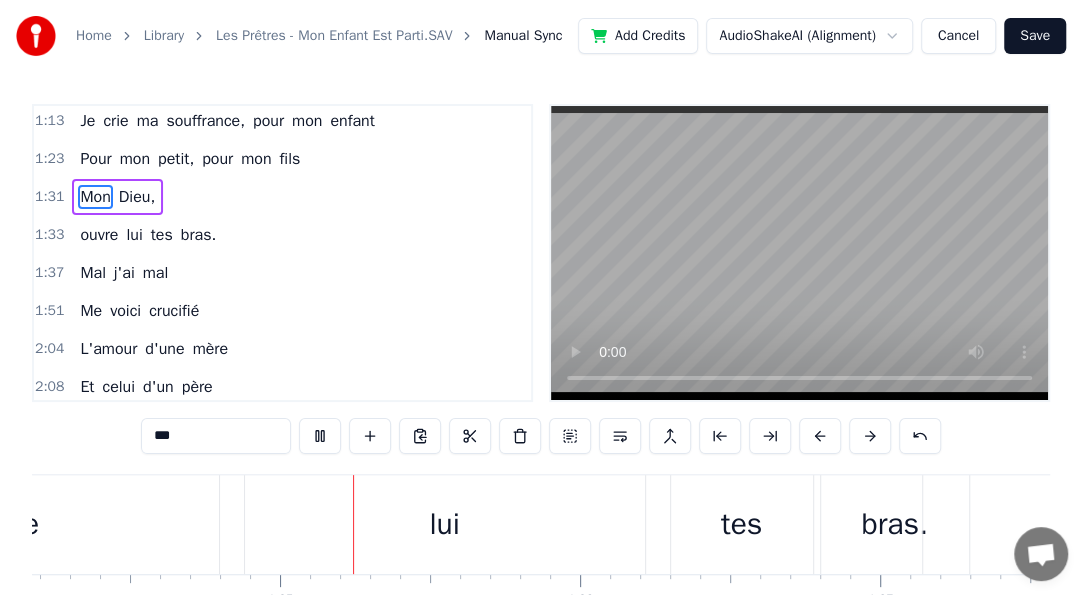scroll, scrollTop: 0, scrollLeft: 28273, axis: horizontal 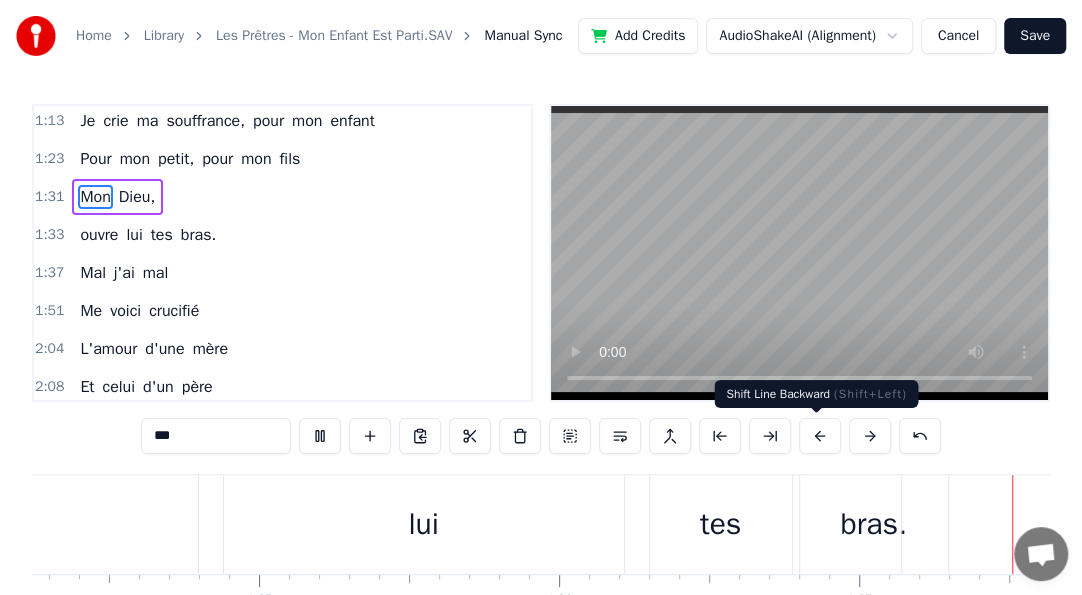 click at bounding box center [820, 436] 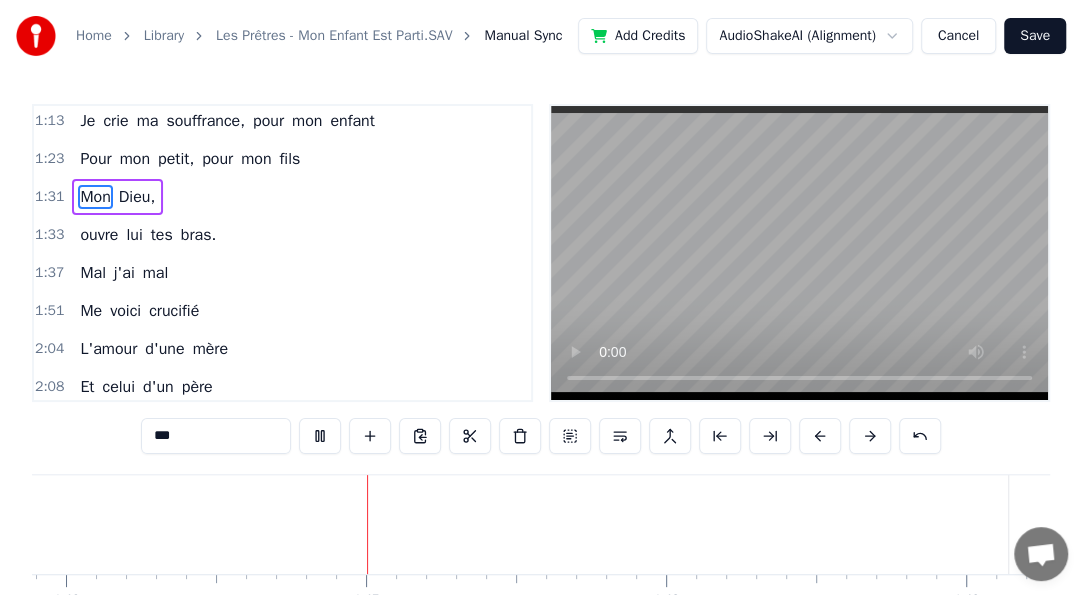 scroll, scrollTop: 0, scrollLeft: 31796, axis: horizontal 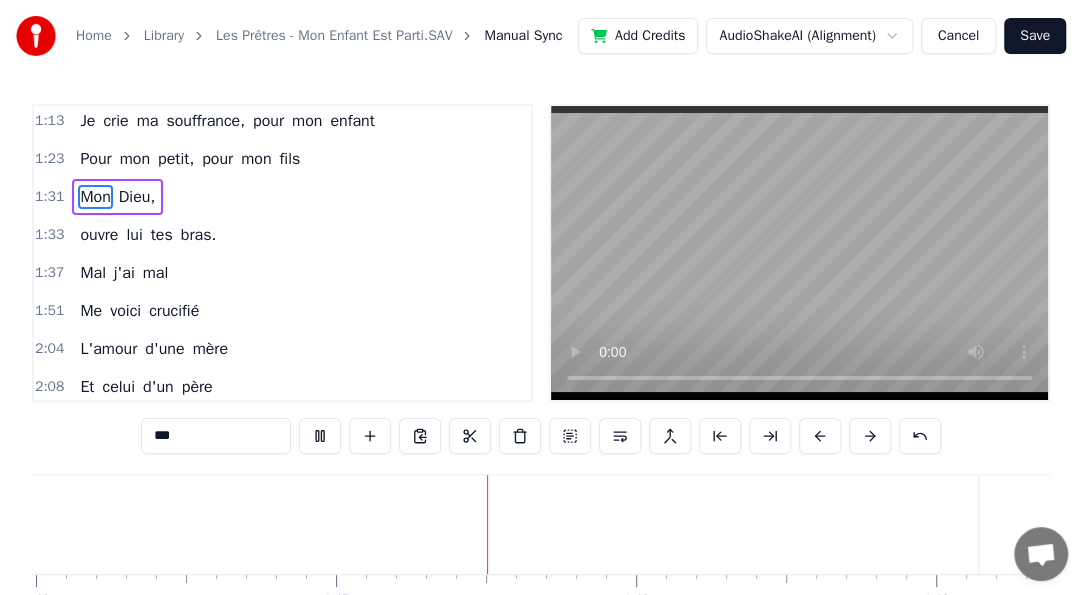 click at bounding box center (820, 436) 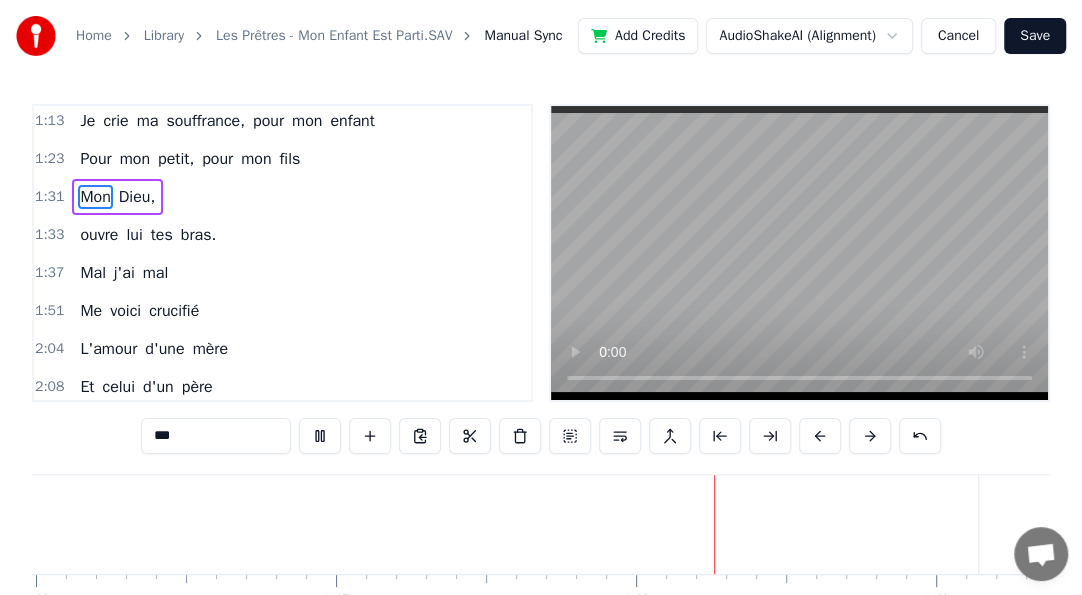 click at bounding box center [820, 436] 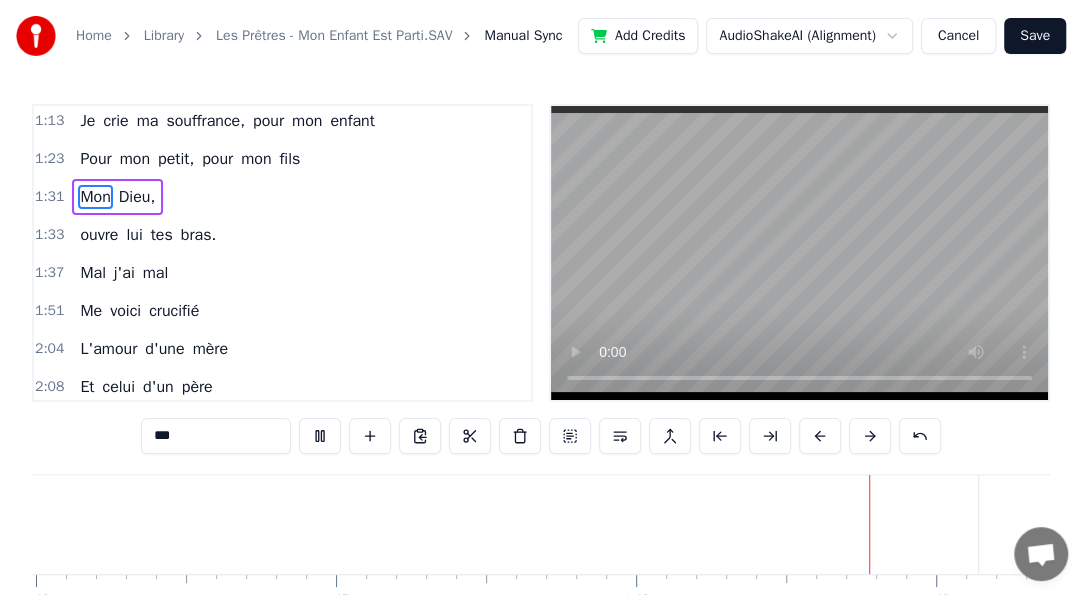 click at bounding box center [820, 436] 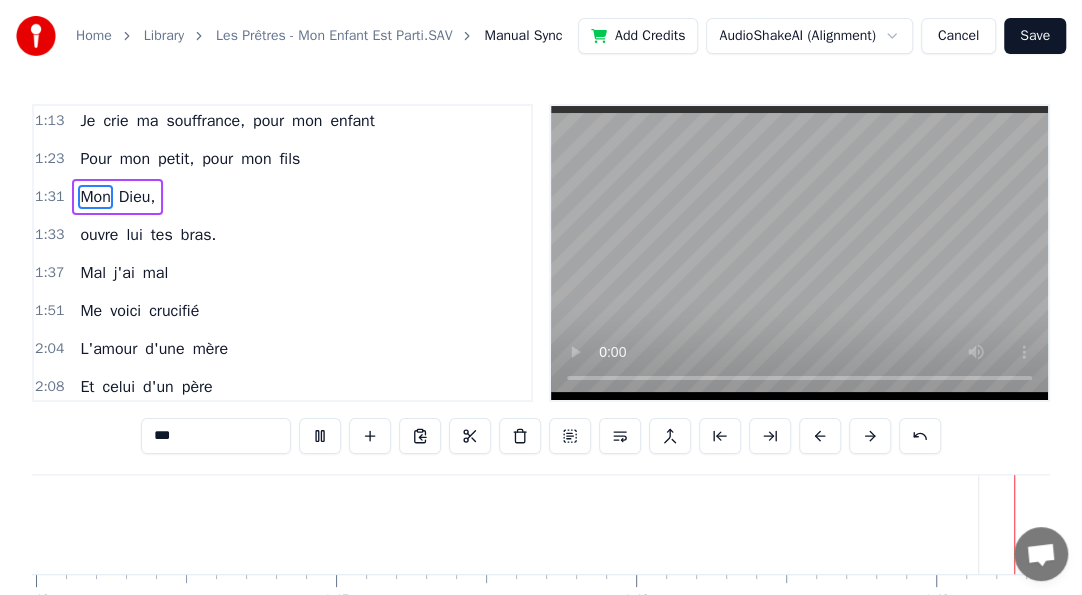 click at bounding box center (820, 436) 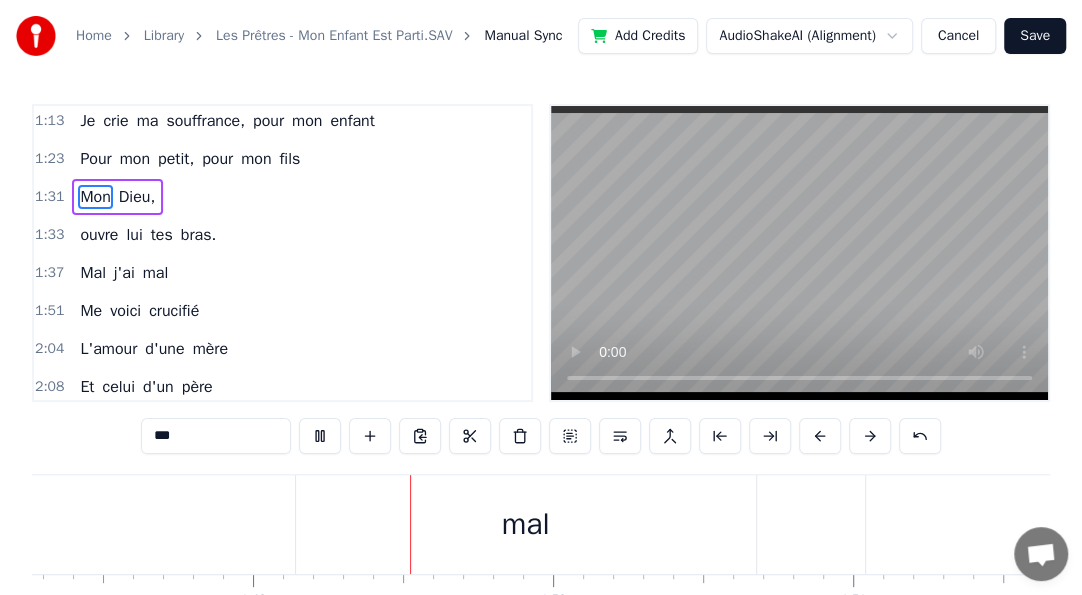click at bounding box center (820, 436) 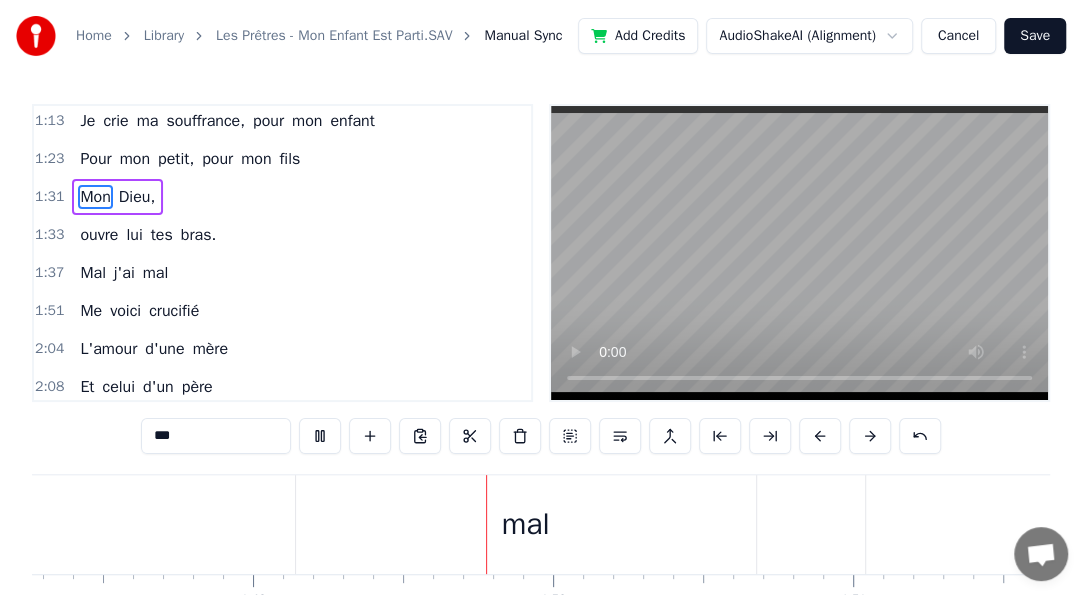 scroll, scrollTop: 0, scrollLeft: 32625, axis: horizontal 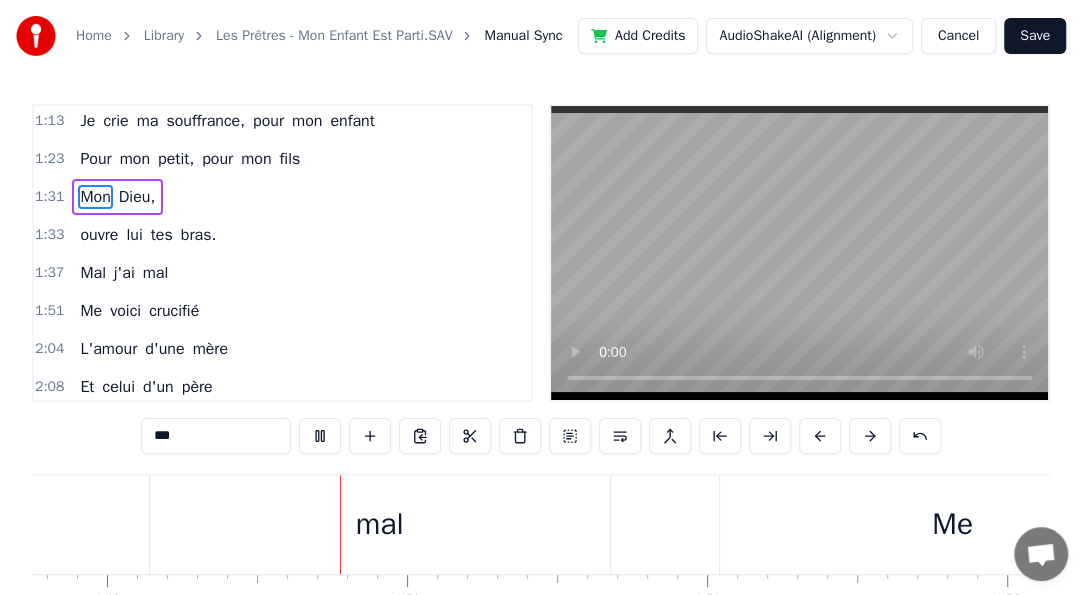 click at bounding box center [820, 436] 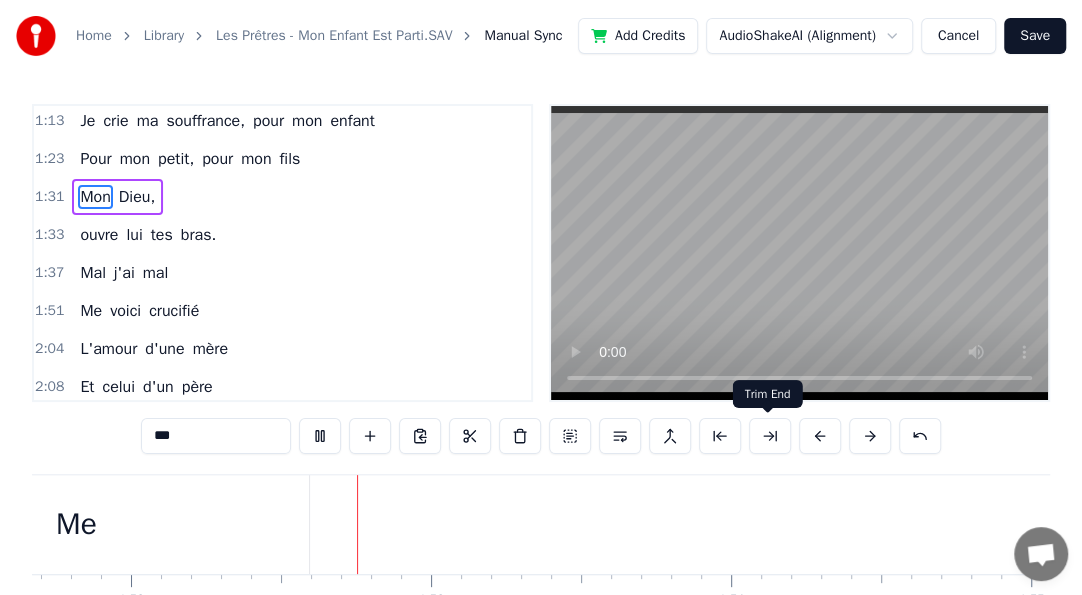 scroll, scrollTop: 0, scrollLeft: 33506, axis: horizontal 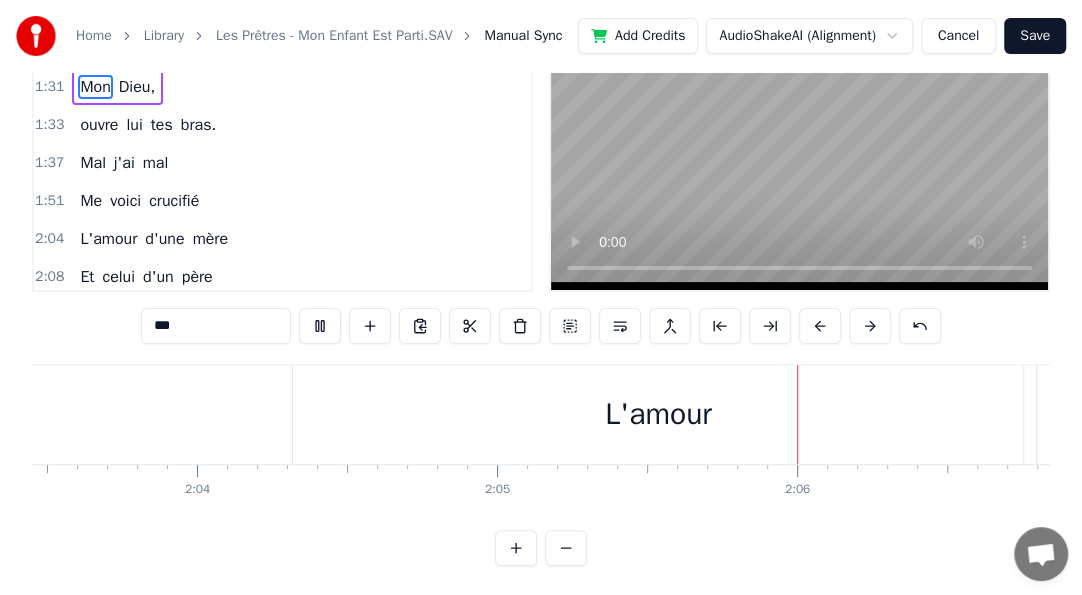 click on "Cancel" at bounding box center [958, 36] 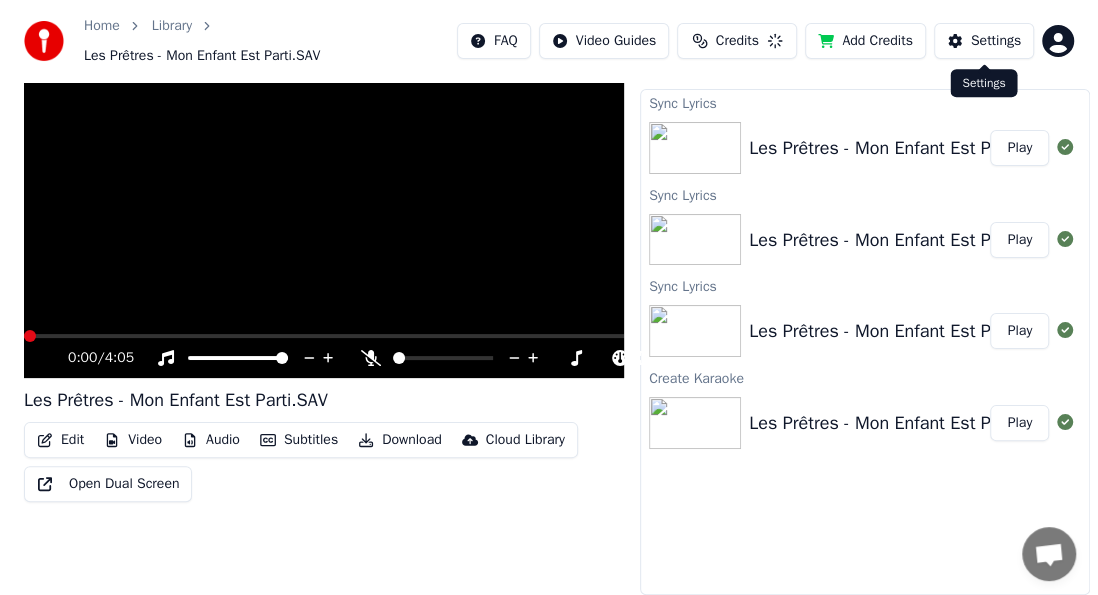 scroll, scrollTop: 40, scrollLeft: 0, axis: vertical 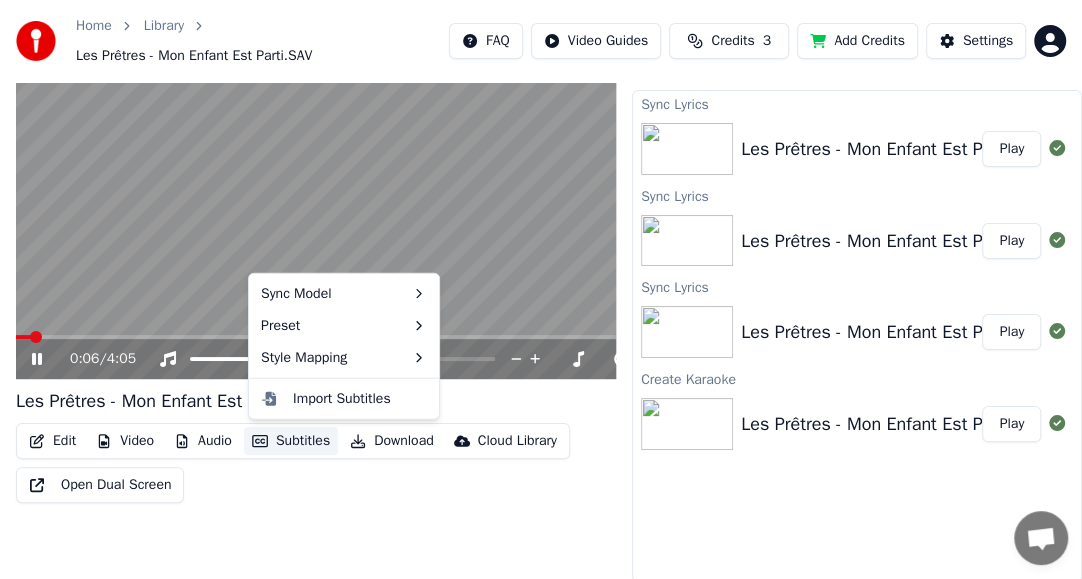 click on "Subtitles" at bounding box center (291, 441) 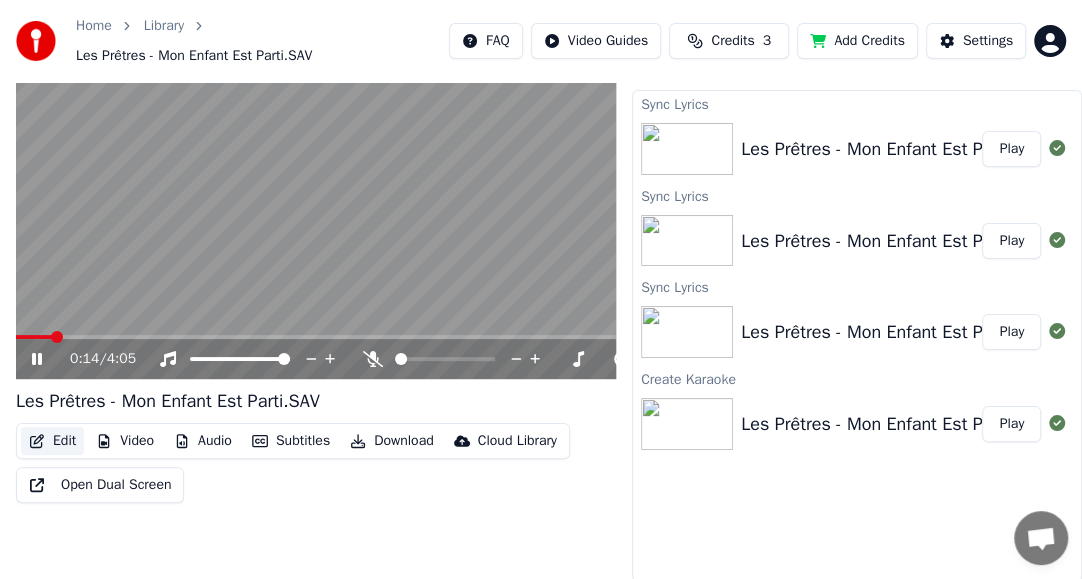 click 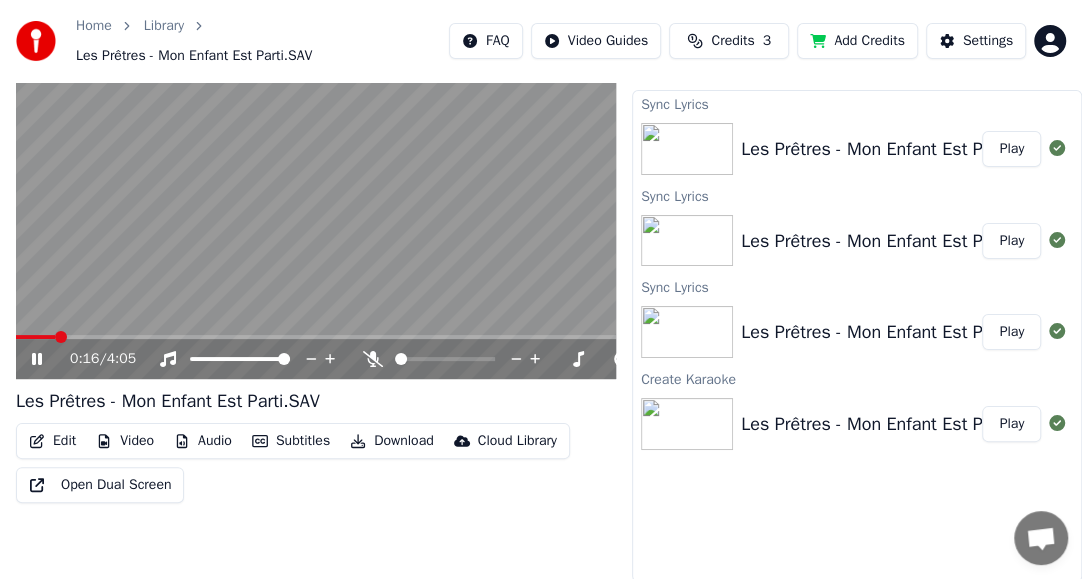 click on "Edit" at bounding box center [52, 441] 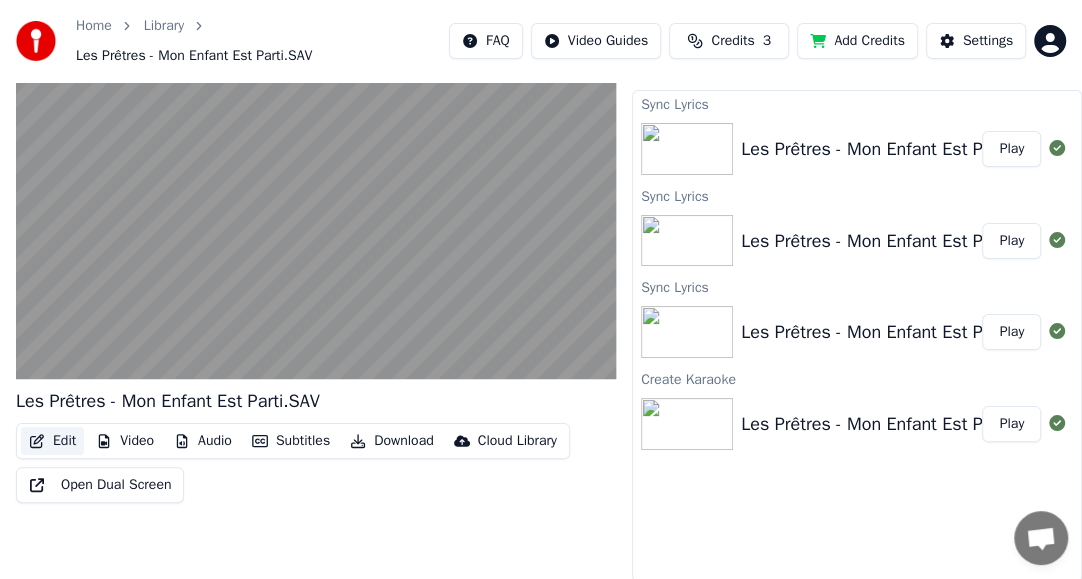 click on "Edit" at bounding box center [52, 441] 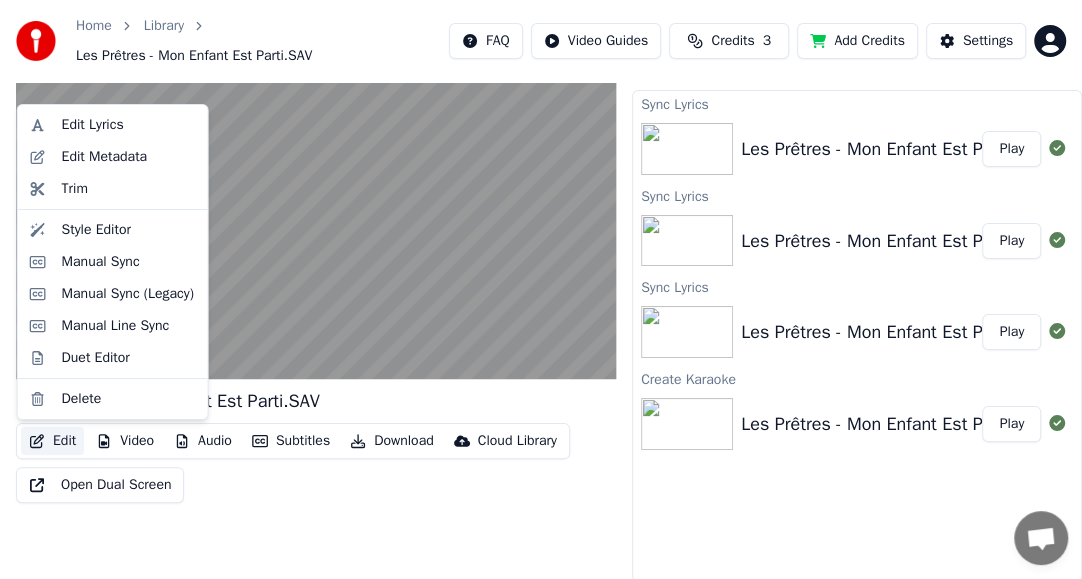 click on "Edit" at bounding box center (52, 441) 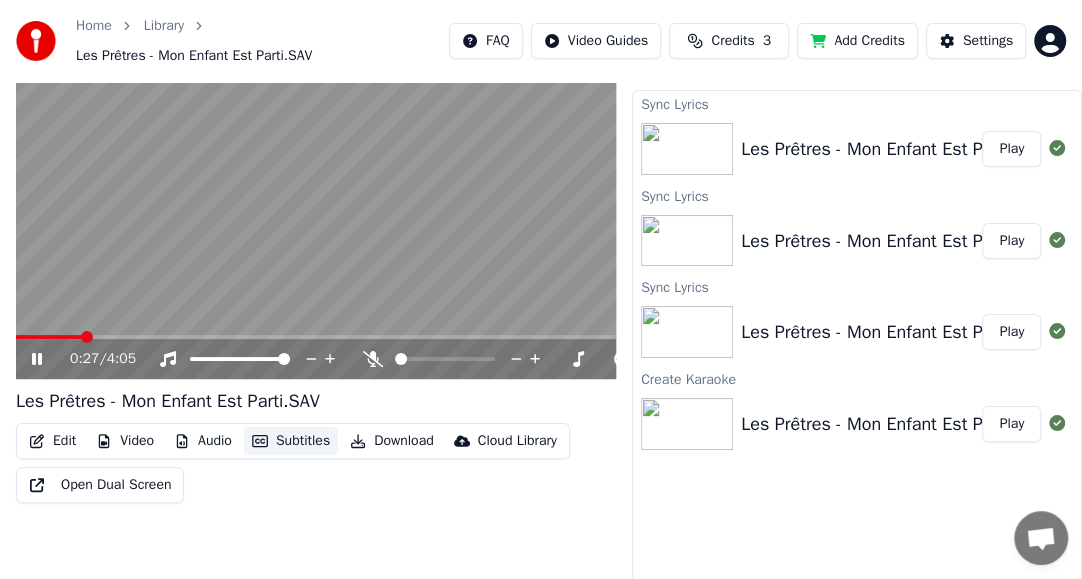 click on "Subtitles" at bounding box center [291, 441] 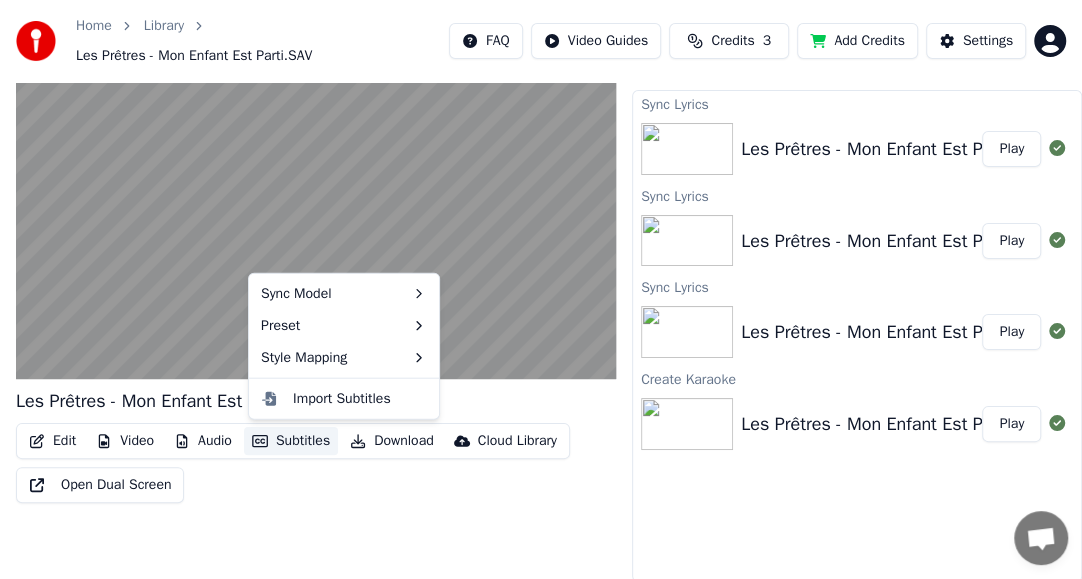 click on "Subtitles" at bounding box center (291, 441) 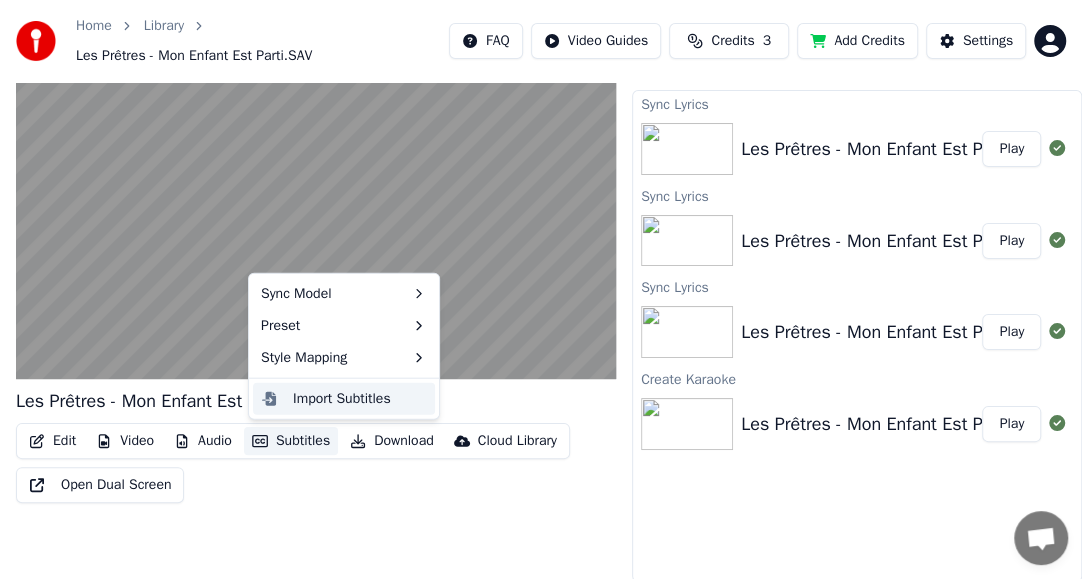 click on "Import Subtitles" at bounding box center [342, 399] 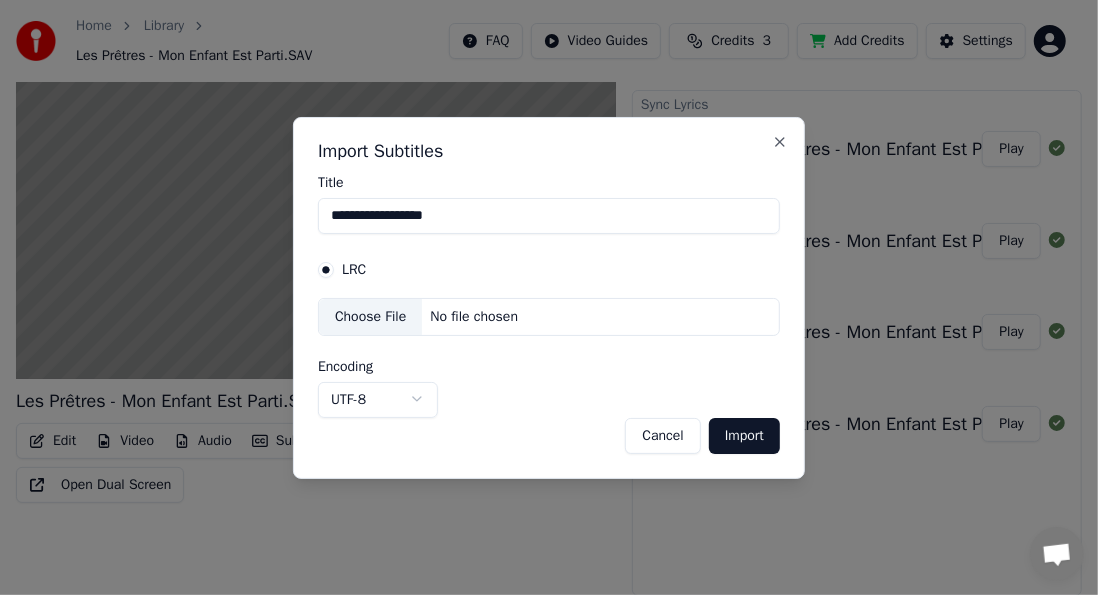 click on "Choose File" at bounding box center (370, 317) 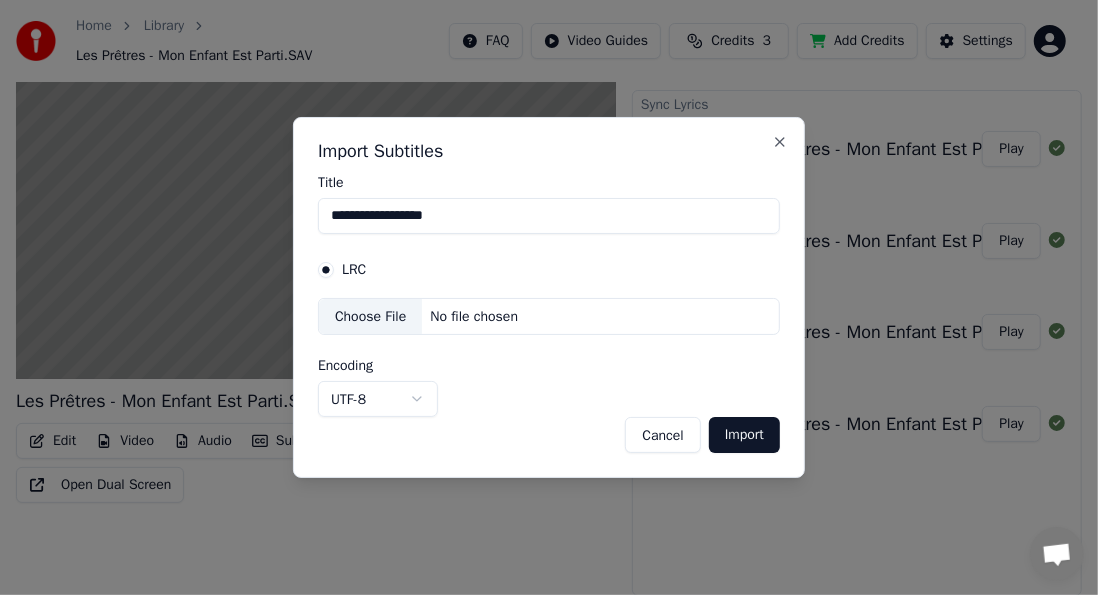 click on "Cancel" at bounding box center (662, 435) 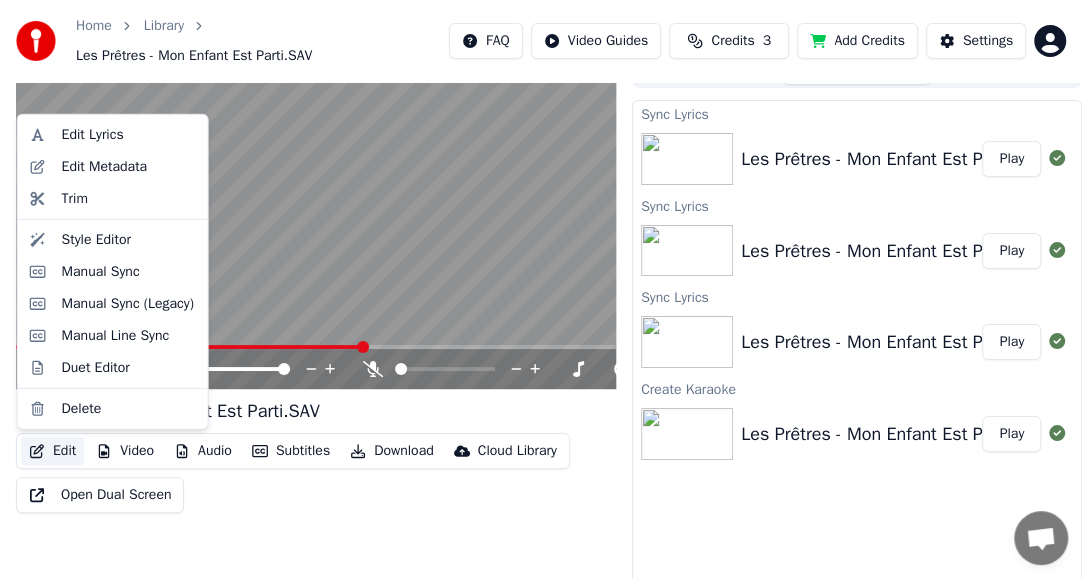 click on "Edit" at bounding box center (52, 451) 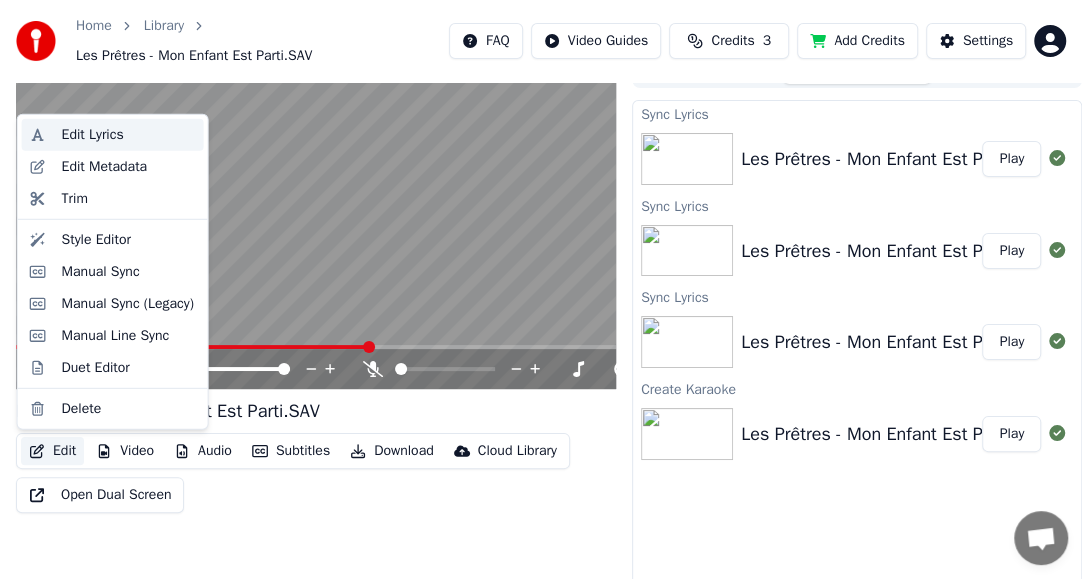 click on "Edit Lyrics" at bounding box center [93, 135] 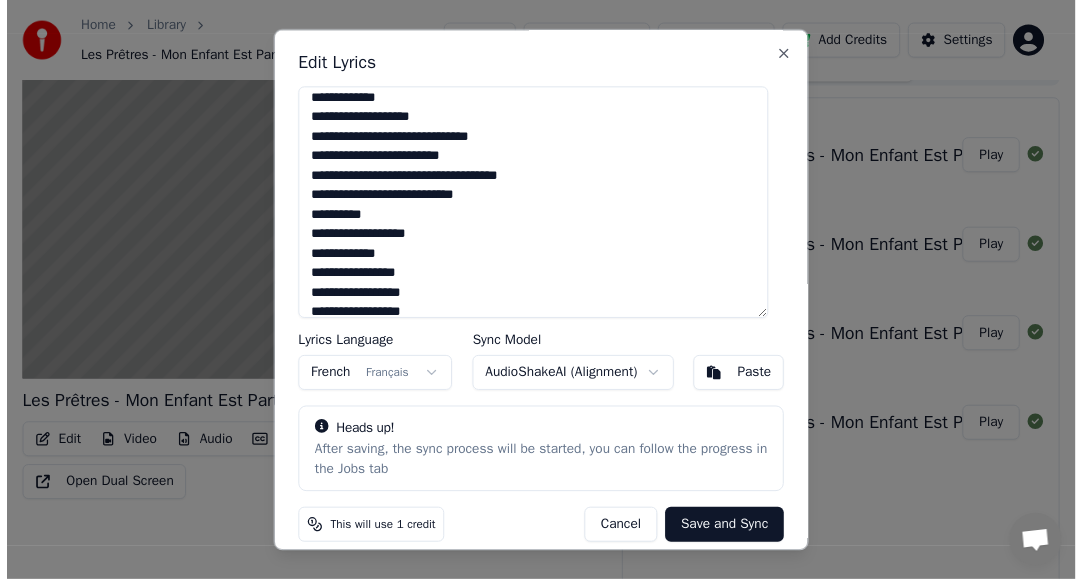scroll, scrollTop: 0, scrollLeft: 0, axis: both 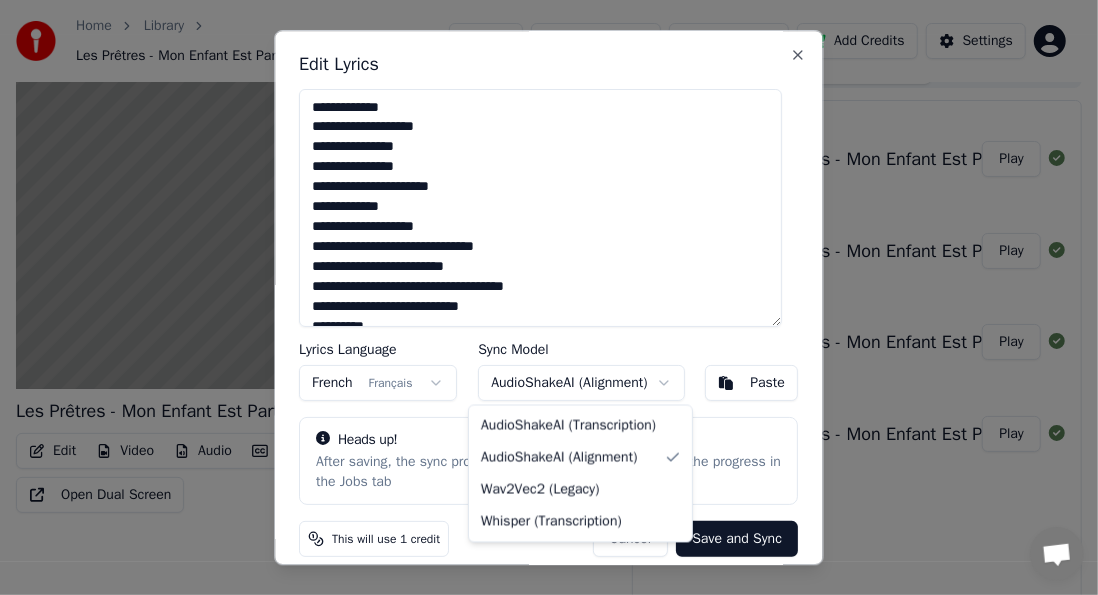click on "Home Library Les Prêtres - Mon Enfant Est Parti.SAV FAQ Video Guides Credits 3 Add Credits Settings Les Prêtres - Mon Enfant Est Parti.SAV Edit Video Audio Subtitles Download Cloud Library Open Dual Screen Queue ( 1 ) Jobs Library Sync Lyrics Les Prêtres - Mon Enfant Est Parti.SAV Play Sync Lyrics Les Prêtres - Mon Enfant Est Parti.SAV Play Sync Lyrics Les Prêtres - Mon Enfant Est Parti.SAV Play Create Karaoke Les Prêtres - Mon Enfant Est Parti Play Edit Lyrics Lyrics Language French Français Sync Model AudioShakeAI ( Alignment ) Paste Heads up! After saving, the sync process will be started, you can follow the progress in the Jobs tab This will use 1 credit Cancel Save and Sync Close AudioShakeAI ( Transcription ) AudioShakeAI ( Alignment ) Wav2Vec2 ( Legacy ) Whisper ( Transcription )" at bounding box center (541, 267) 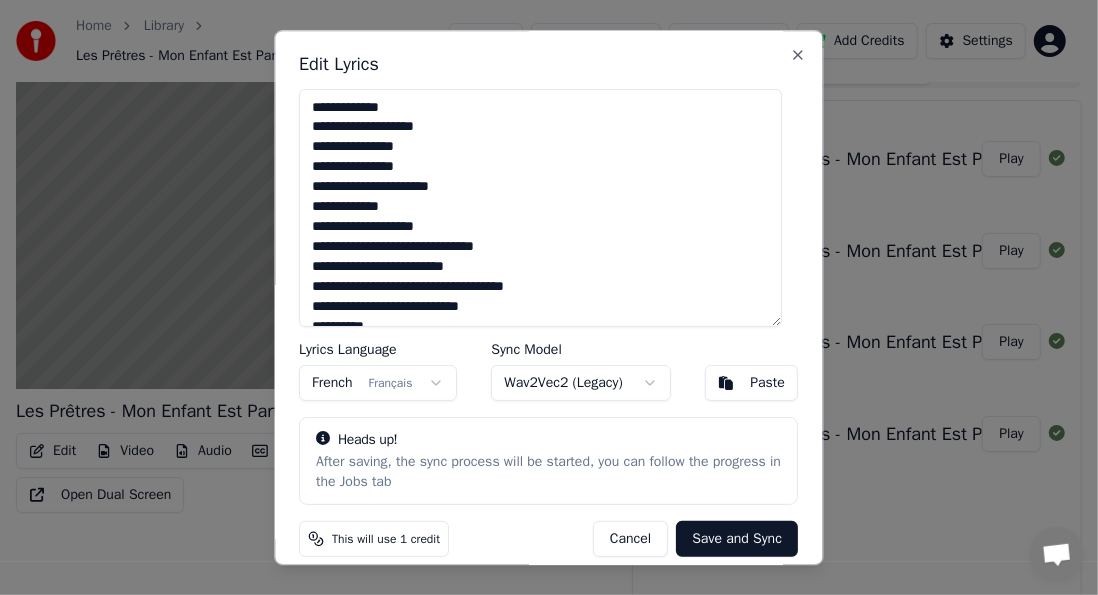 click on "Save and Sync" at bounding box center (738, 539) 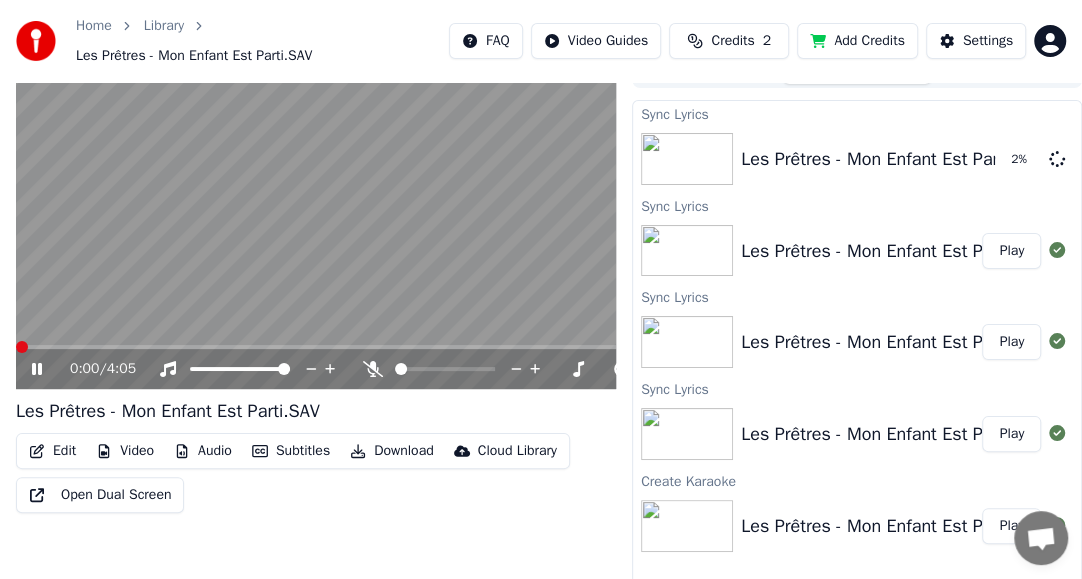 click at bounding box center (22, 347) 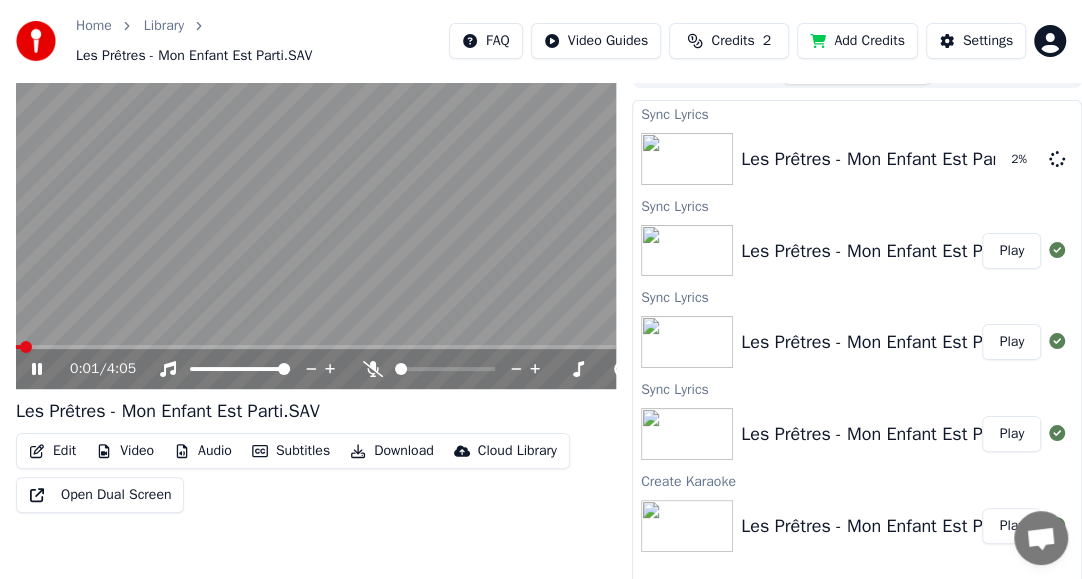click at bounding box center (316, 221) 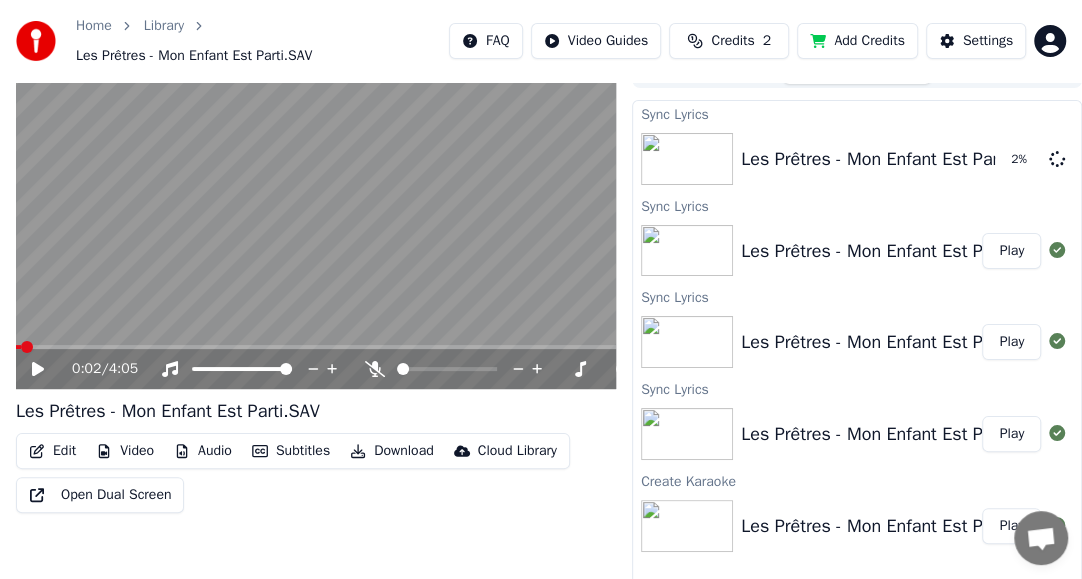 click at bounding box center (316, 347) 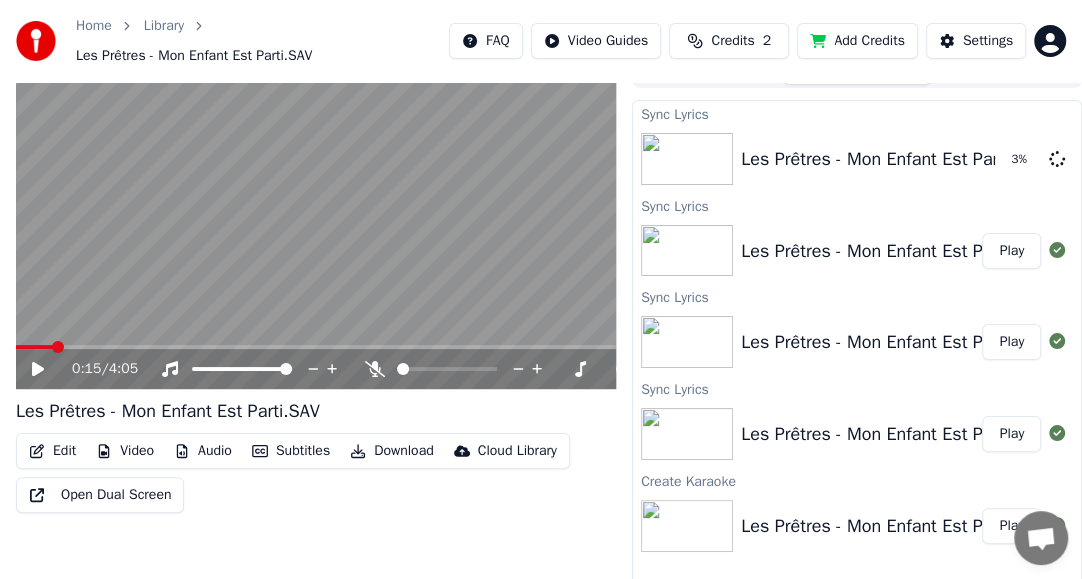 click 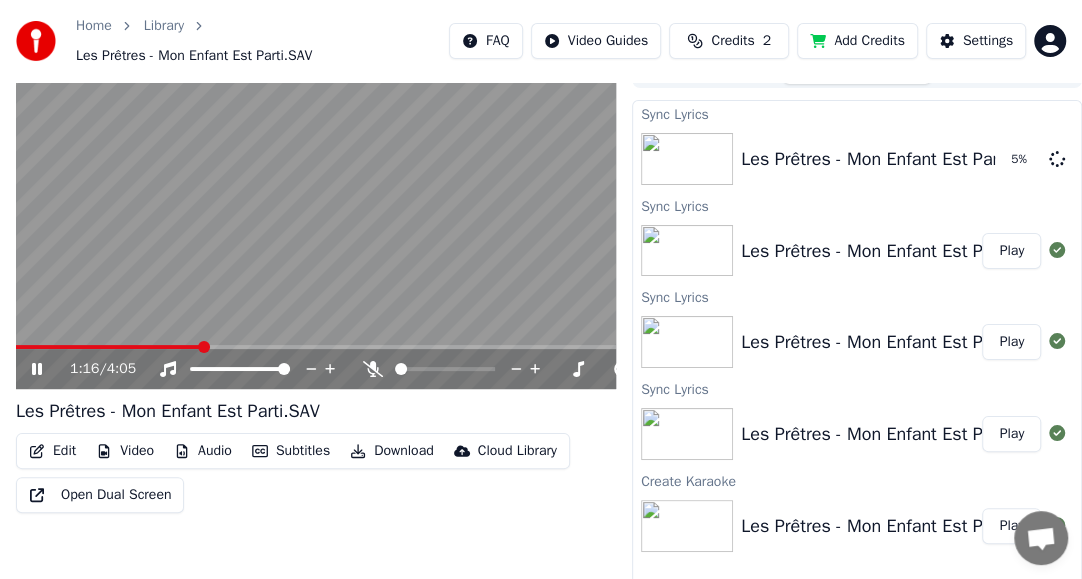 click at bounding box center (316, 347) 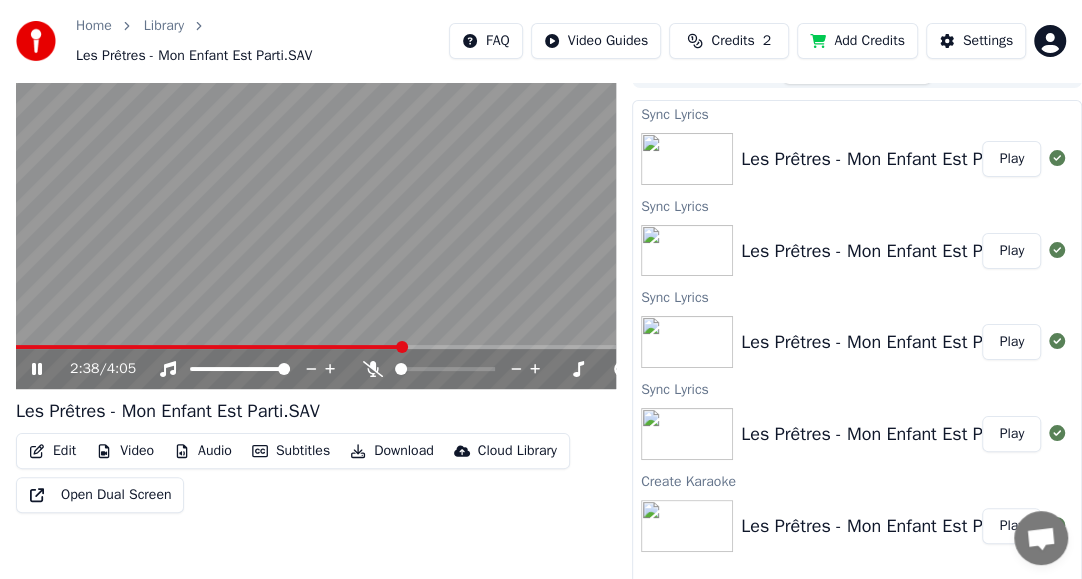 click at bounding box center [316, 221] 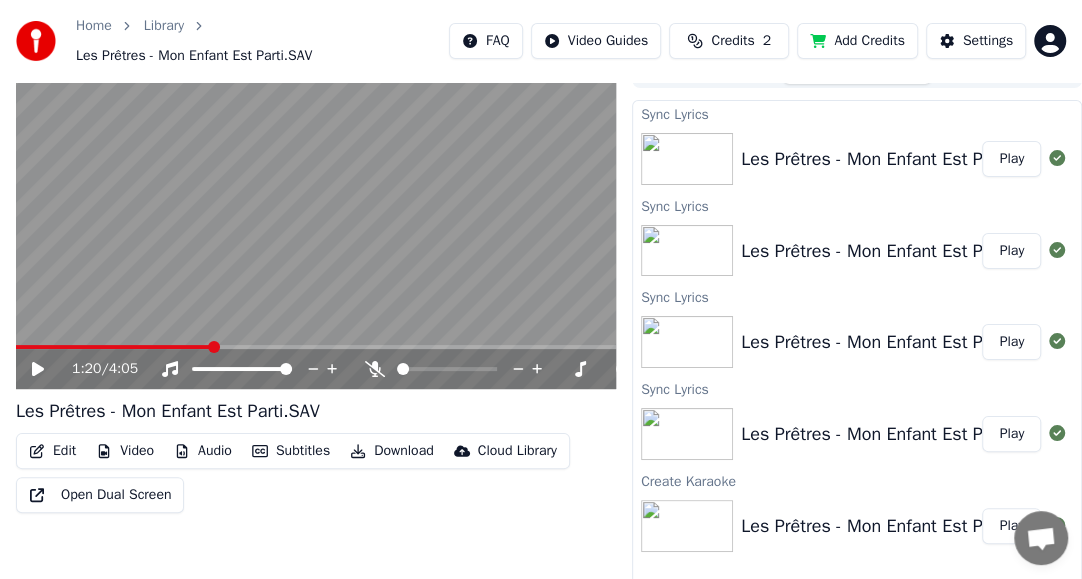 click at bounding box center (114, 347) 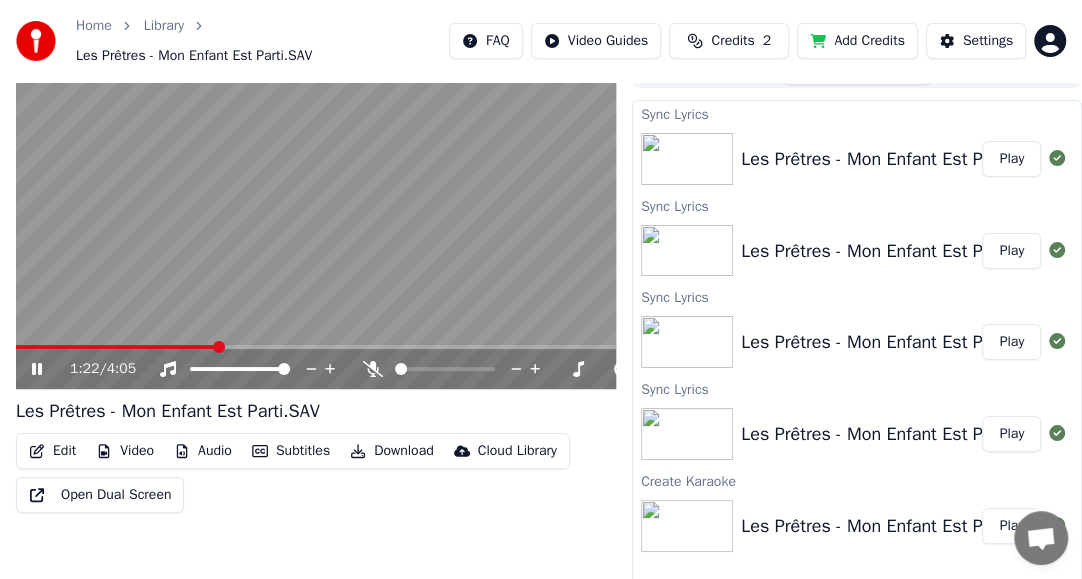click at bounding box center (316, 221) 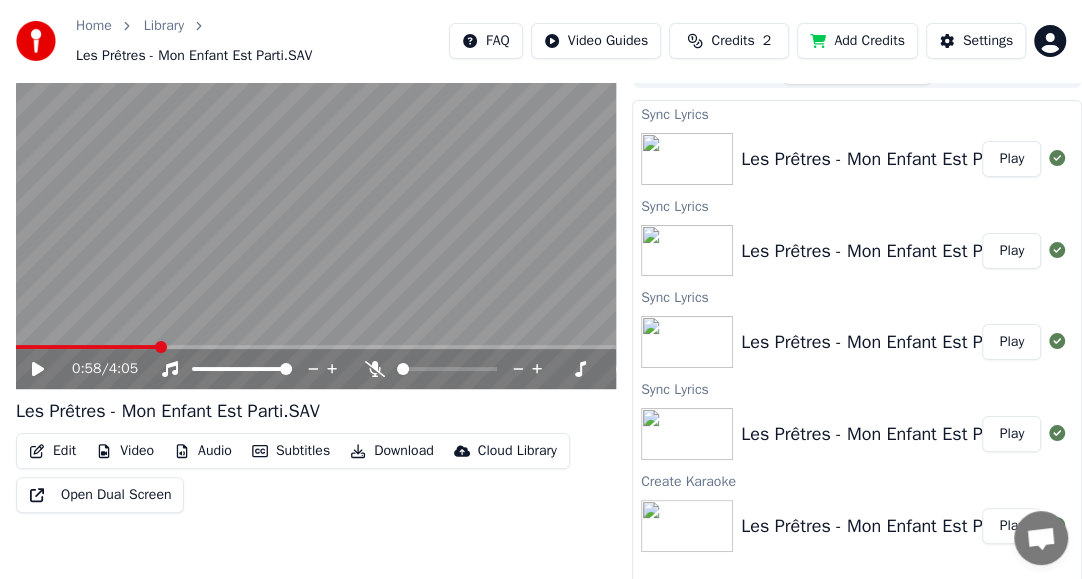 click at bounding box center [87, 347] 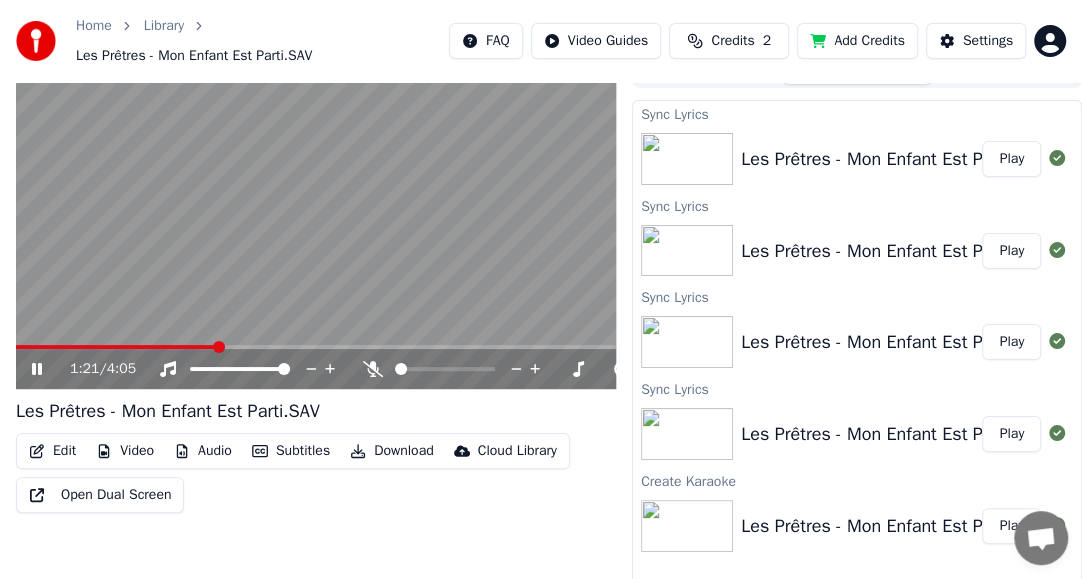 click at bounding box center [116, 347] 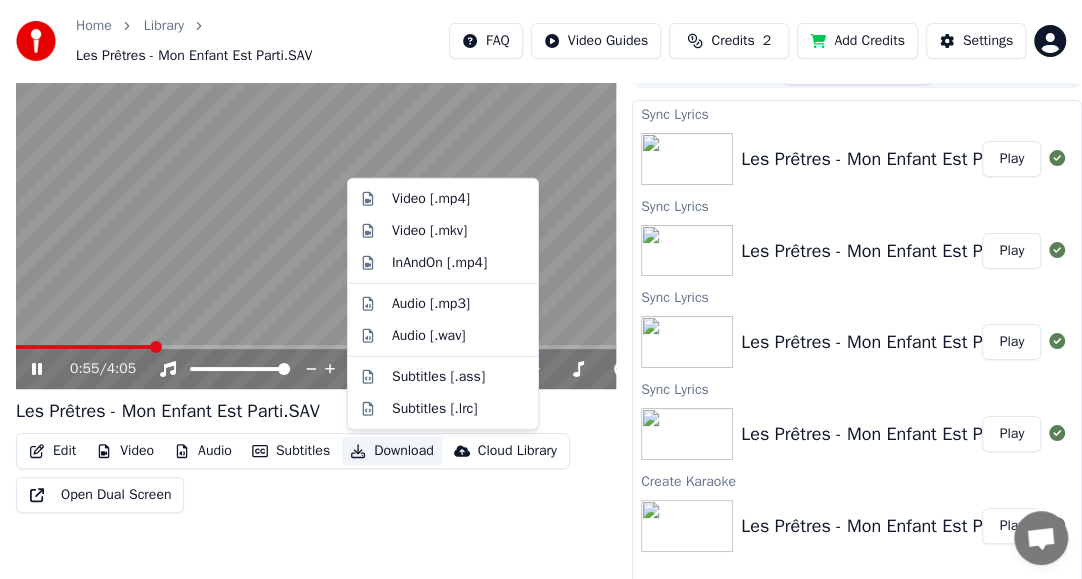 click on "Download" at bounding box center [392, 451] 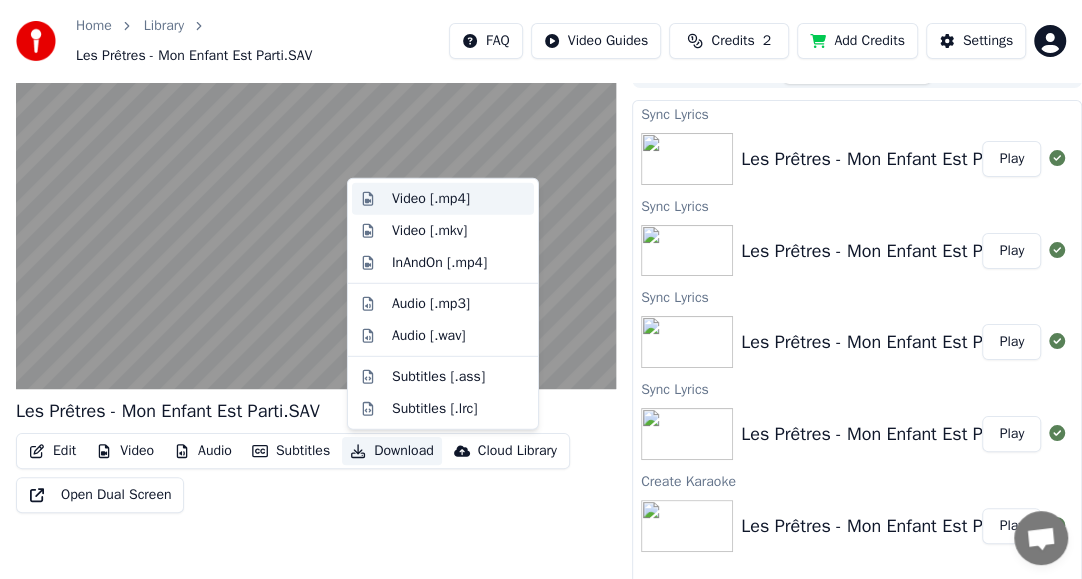 click on "Video [.mp4]" at bounding box center [431, 199] 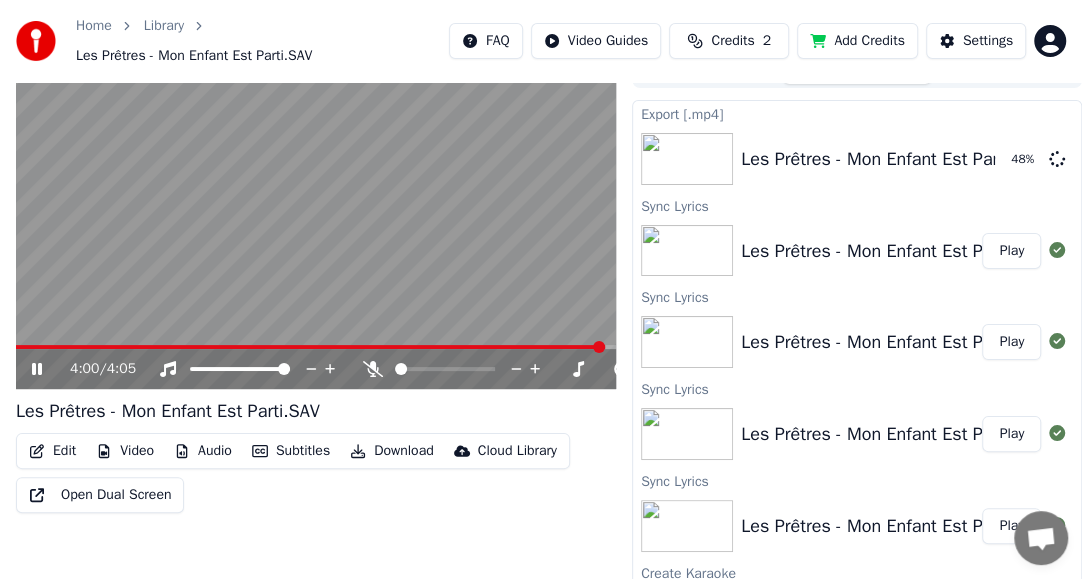 click at bounding box center [310, 347] 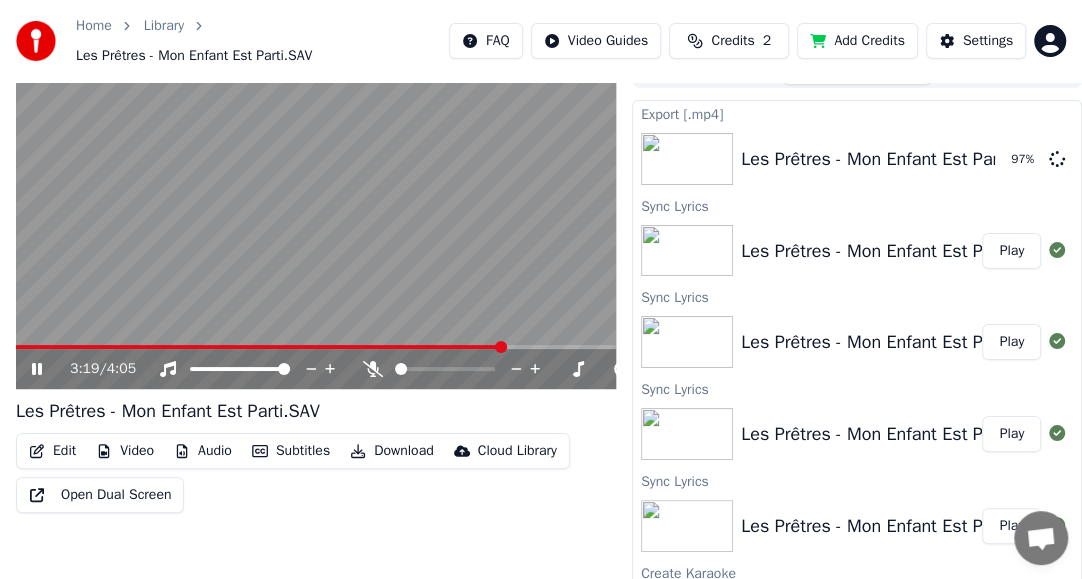 click at bounding box center [316, 221] 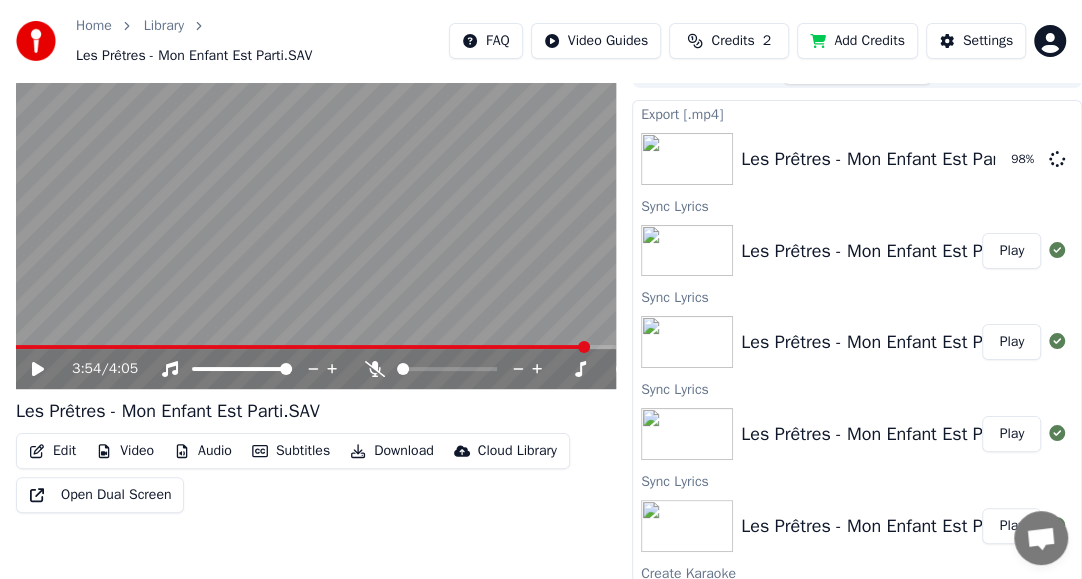 click at bounding box center (316, 347) 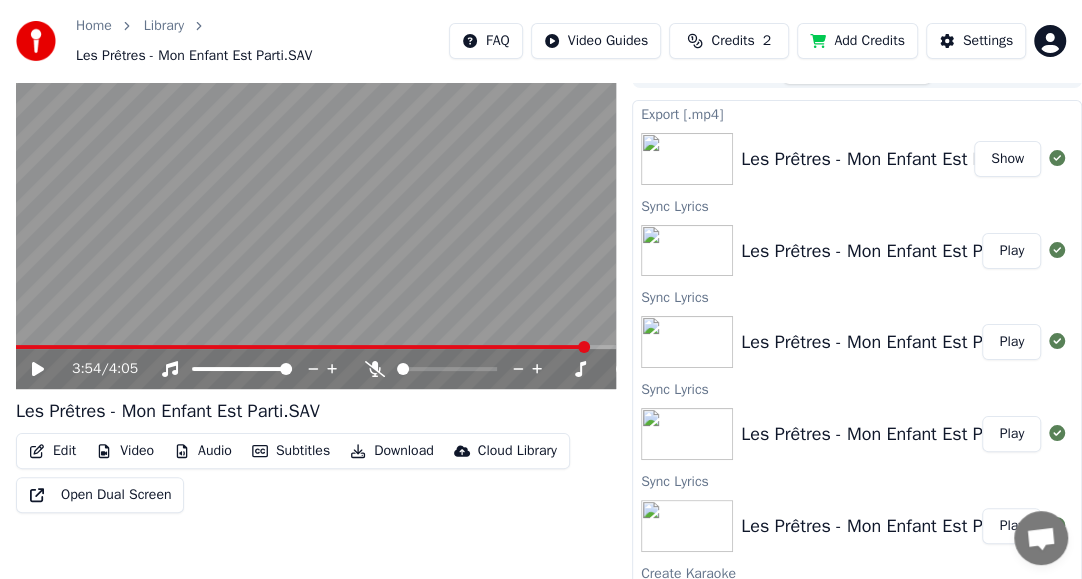 click on "Show" at bounding box center [1007, 159] 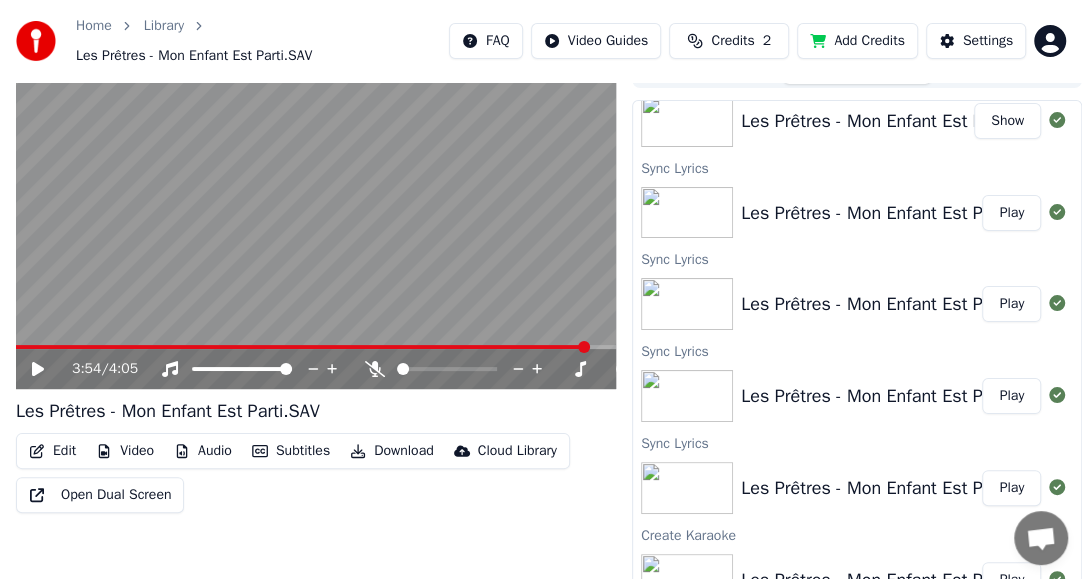 scroll, scrollTop: 45, scrollLeft: 0, axis: vertical 